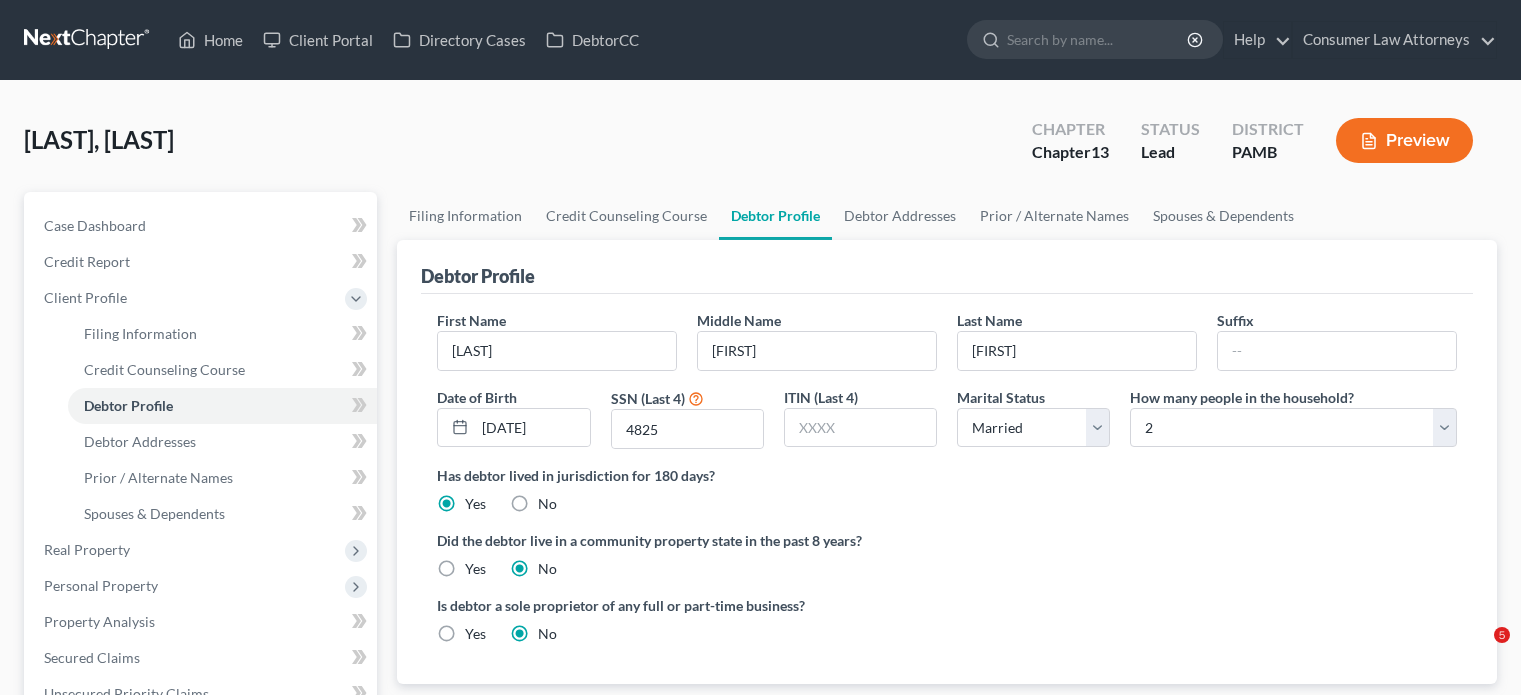select on "1" 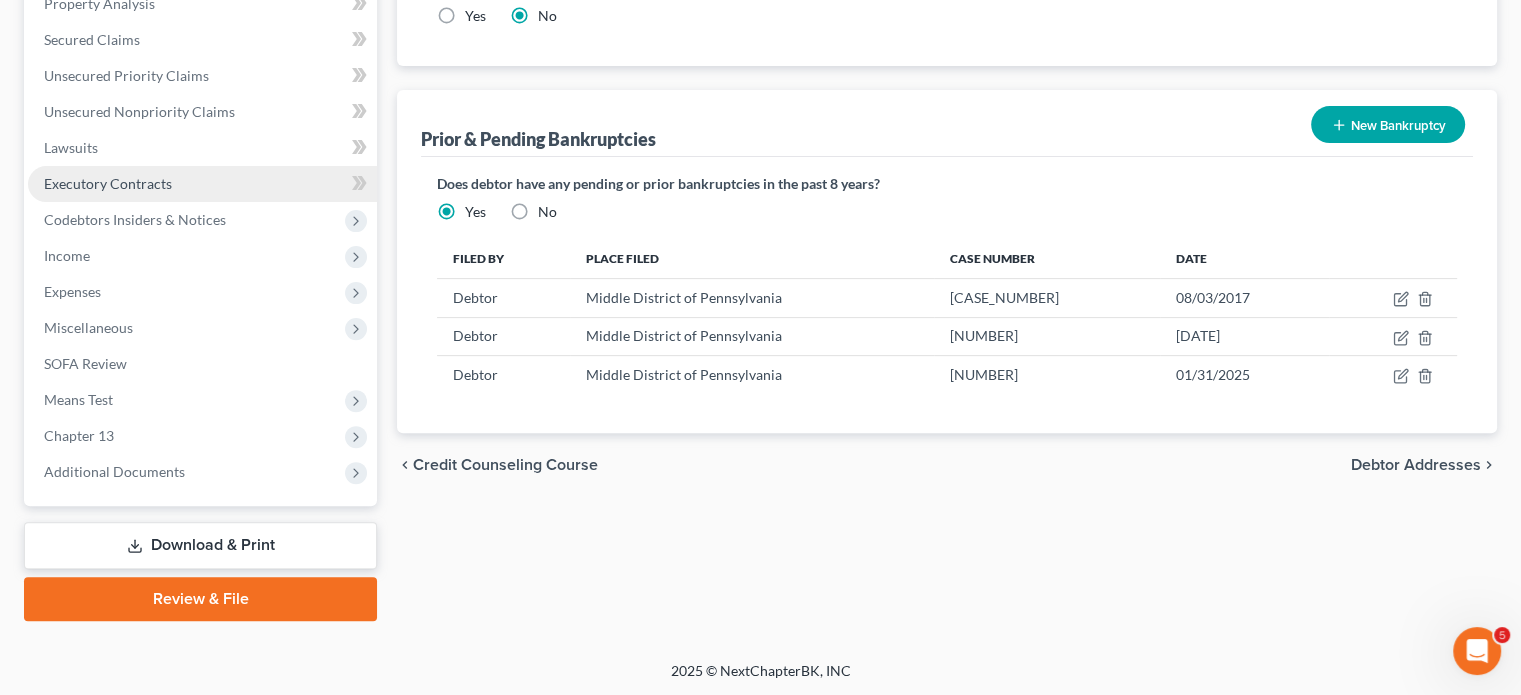 scroll, scrollTop: 0, scrollLeft: 0, axis: both 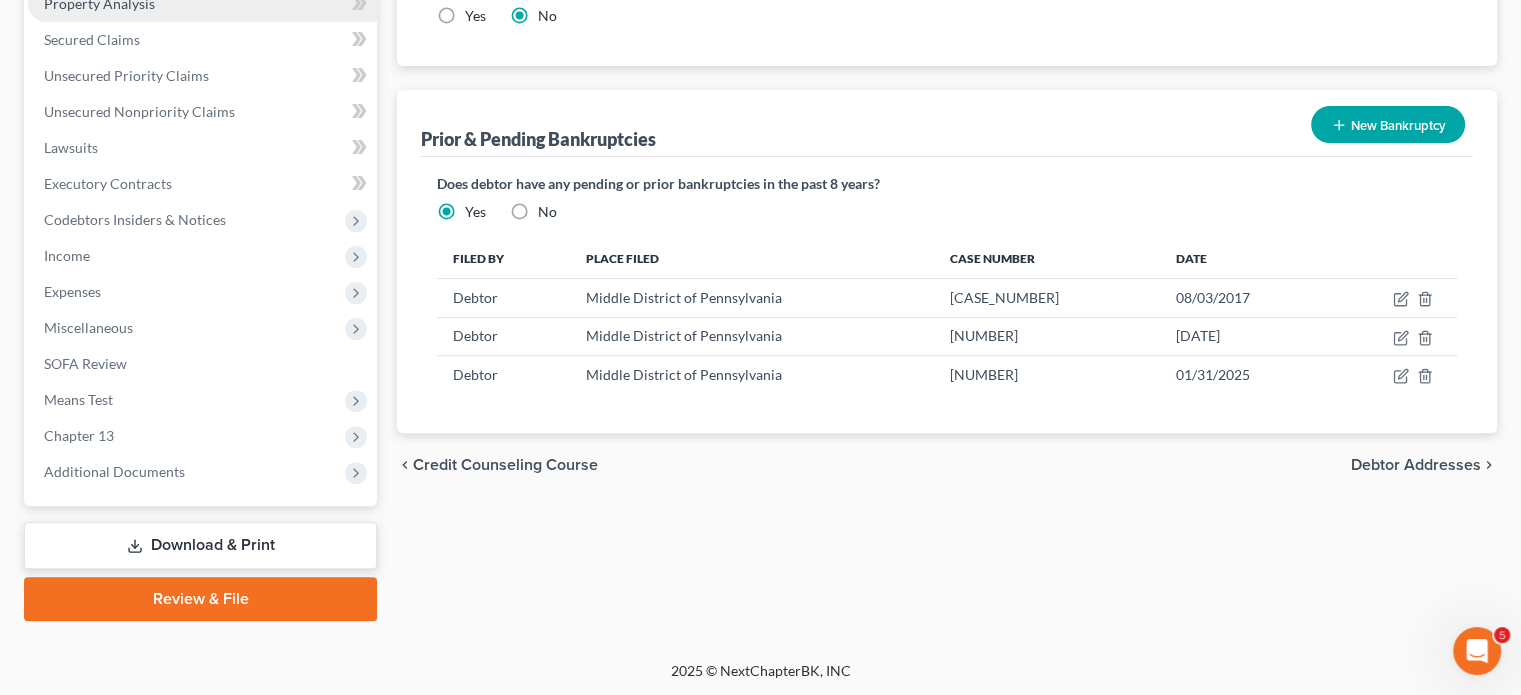 click on "Property Analysis" at bounding box center [99, 3] 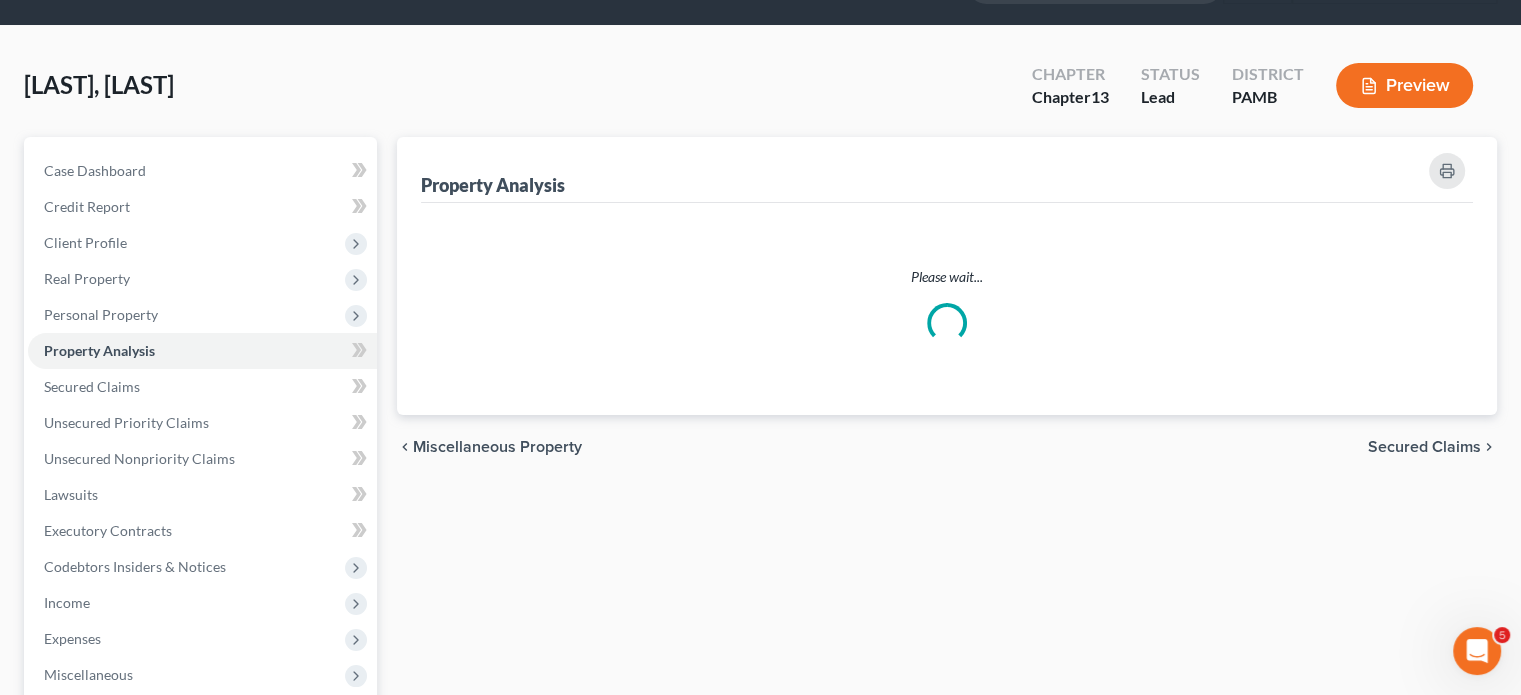 scroll, scrollTop: 0, scrollLeft: 0, axis: both 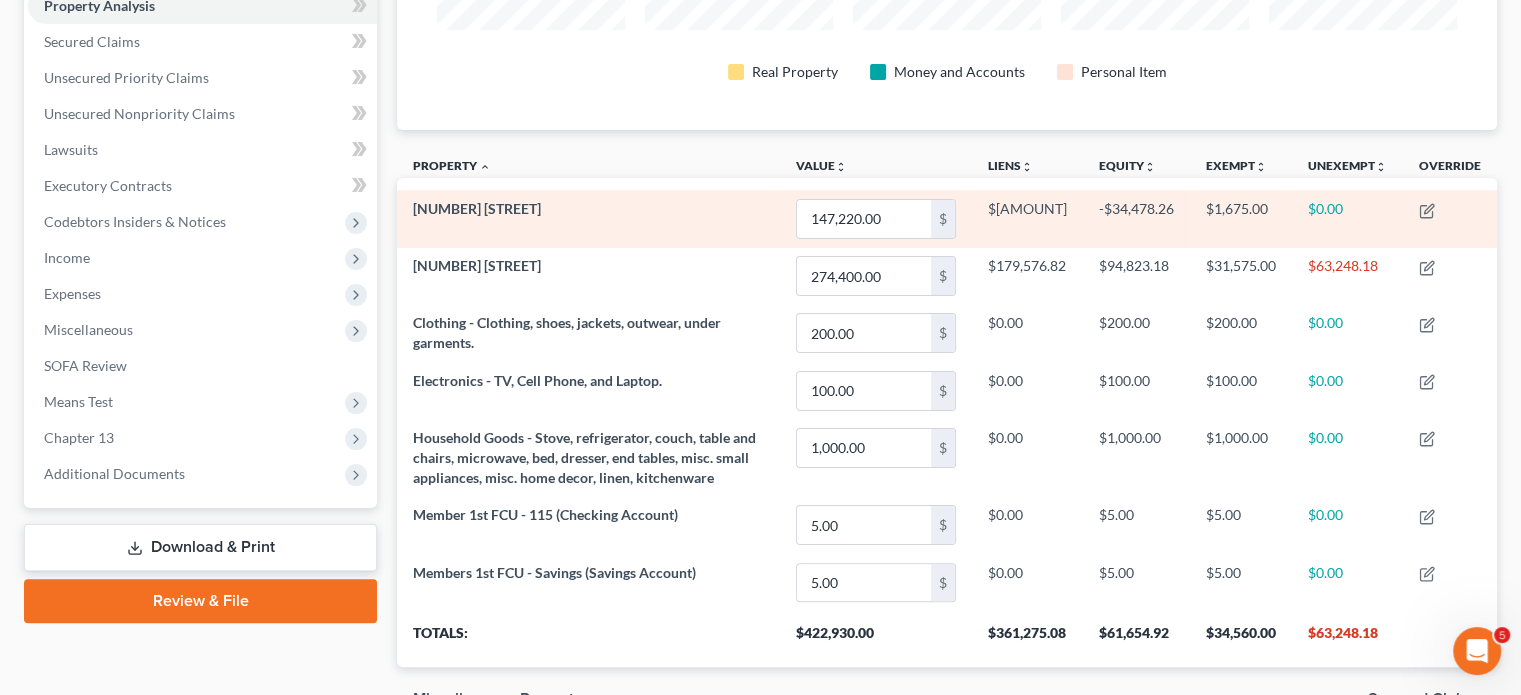 click on "[NUMBER] [STREET]" at bounding box center (588, 218) 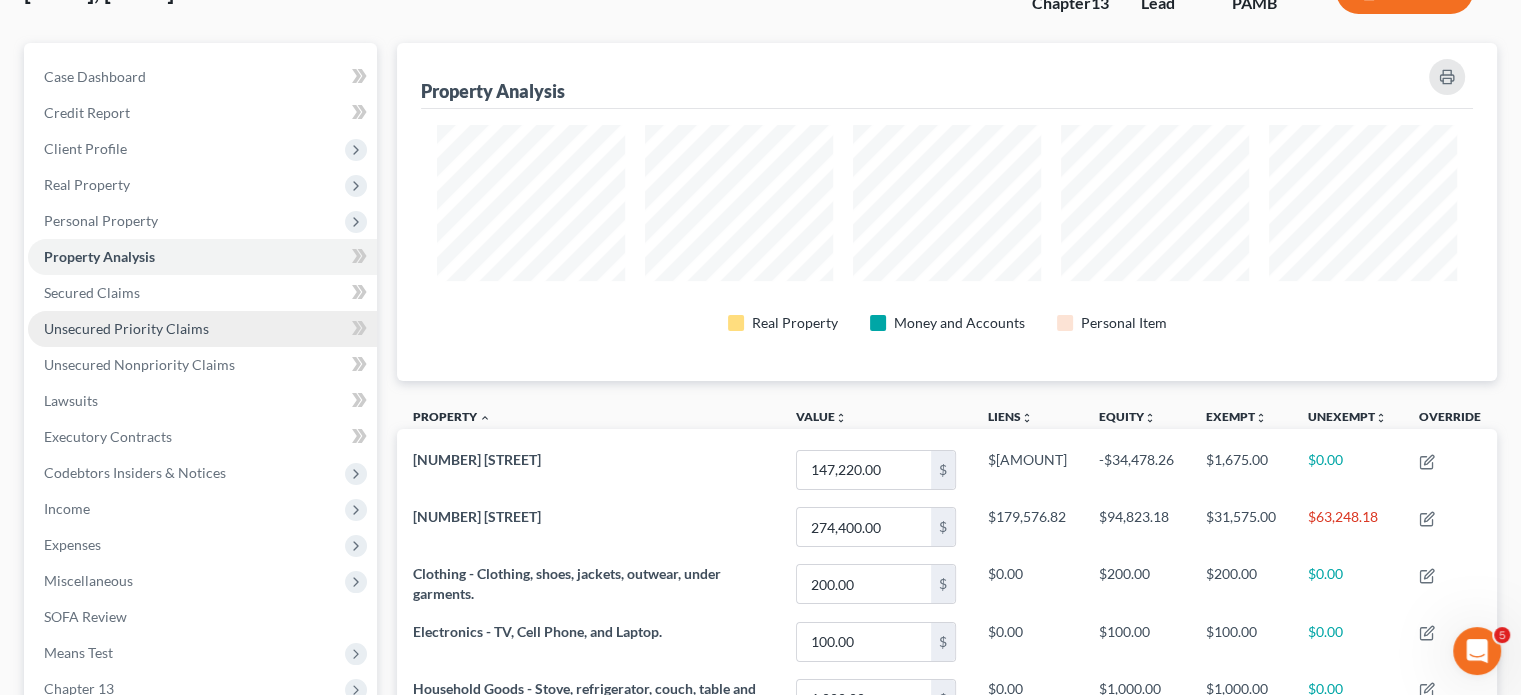 scroll, scrollTop: 100, scrollLeft: 0, axis: vertical 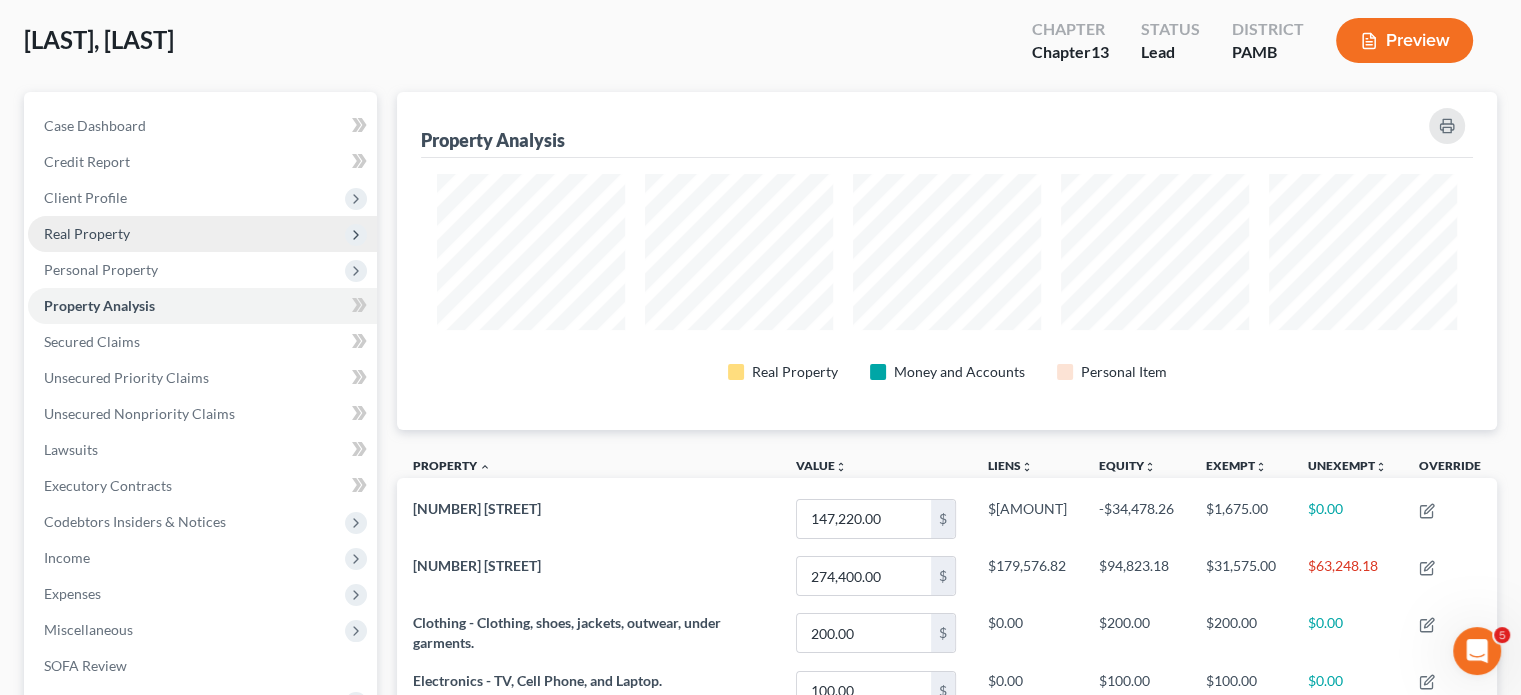 click on "Real Property" at bounding box center (87, 233) 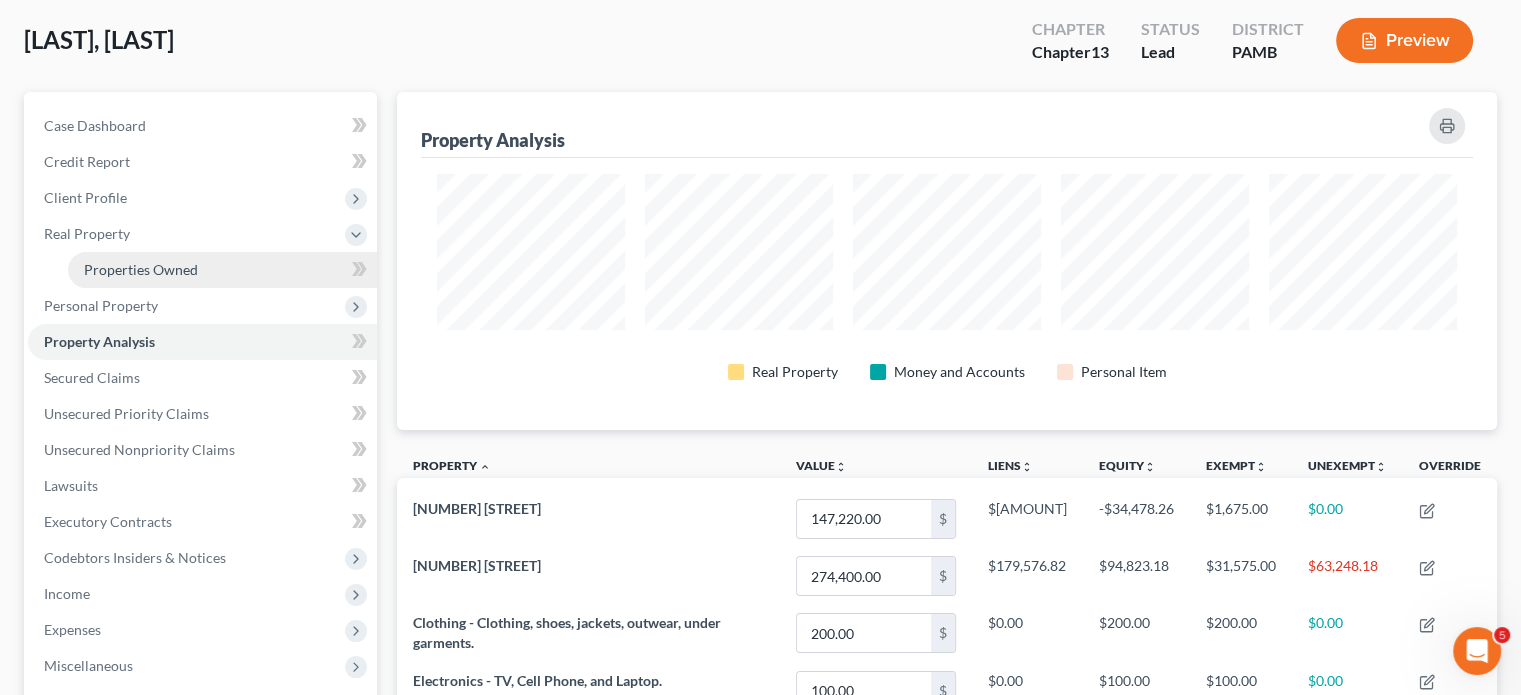 click on "Properties Owned" at bounding box center [141, 269] 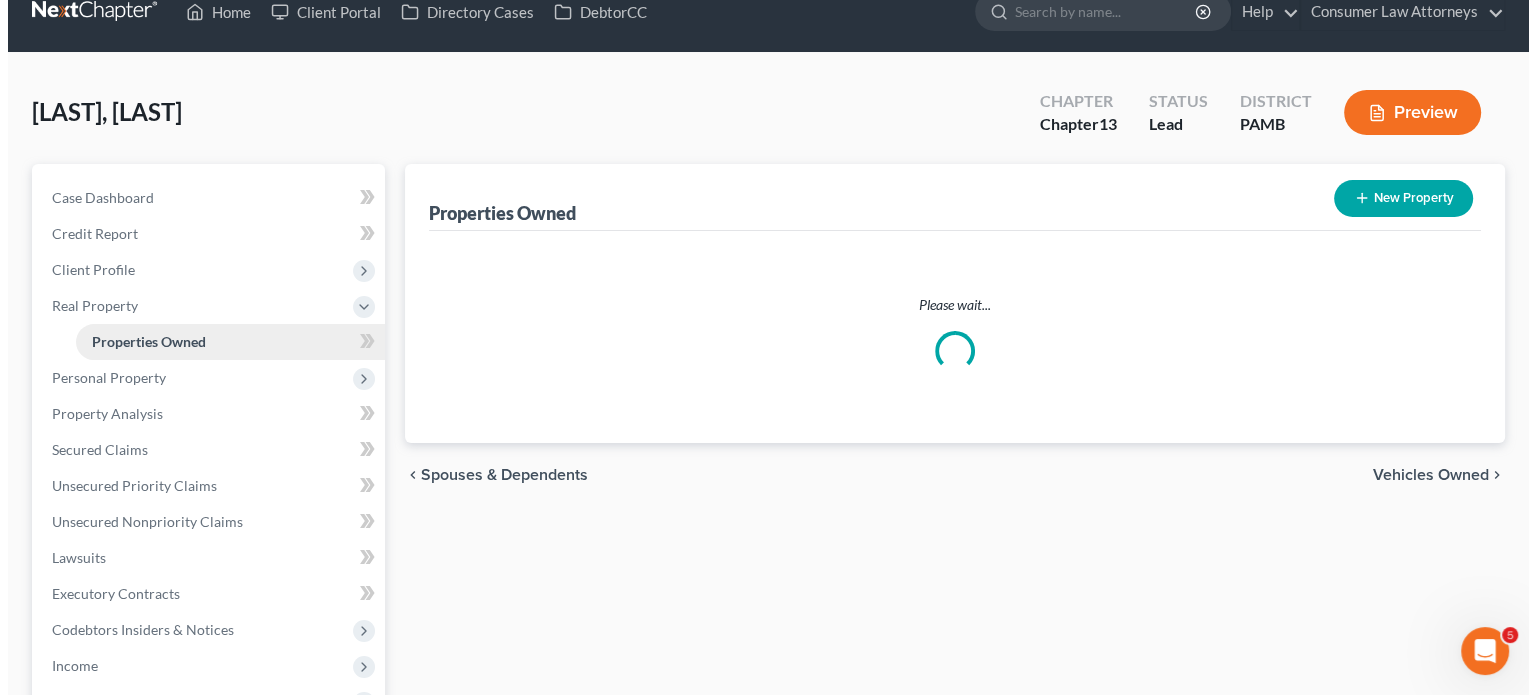 scroll, scrollTop: 0, scrollLeft: 0, axis: both 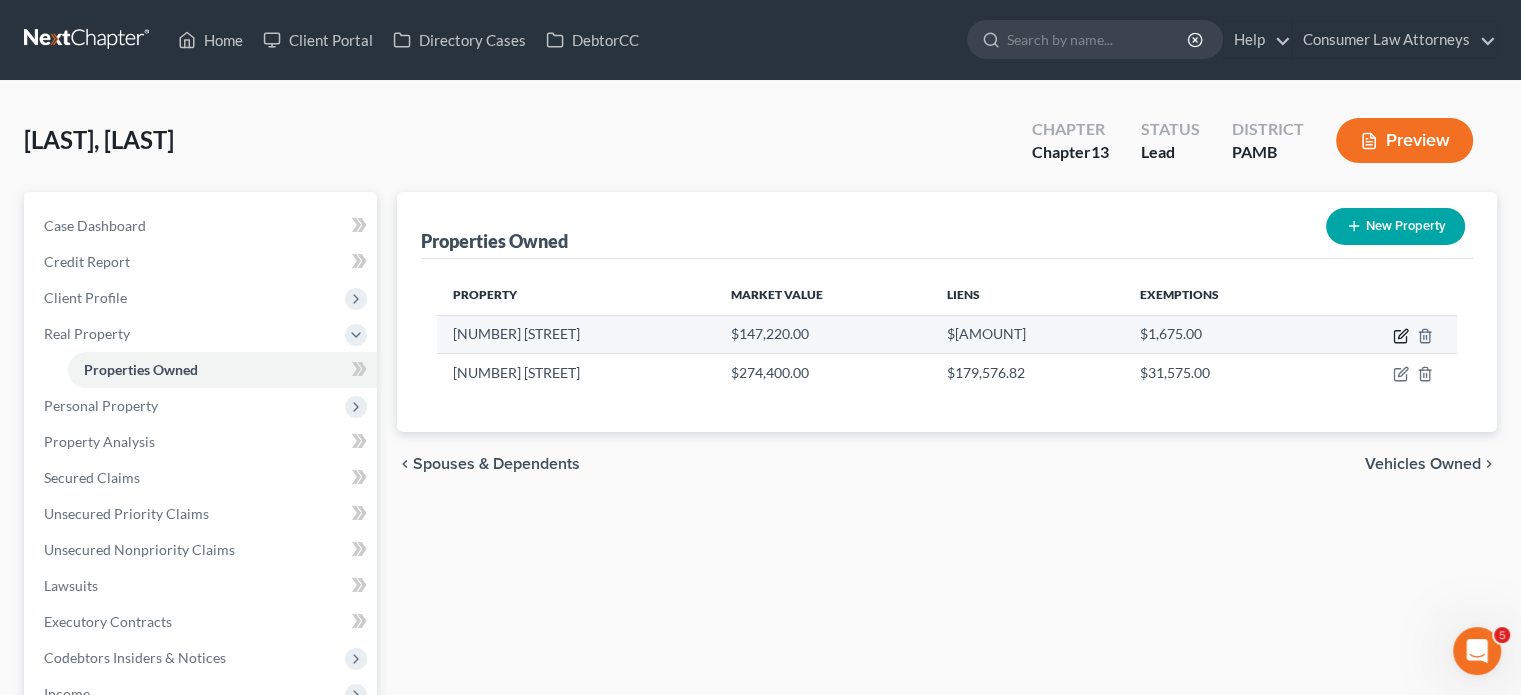 click 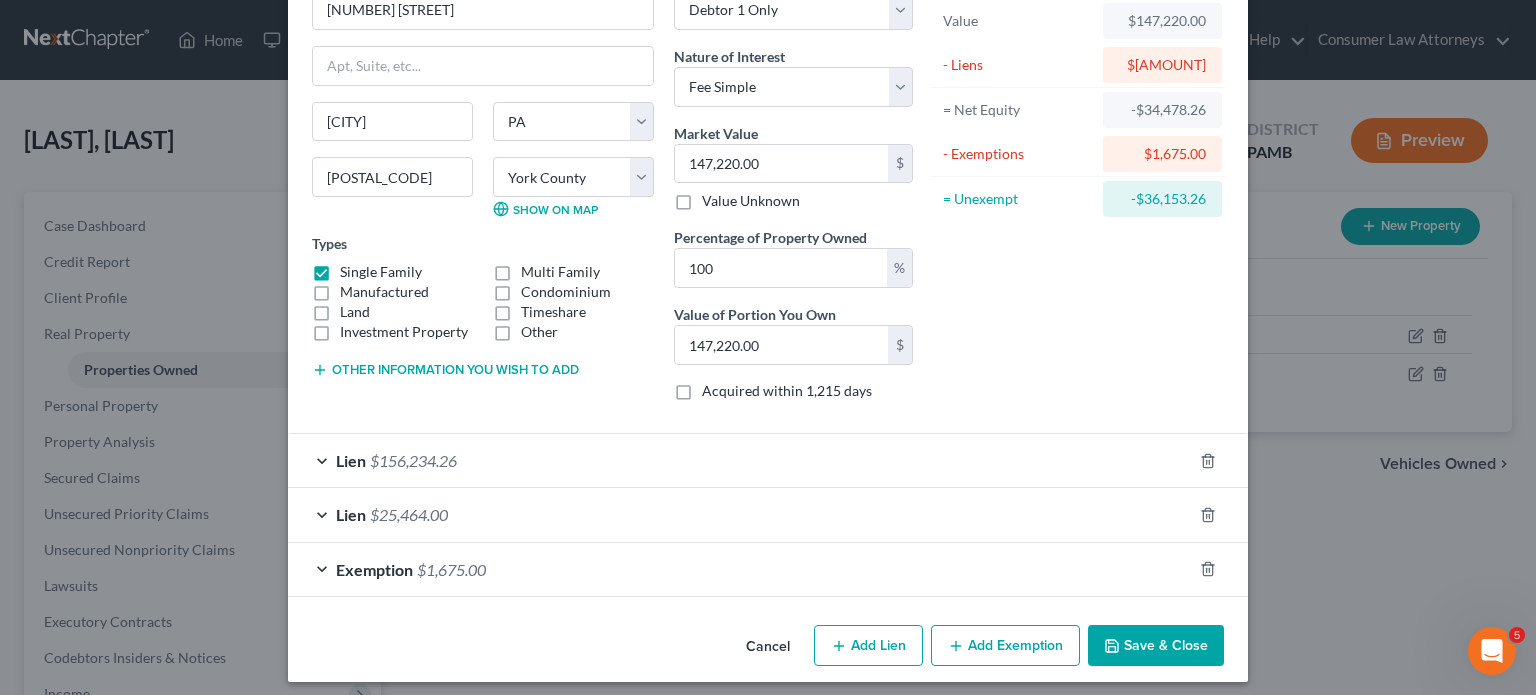 scroll, scrollTop: 131, scrollLeft: 0, axis: vertical 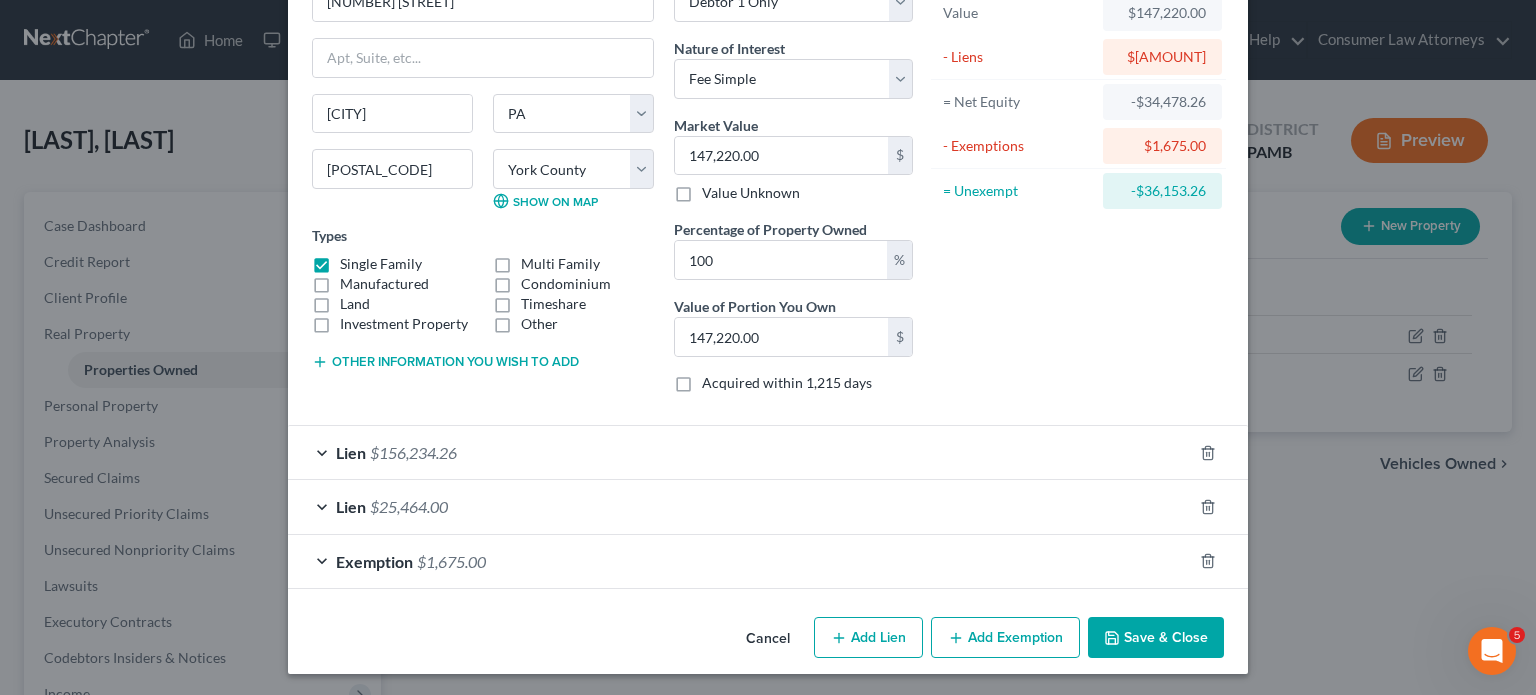 click on "Add Exemption" at bounding box center (1005, 638) 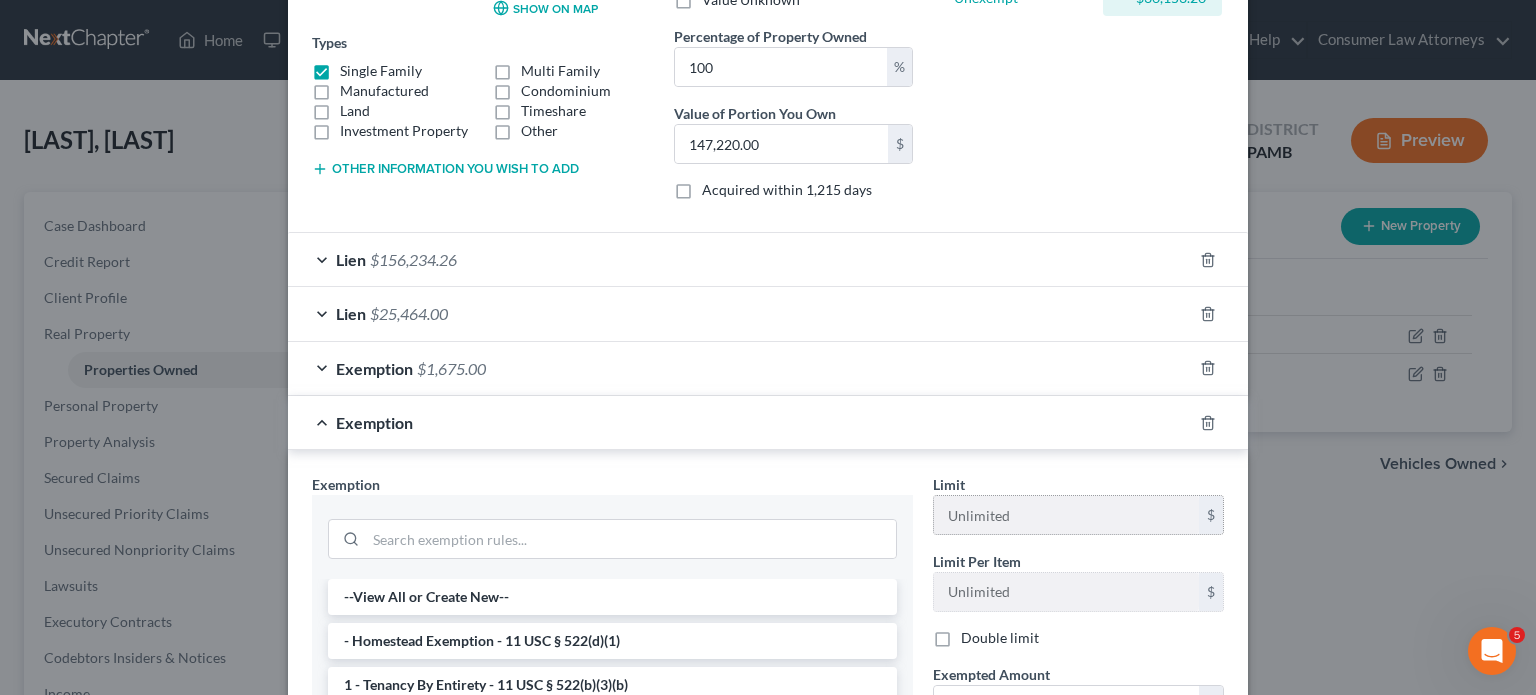 scroll, scrollTop: 331, scrollLeft: 0, axis: vertical 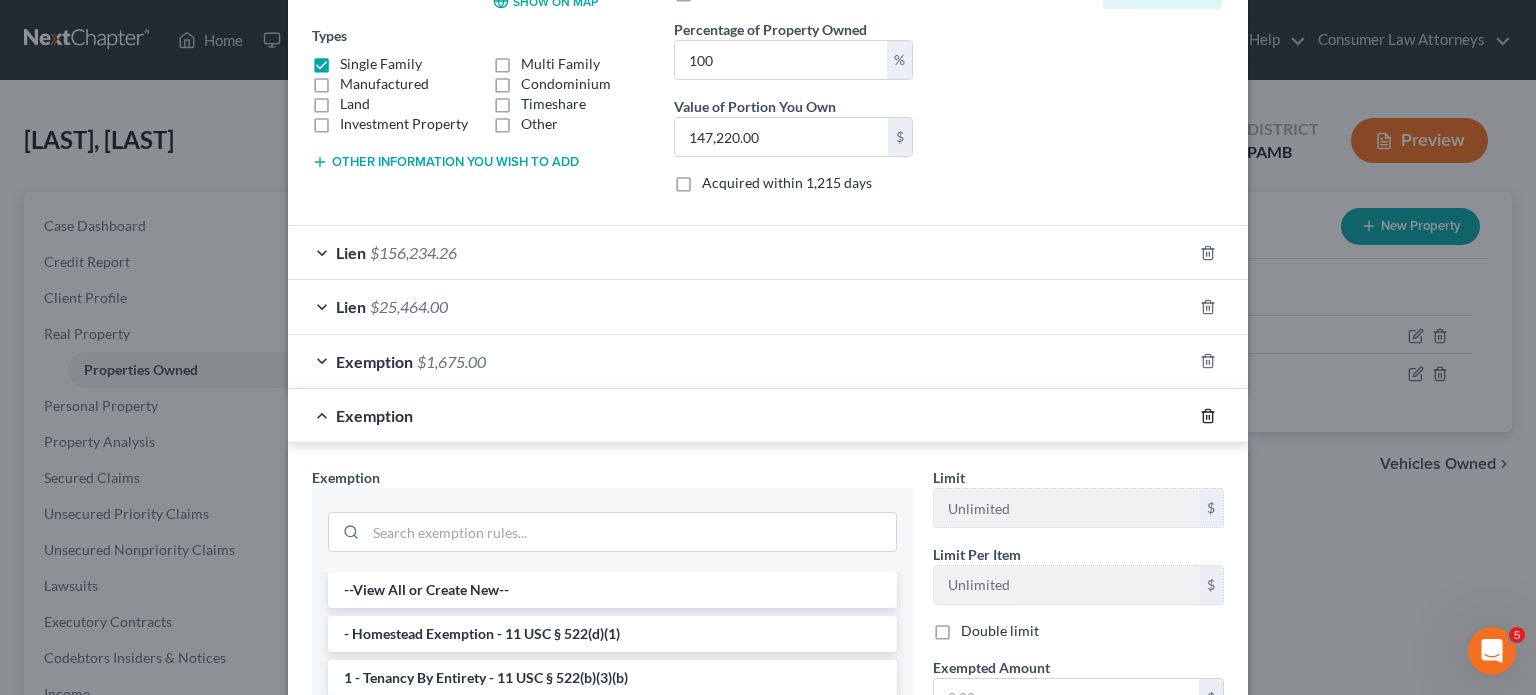click 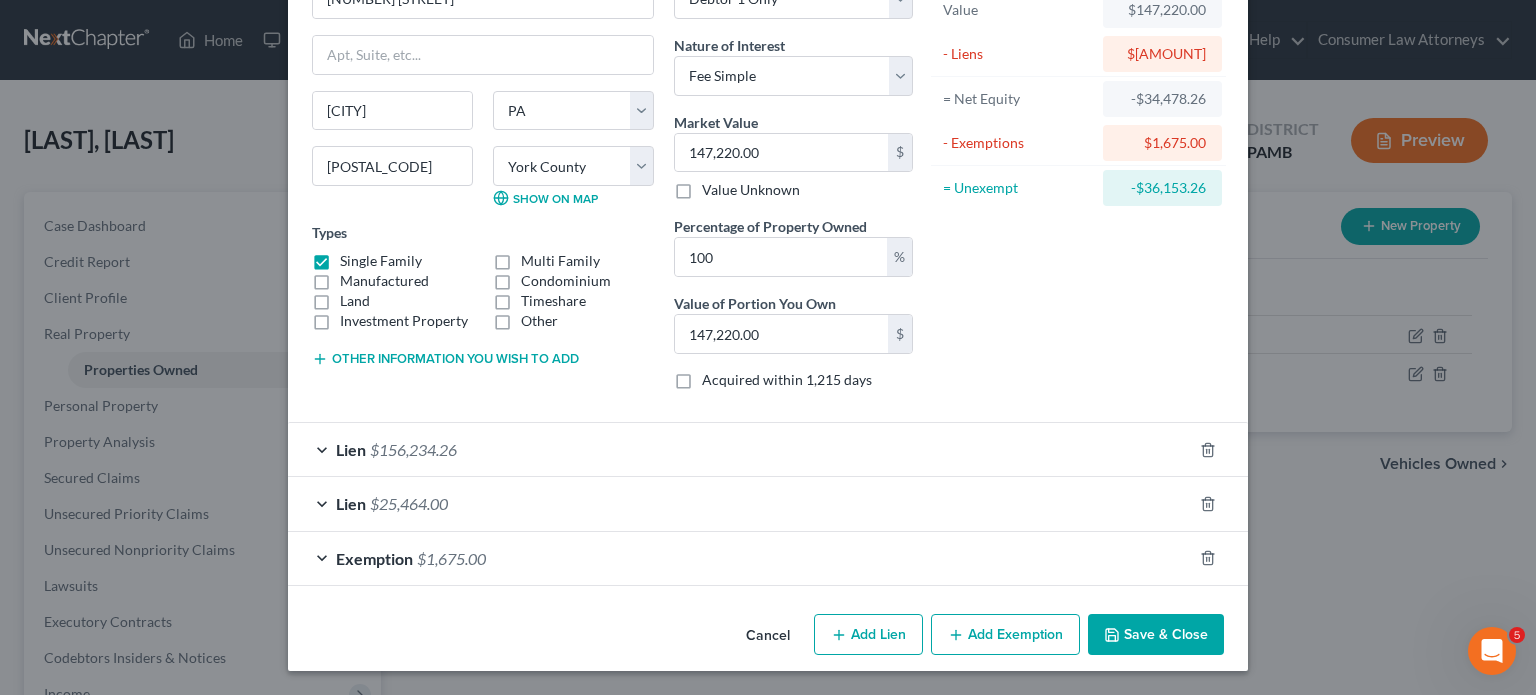 scroll, scrollTop: 131, scrollLeft: 0, axis: vertical 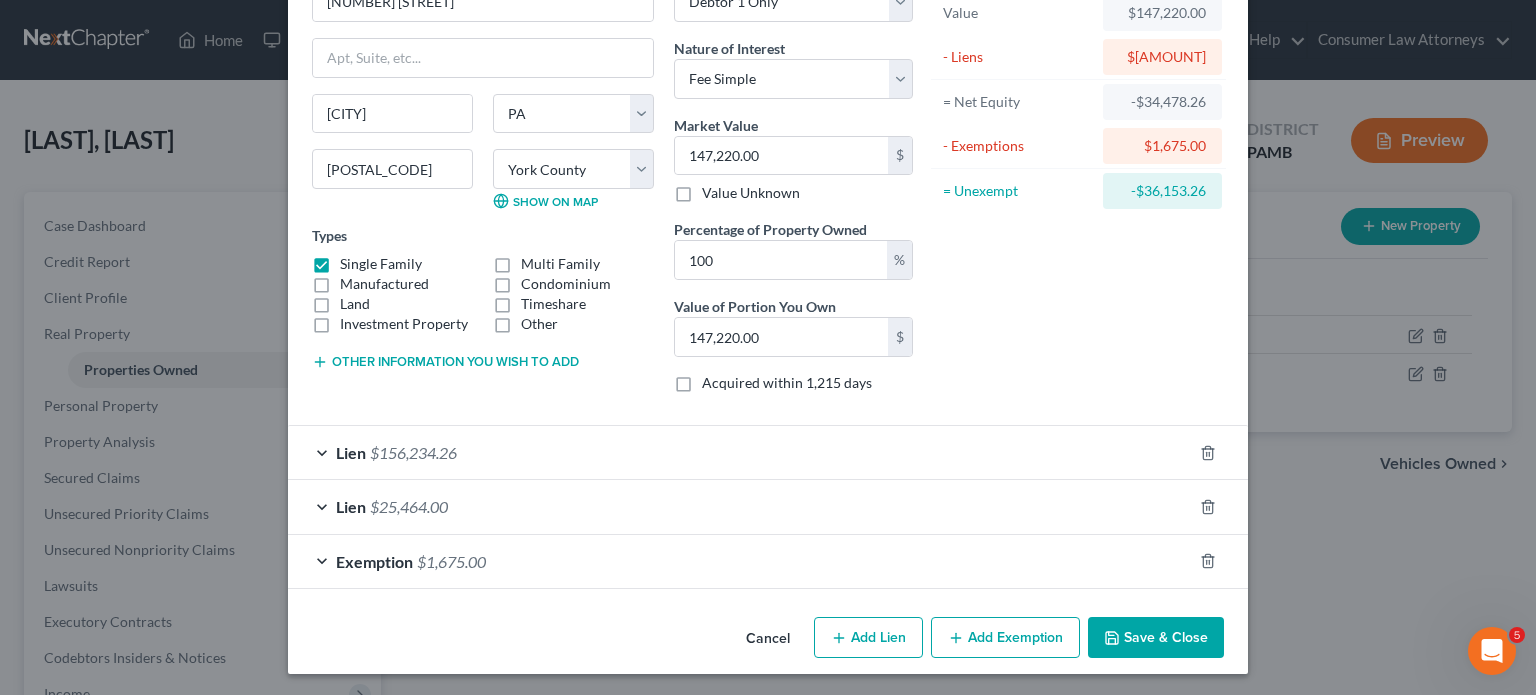 click on "Exemption $1,675.00" at bounding box center (740, 561) 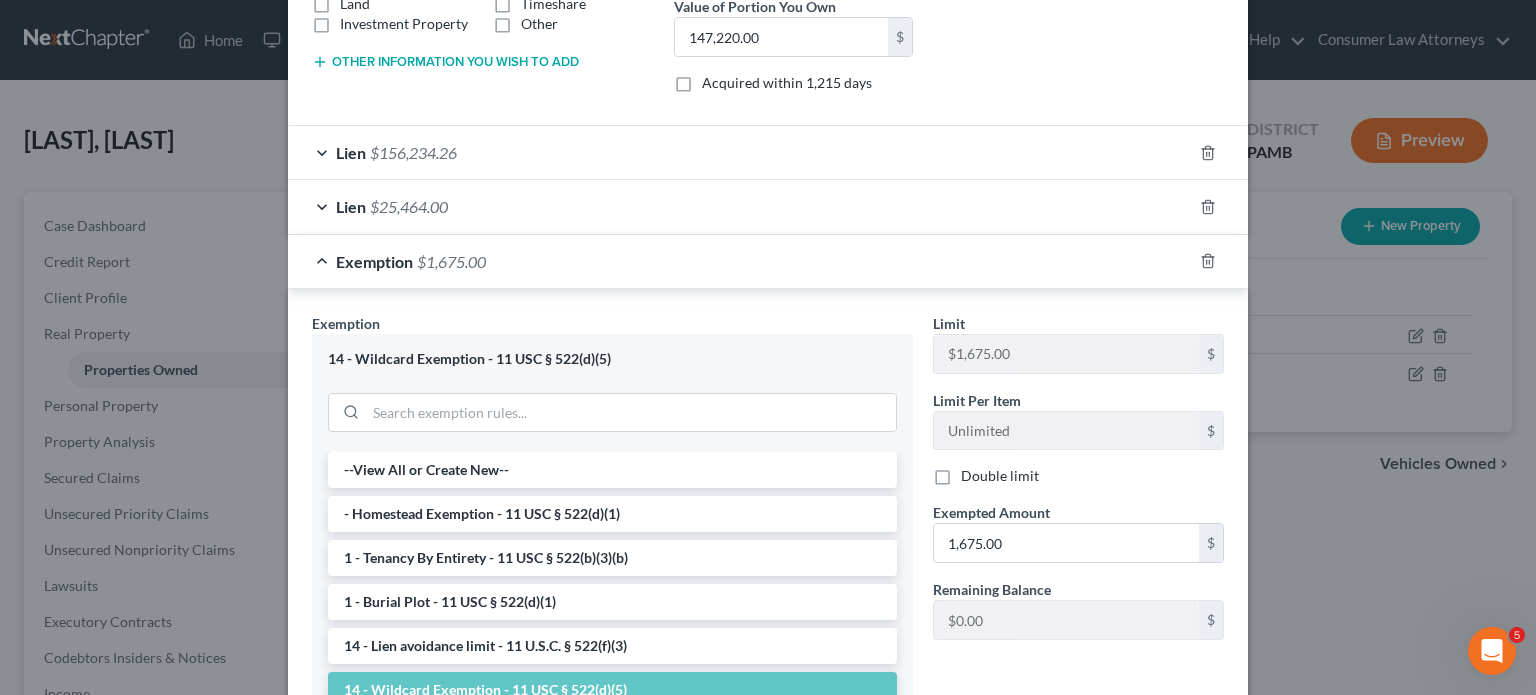 scroll, scrollTop: 531, scrollLeft: 0, axis: vertical 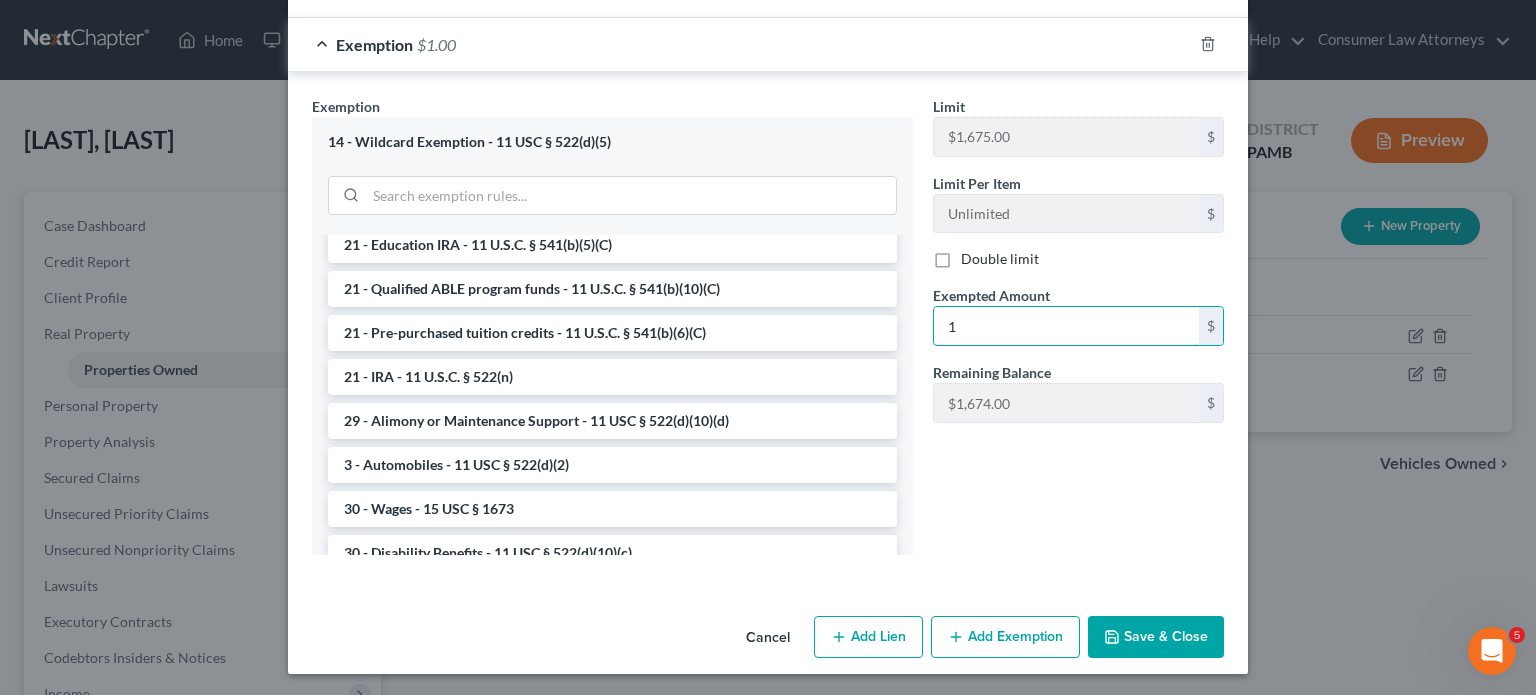 type on "1" 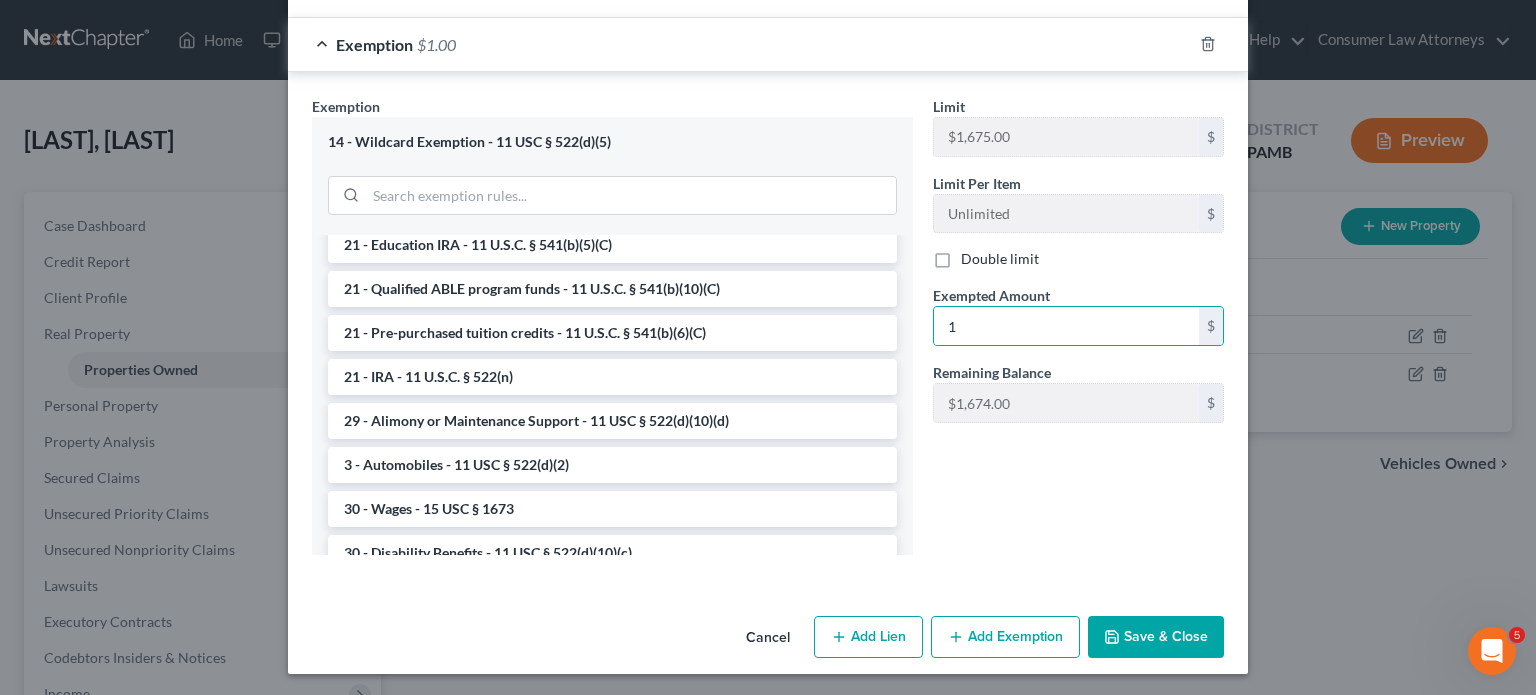 click on "Save & Close" at bounding box center (1156, 637) 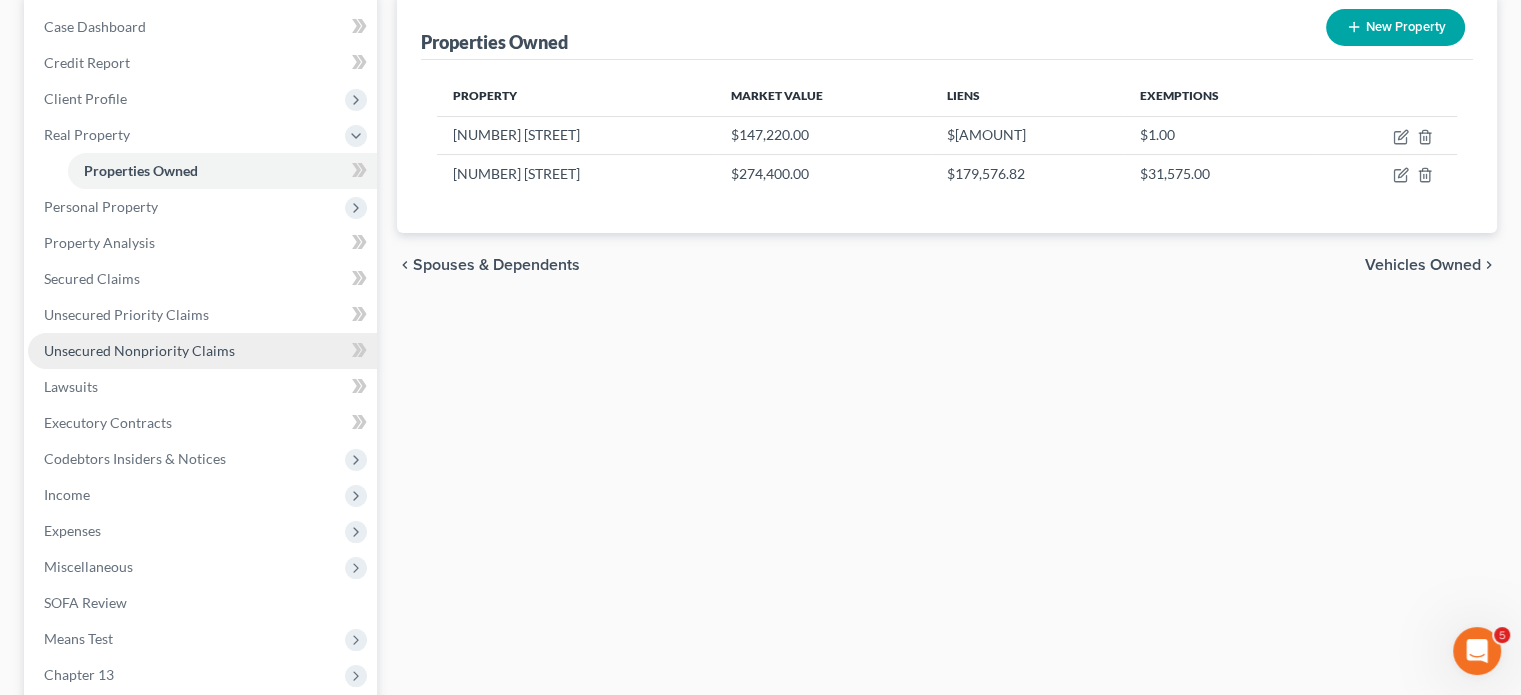 scroll, scrollTop: 200, scrollLeft: 0, axis: vertical 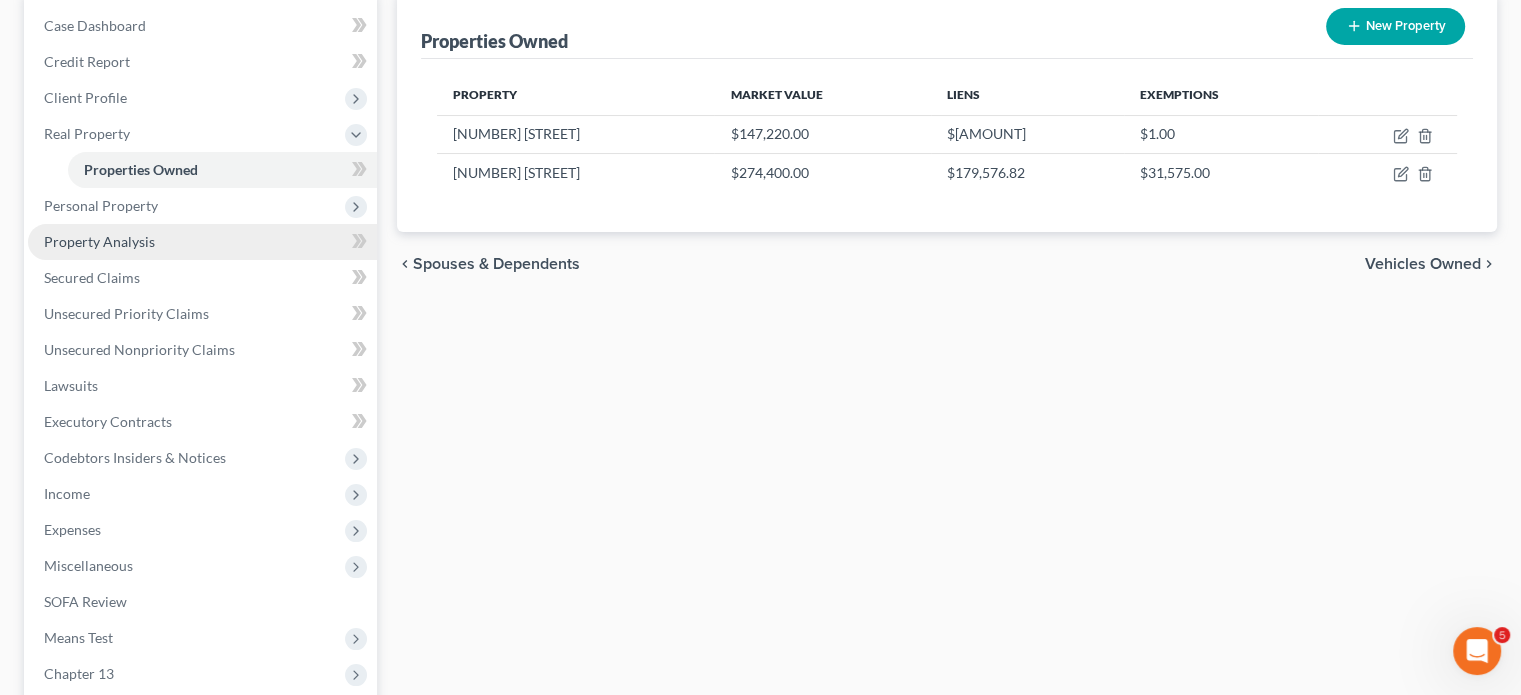 click on "Property Analysis" at bounding box center (99, 241) 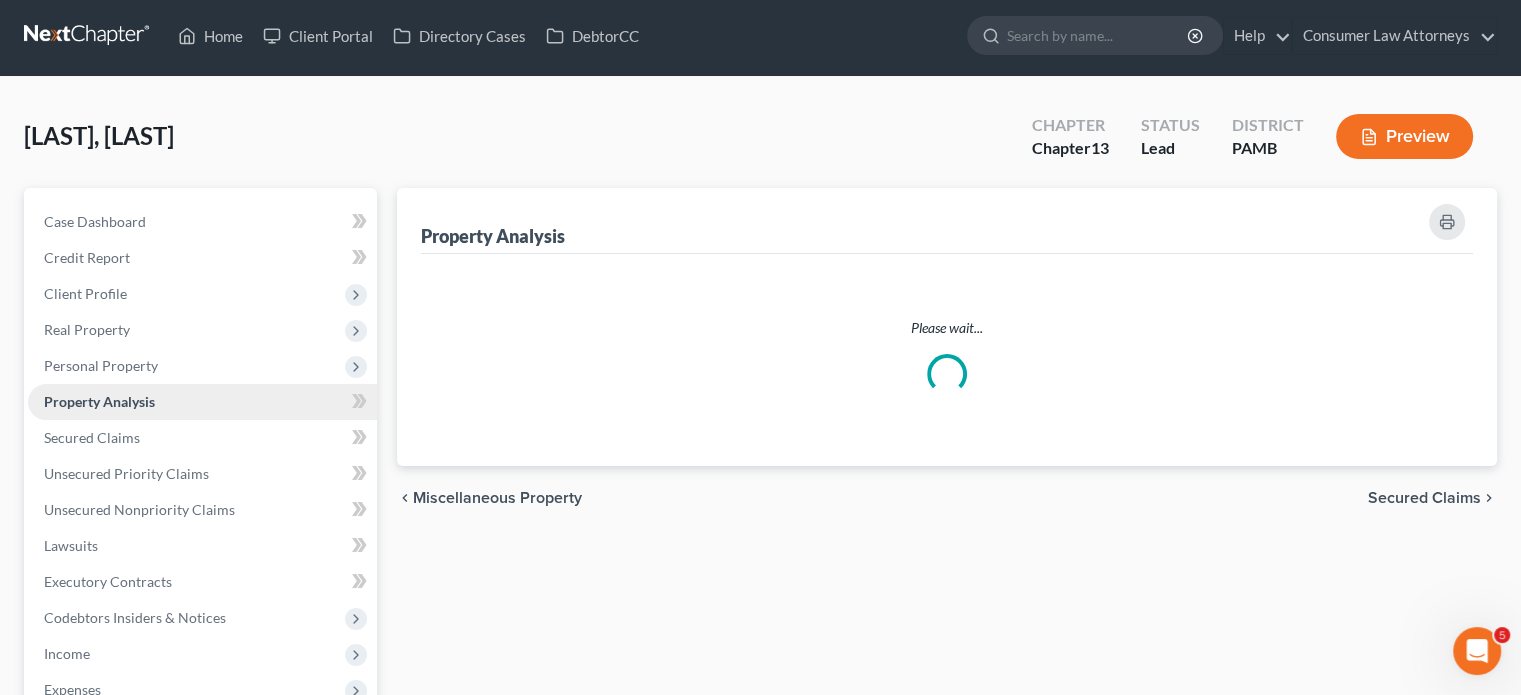 scroll, scrollTop: 0, scrollLeft: 0, axis: both 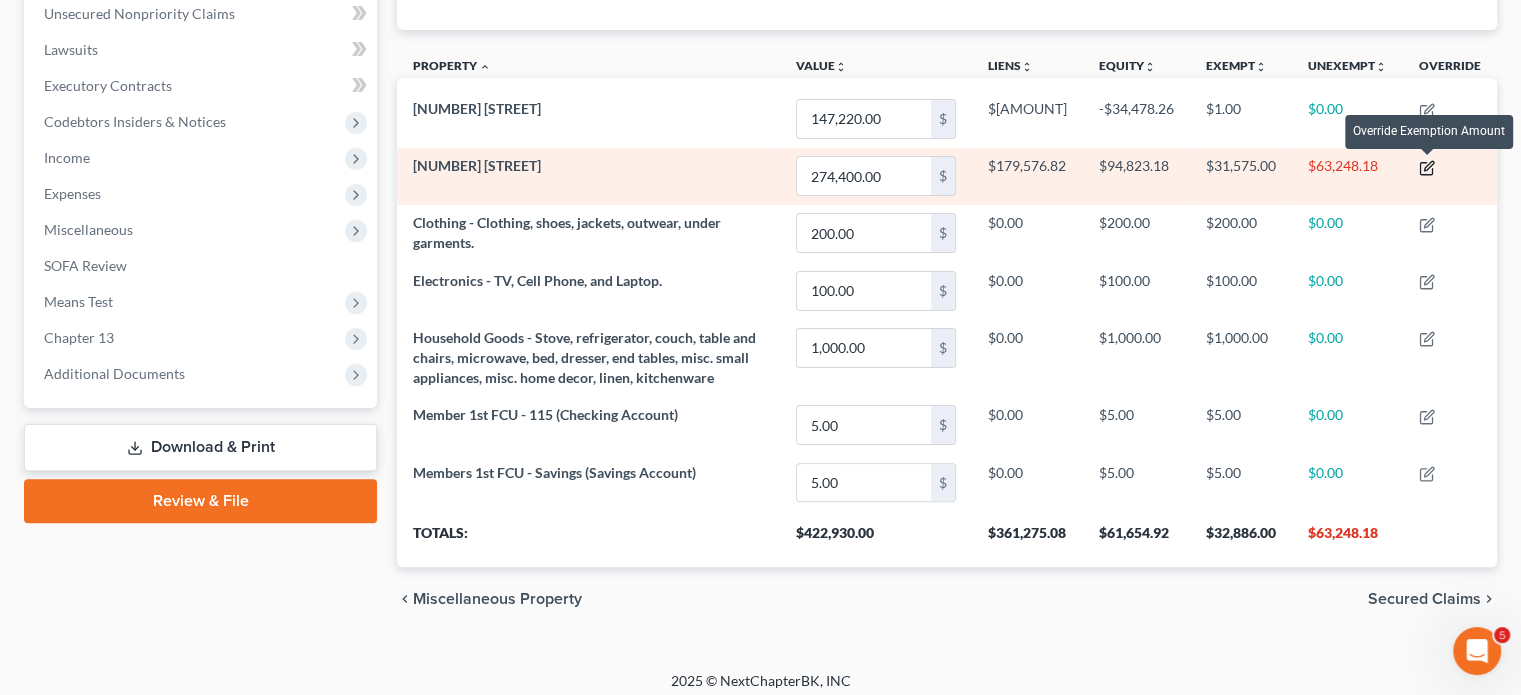 click 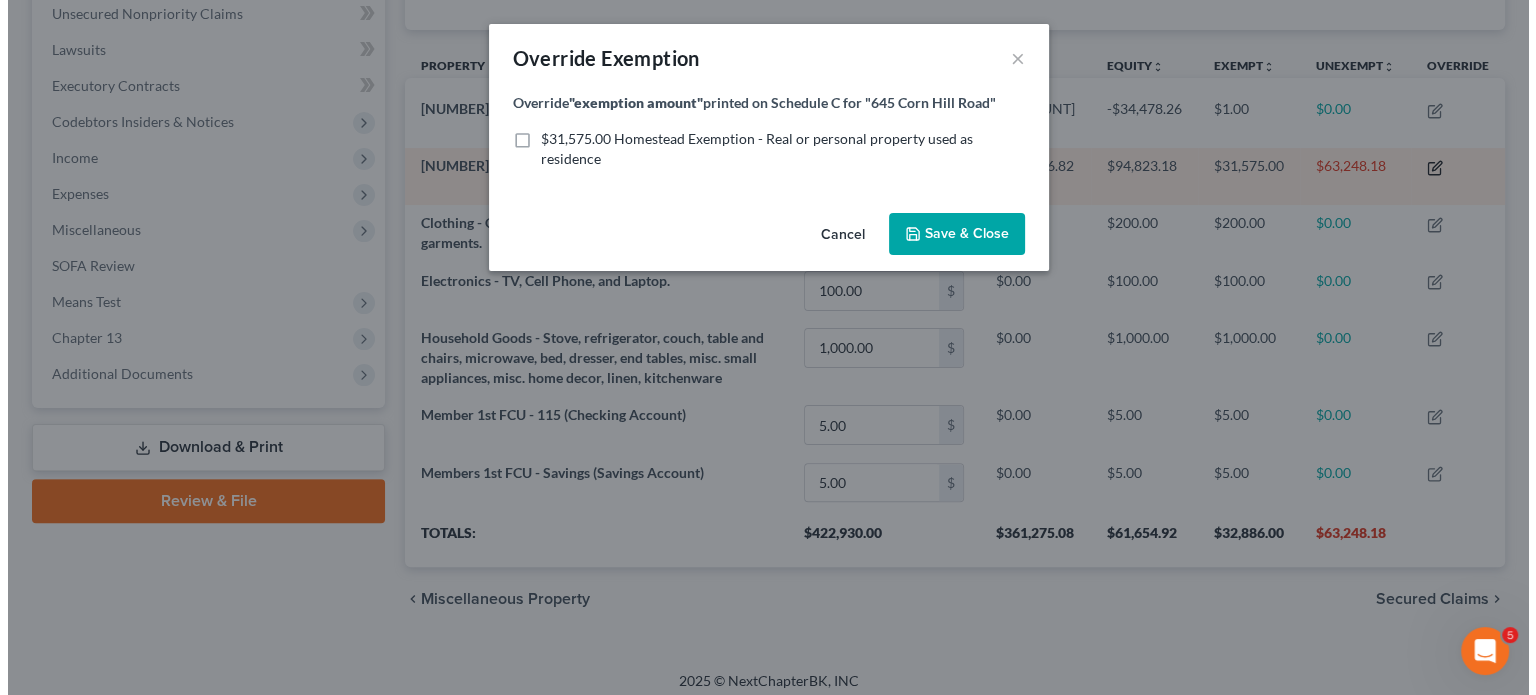 scroll, scrollTop: 999660, scrollLeft: 998888, axis: both 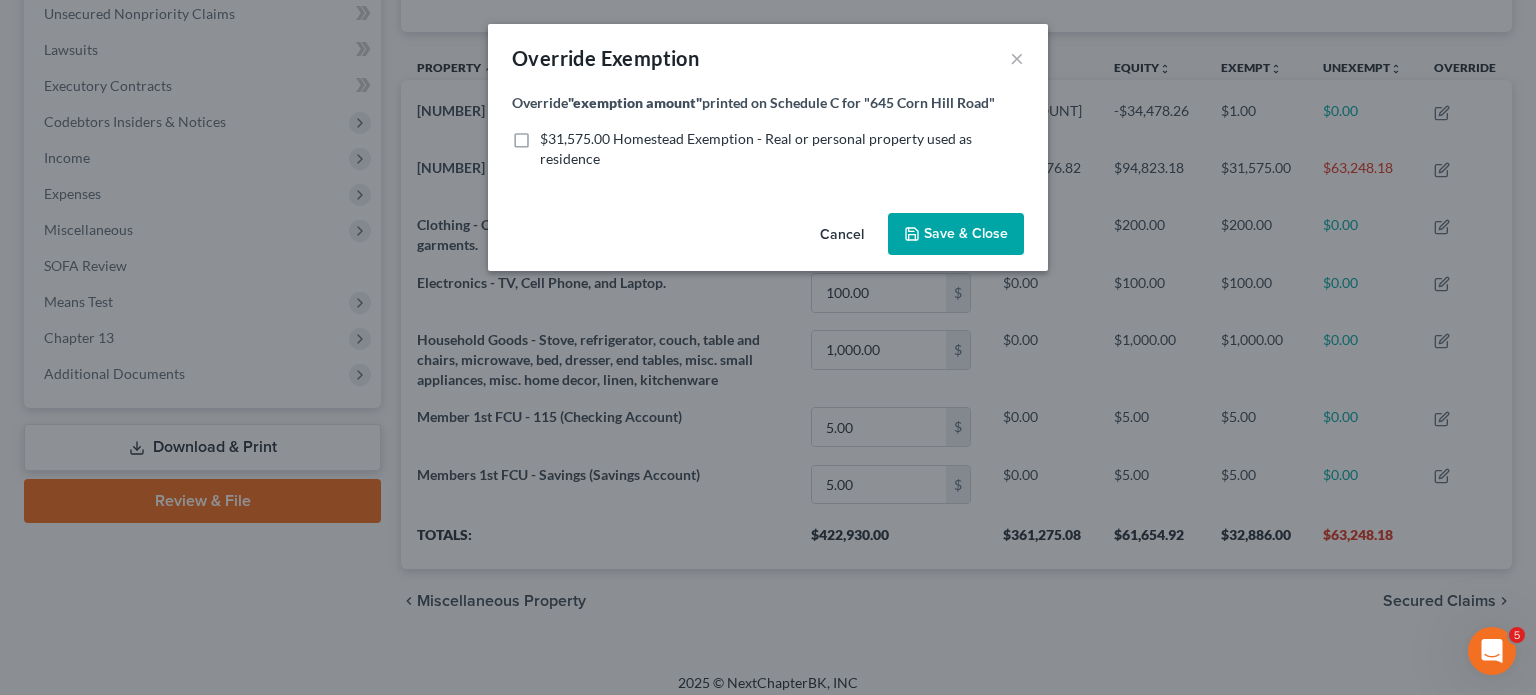 click on "Cancel" at bounding box center (842, 235) 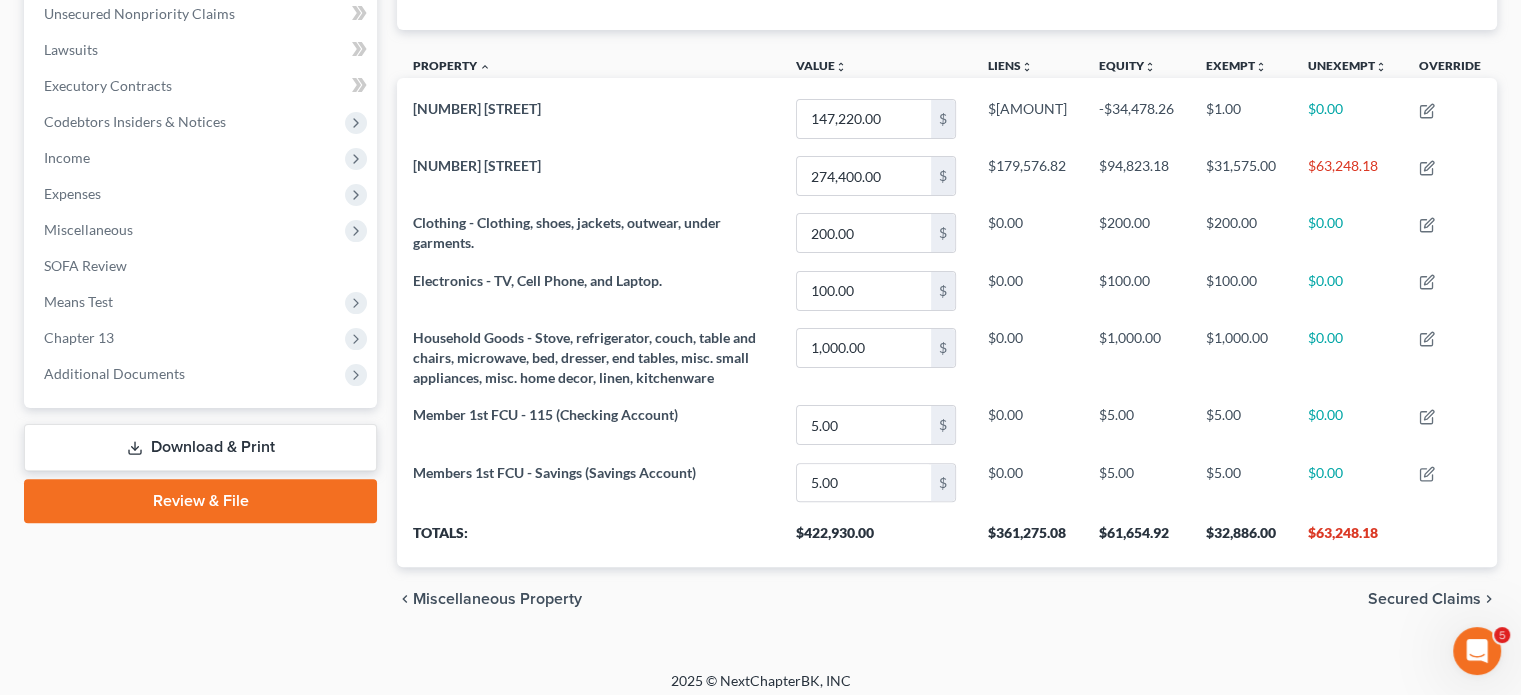 scroll, scrollTop: 338, scrollLeft: 1099, axis: both 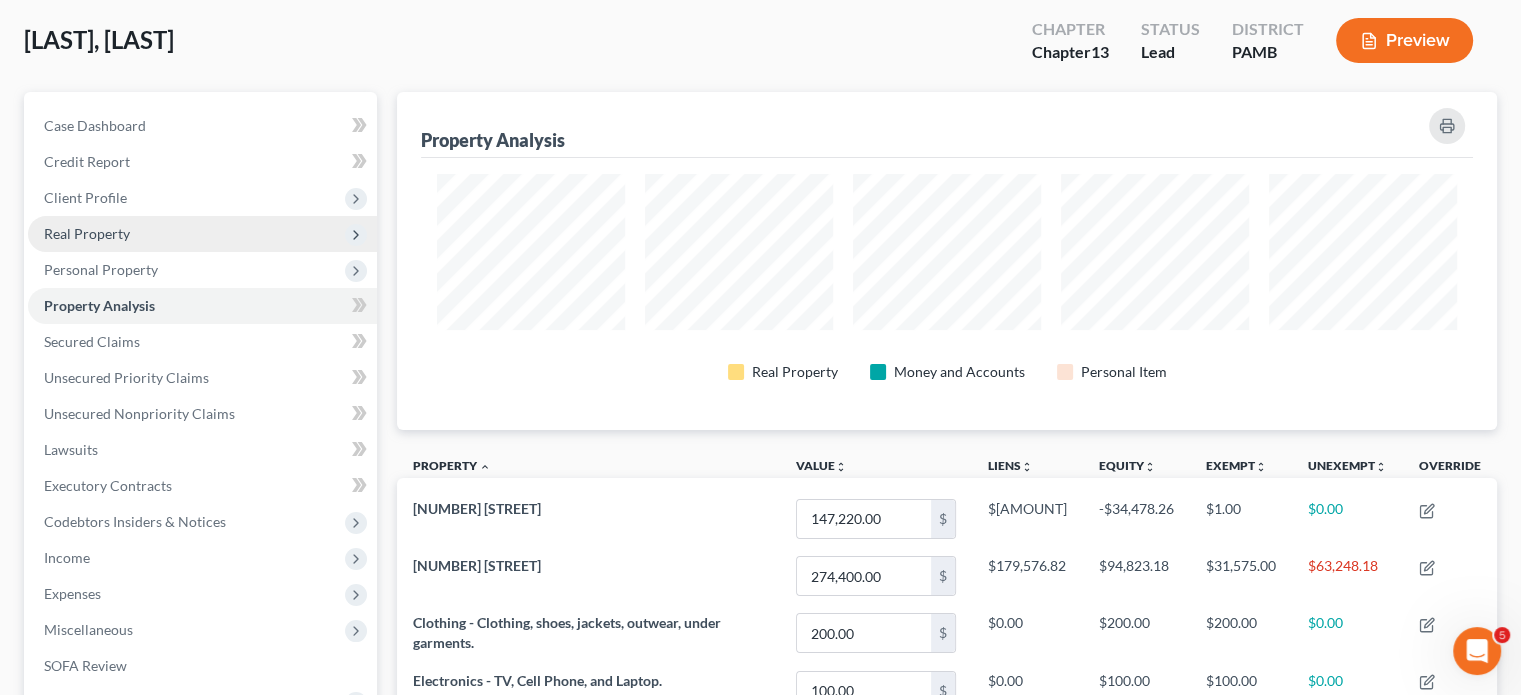 click on "Real Property" at bounding box center [202, 234] 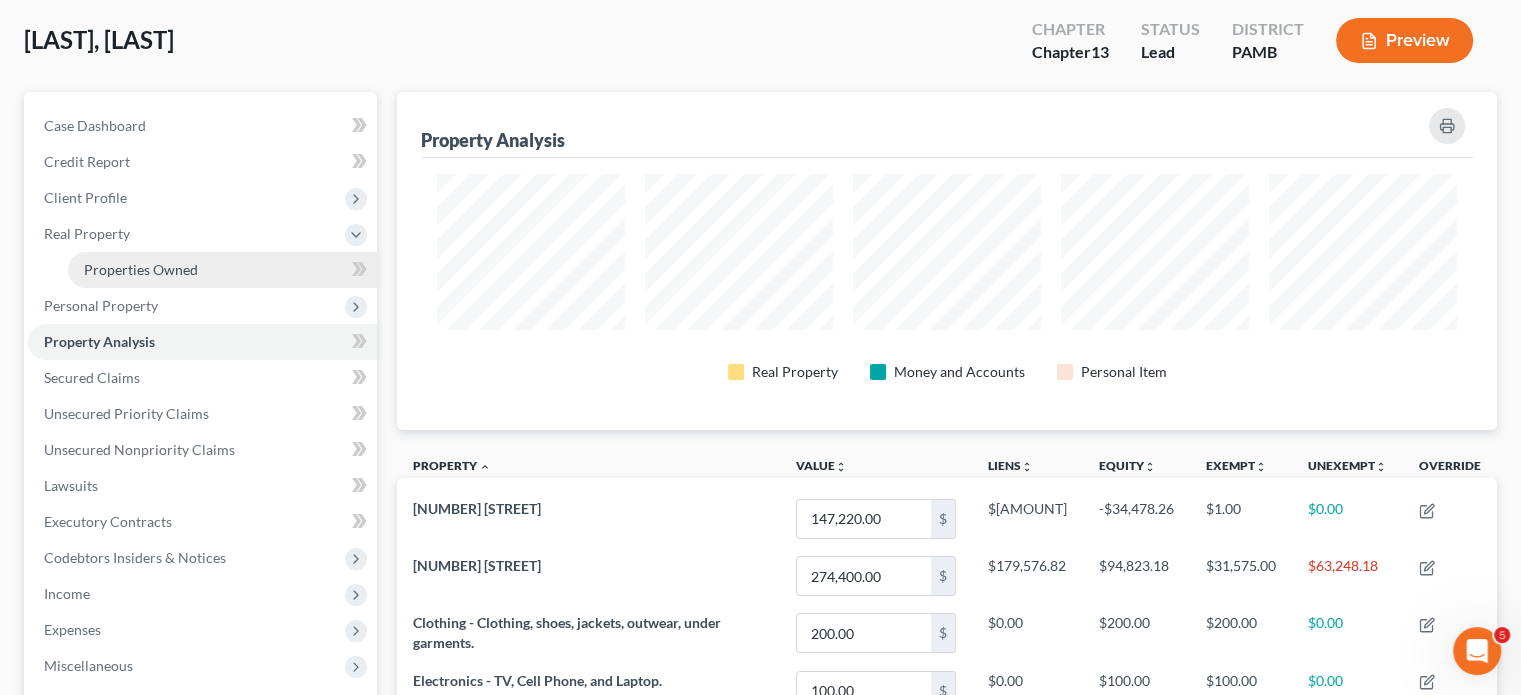 click on "Properties Owned" at bounding box center (141, 269) 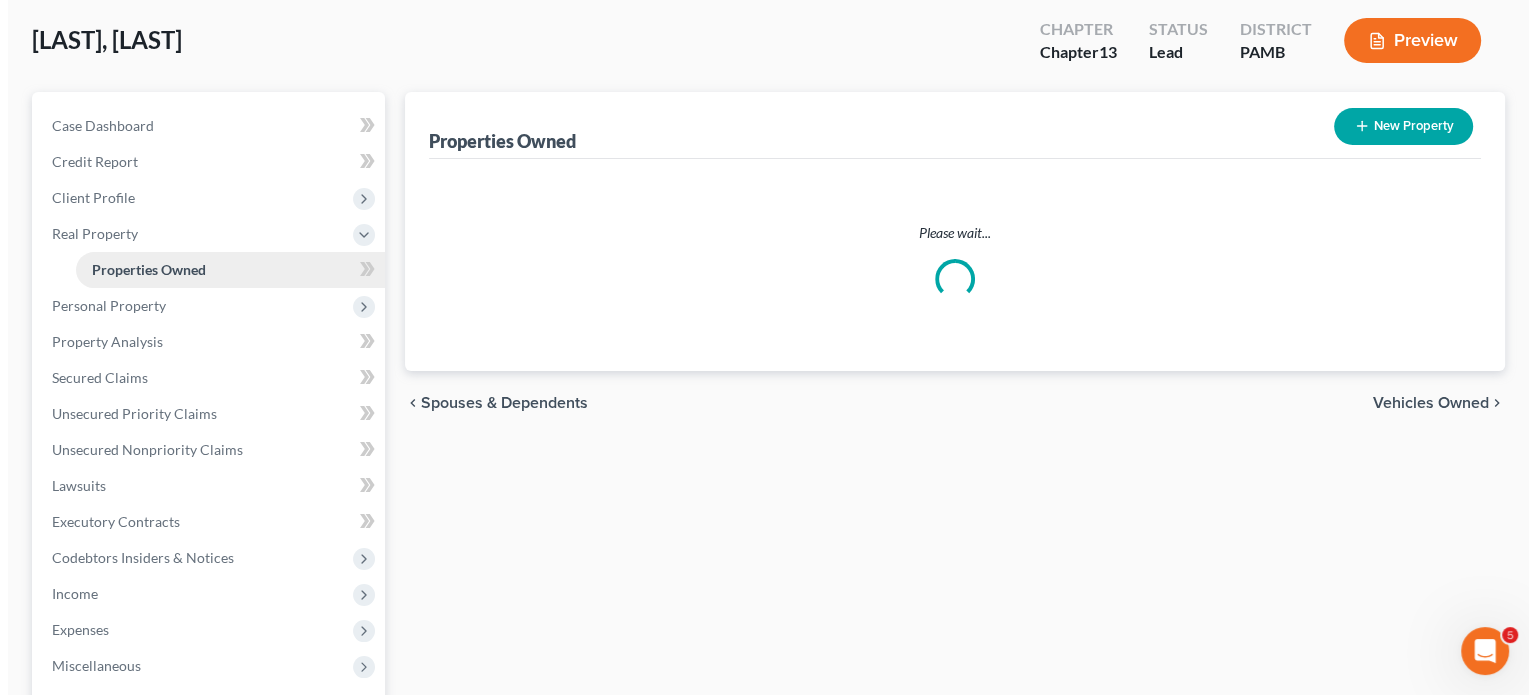scroll, scrollTop: 0, scrollLeft: 0, axis: both 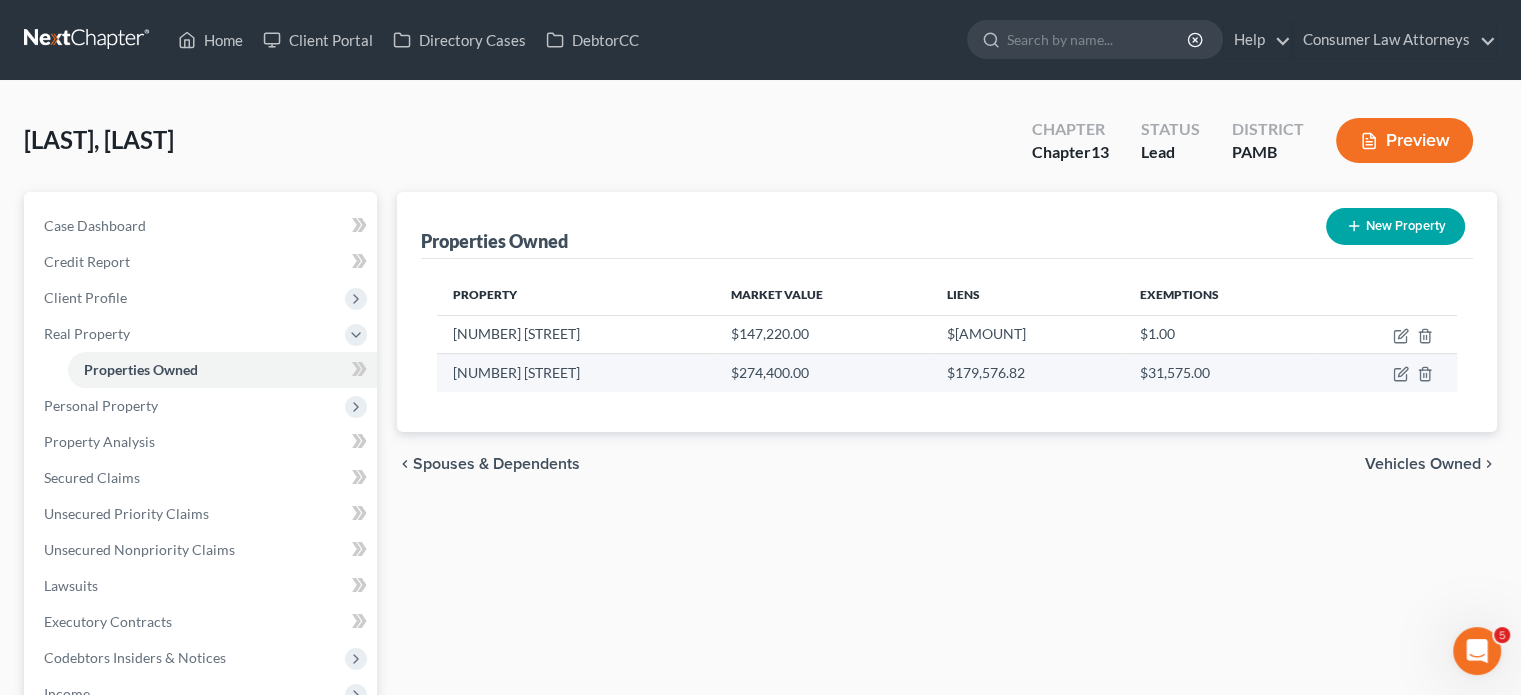 click on "[NUMBER] [STREET]" at bounding box center [575, 373] 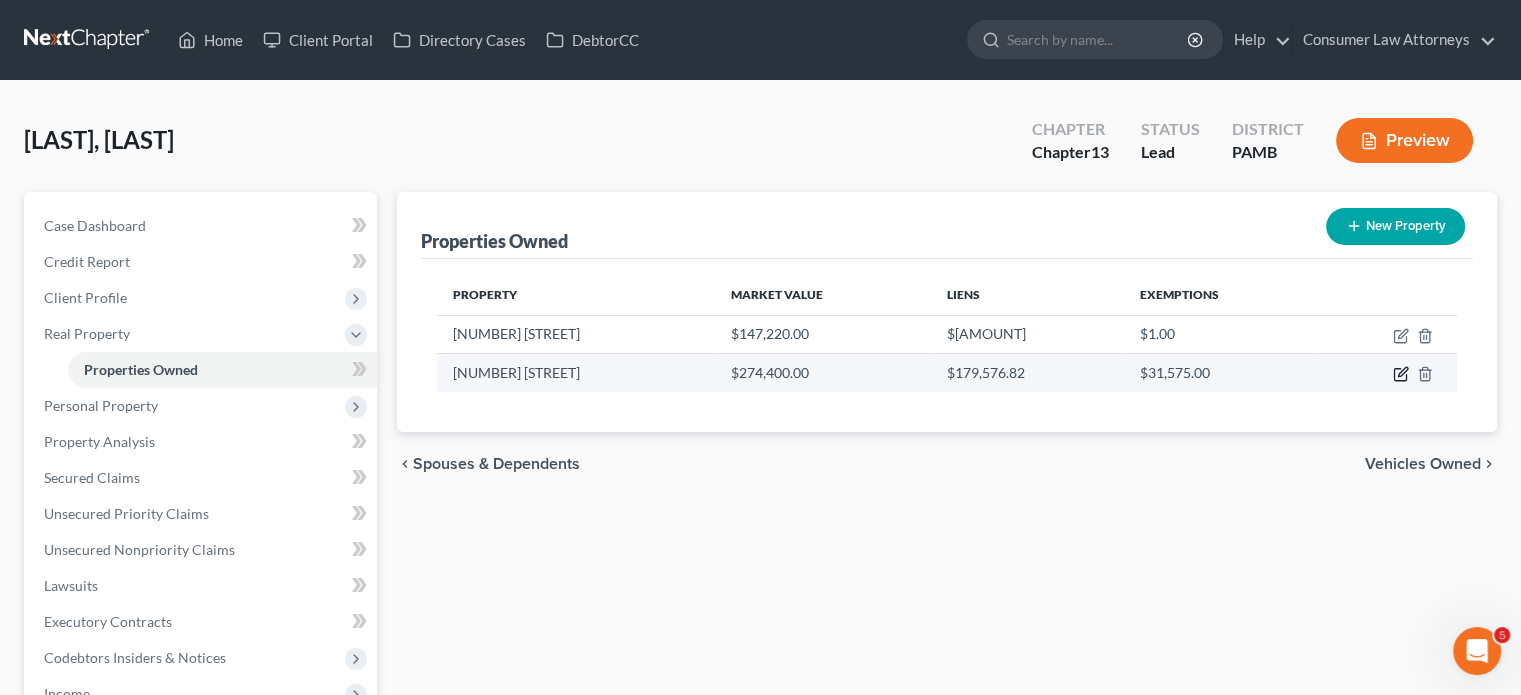 click 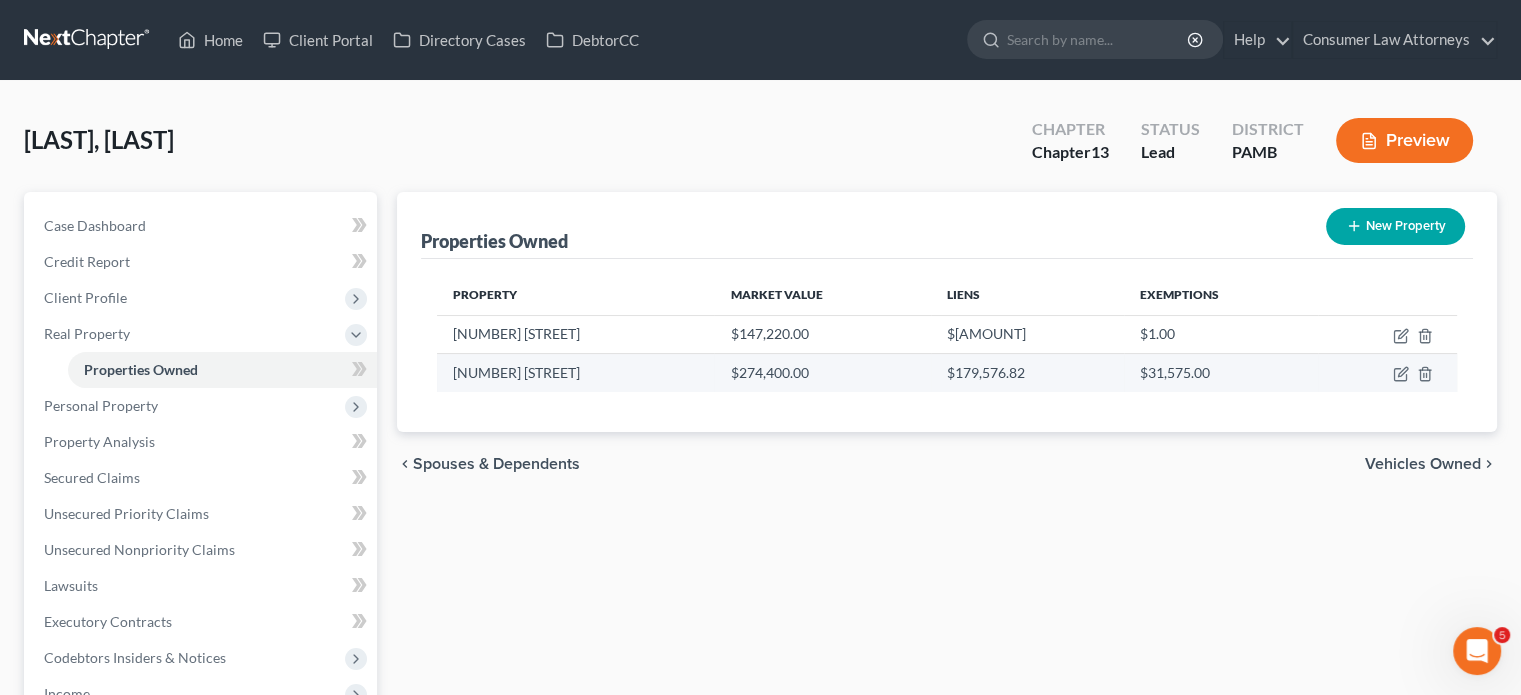 select on "39" 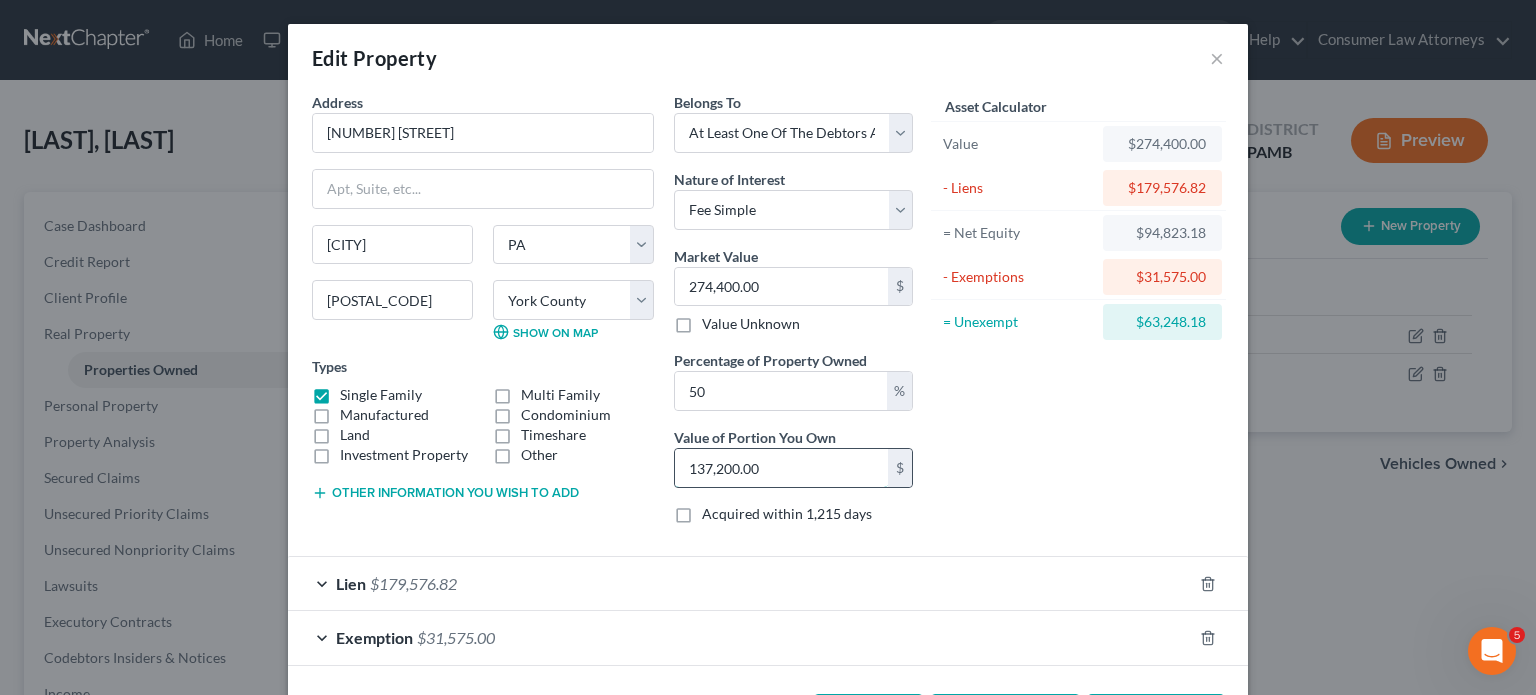 click on "137,200.00" at bounding box center [781, 468] 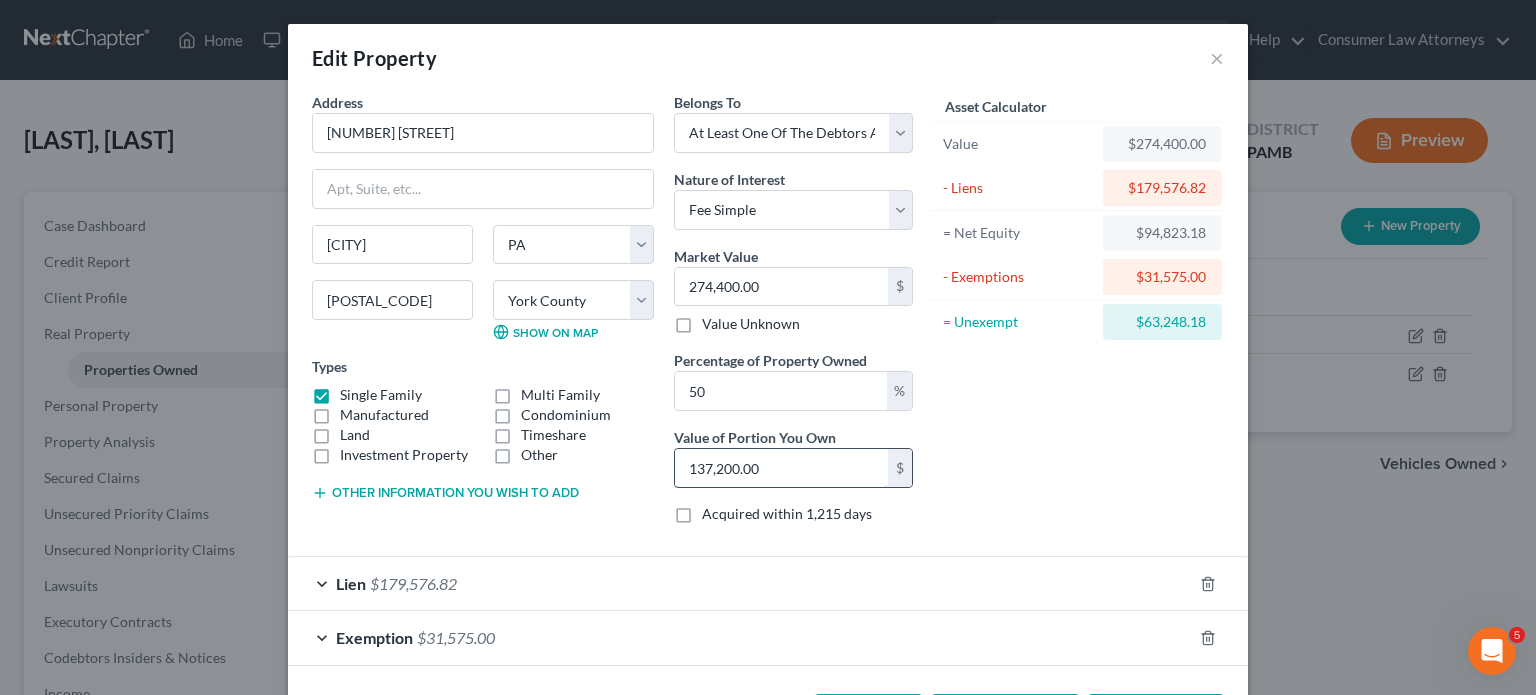 type on "0.00" 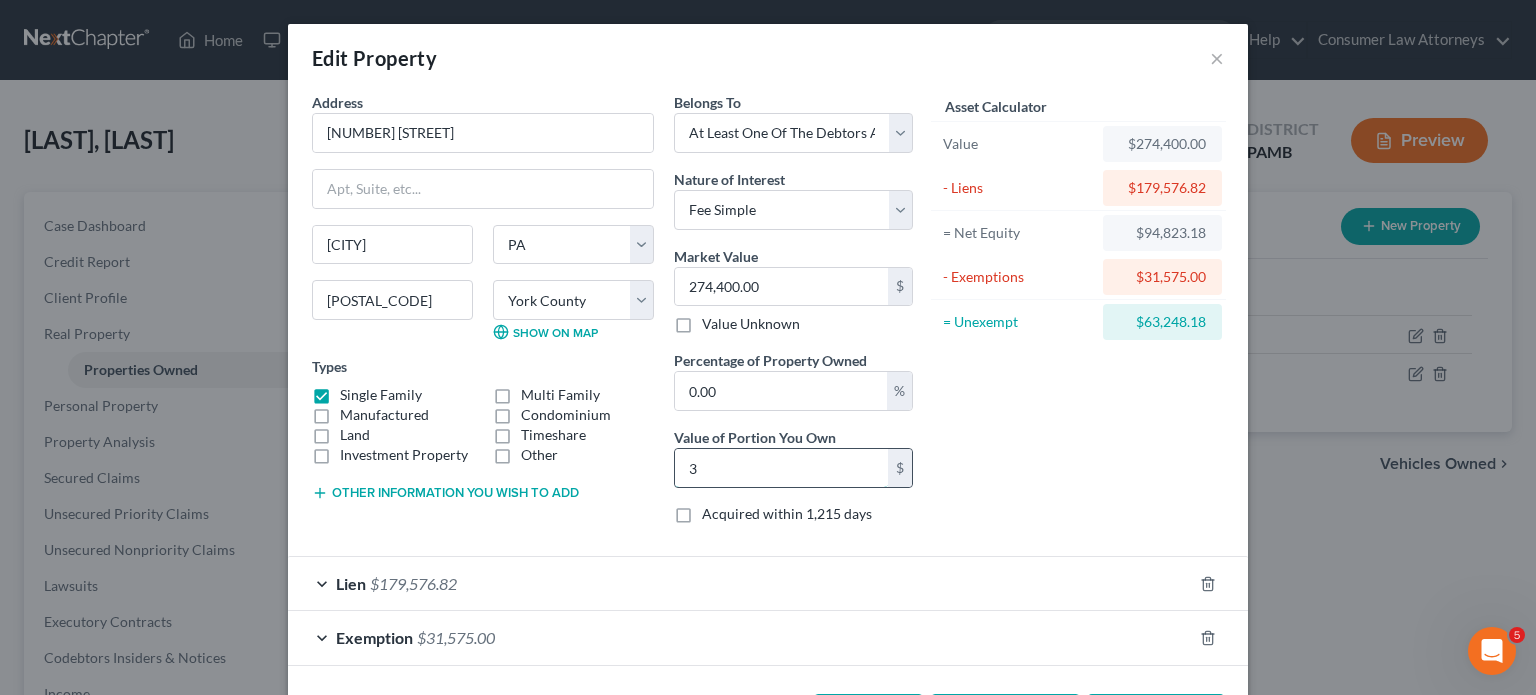 type on "0.01" 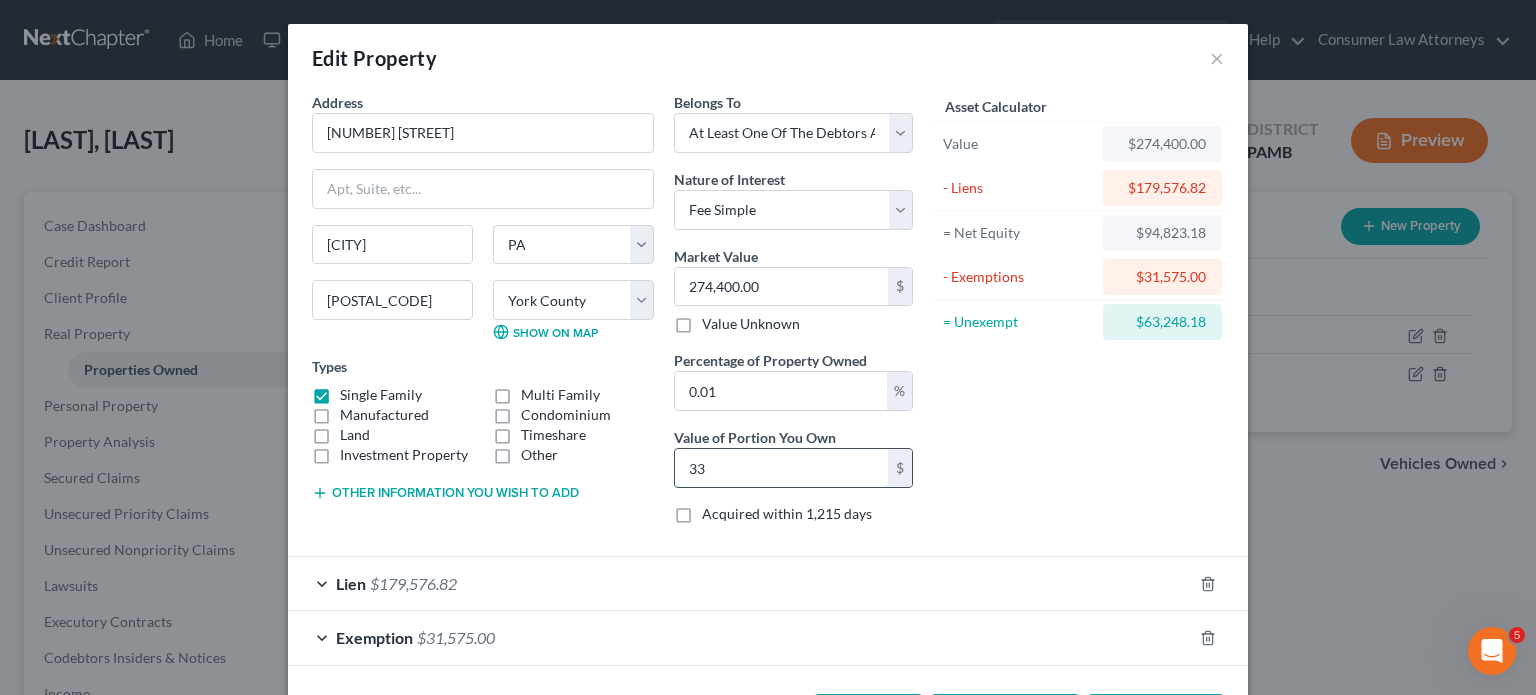 type on "0.12" 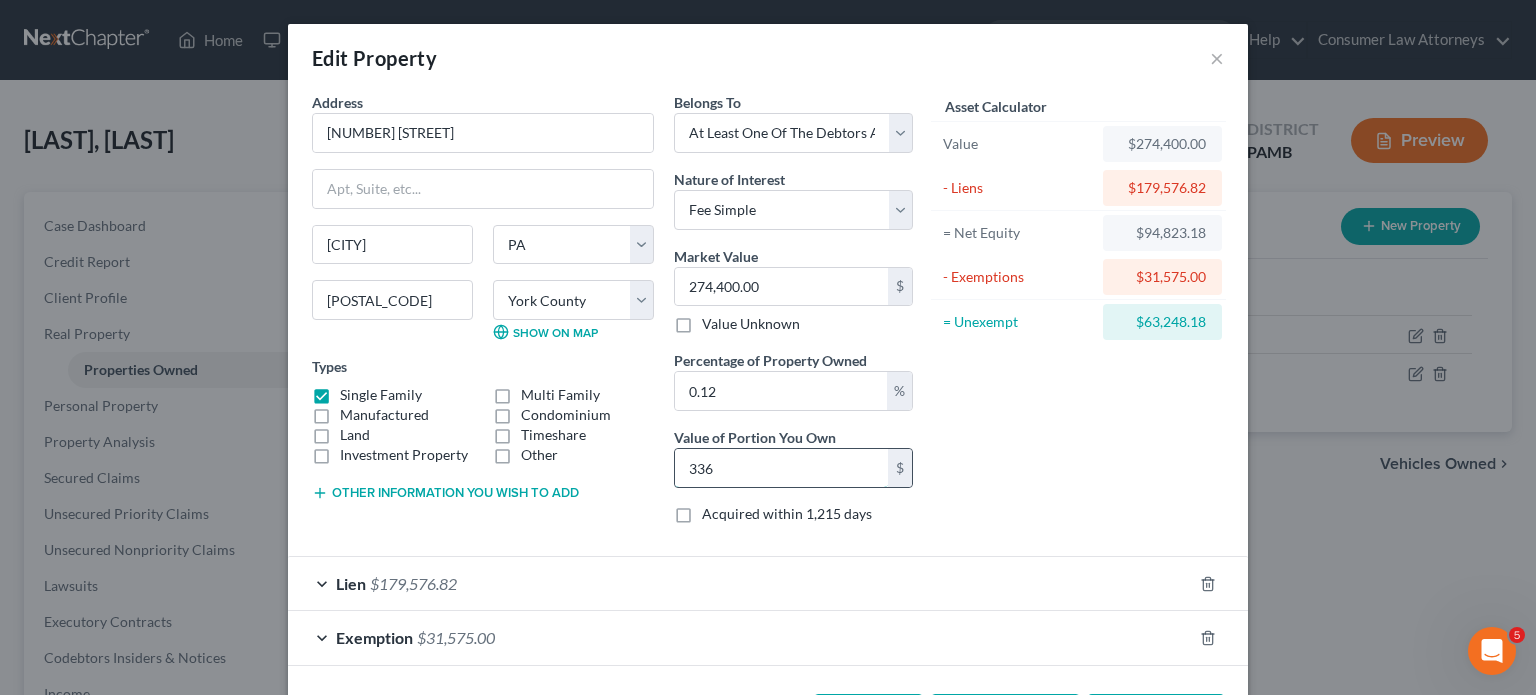 type on "1.23" 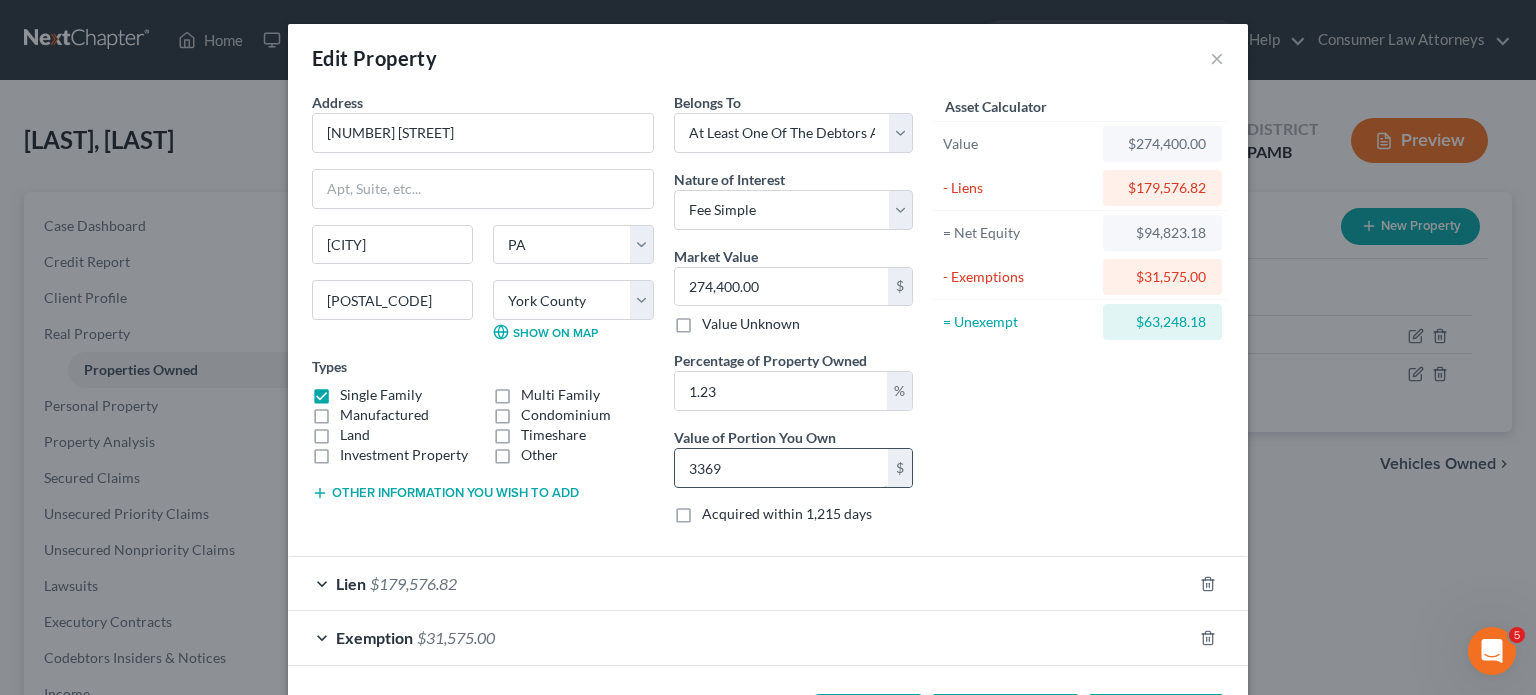 type on "[NUMBER]" 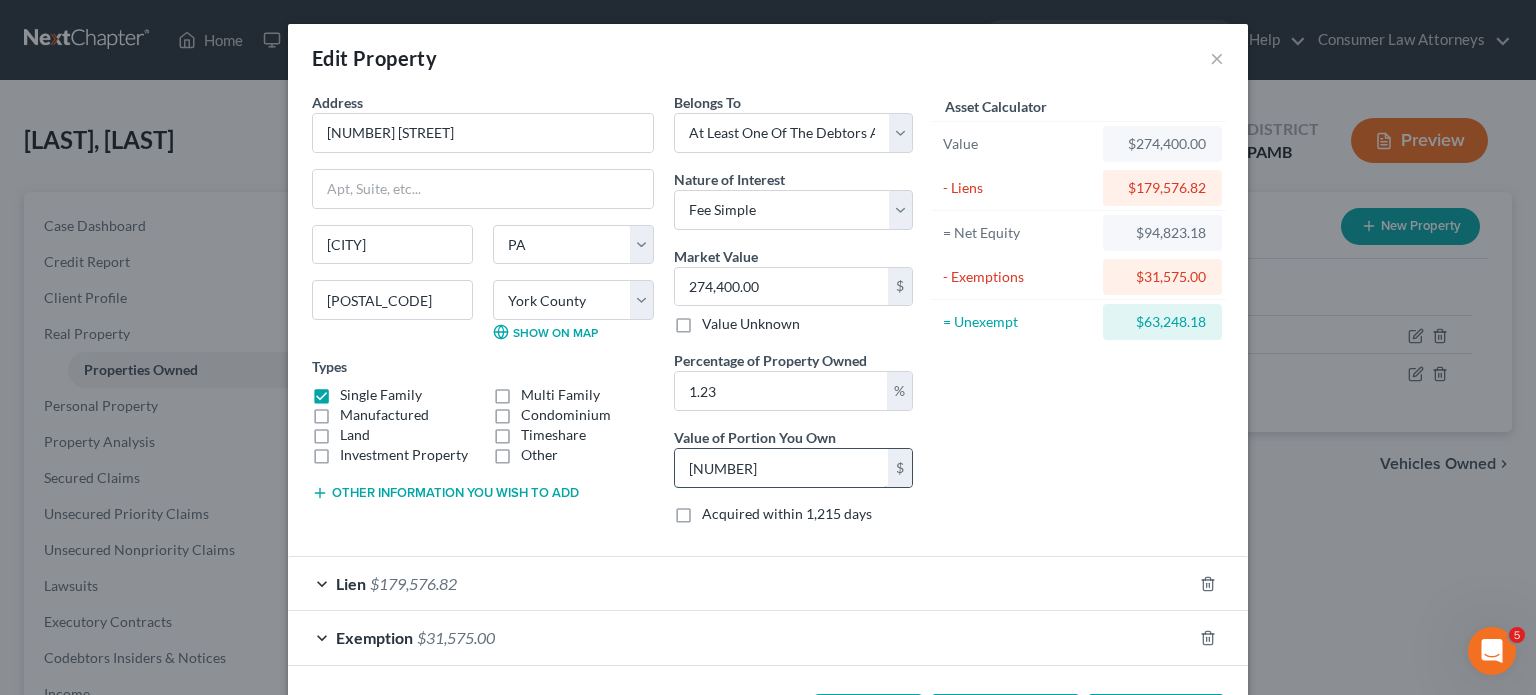 type on "12.28" 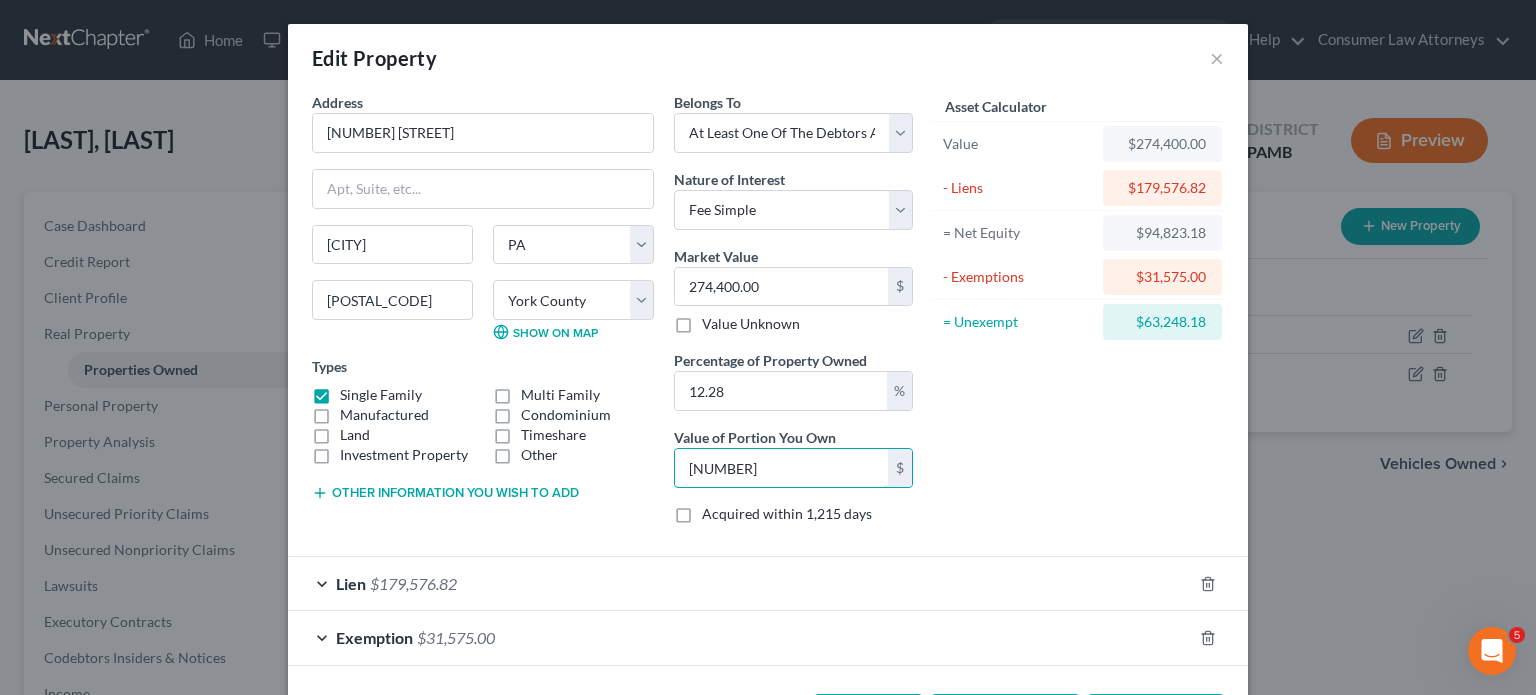 type on "[NUMBER]" 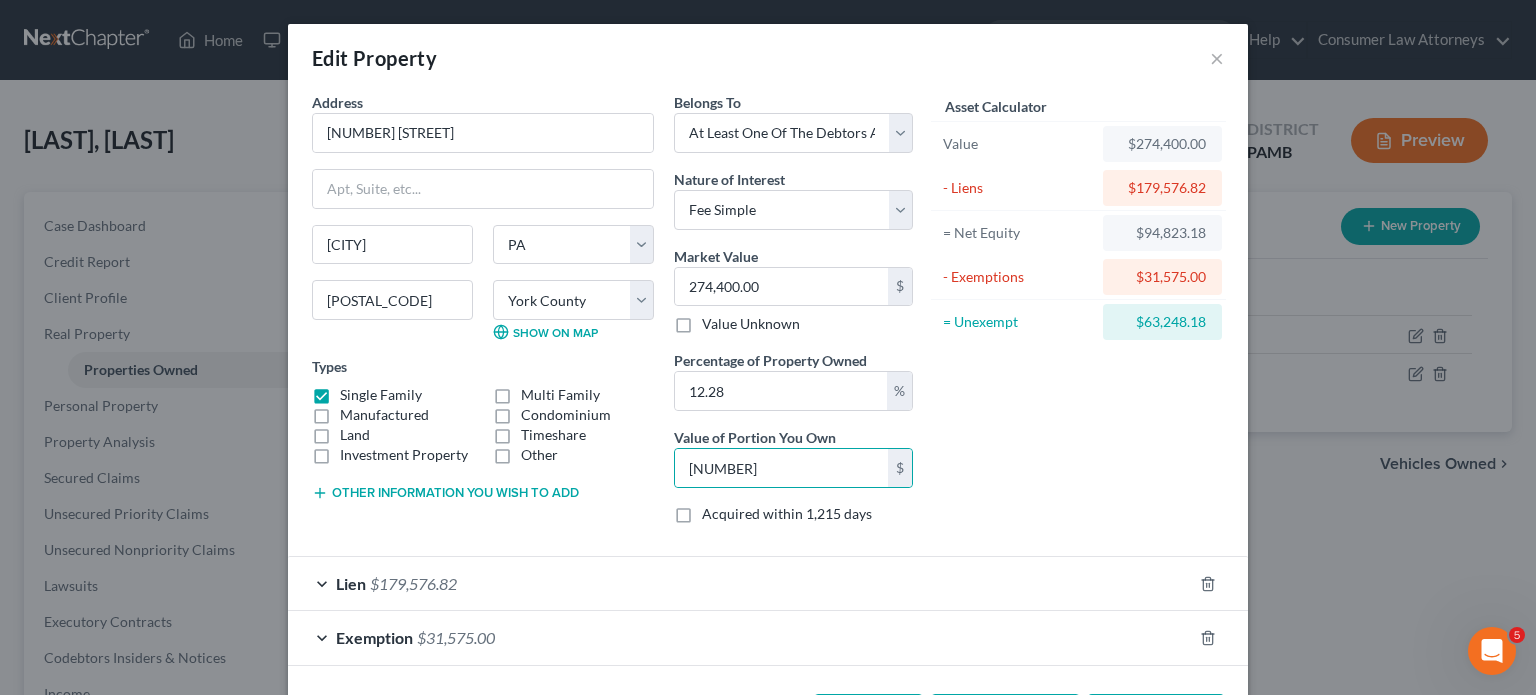click on "Asset Calculator Value $274,400.00 - Liens $179,576.82 = Net Equity $94,823.18 - Exemptions $31,575.00 = Unexempt $63,248.18" at bounding box center (1078, 316) 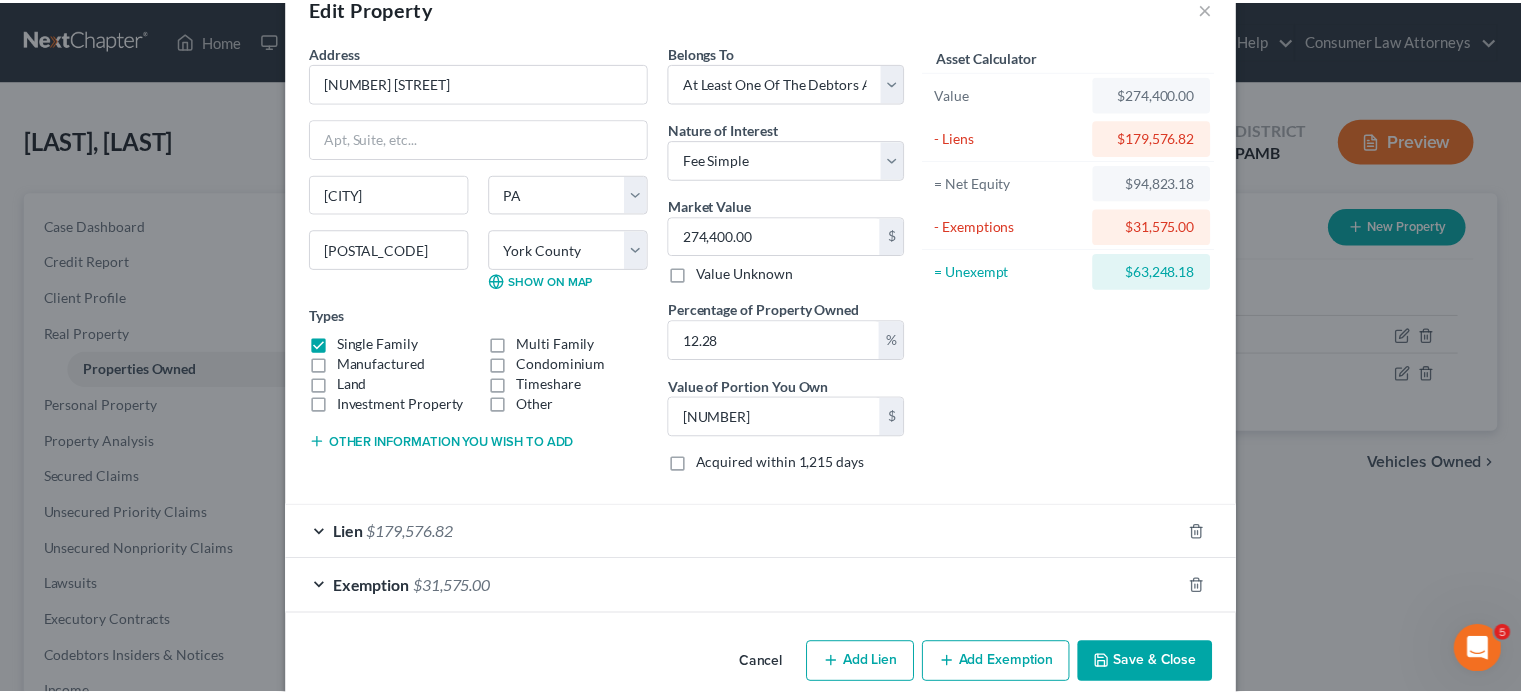 scroll, scrollTop: 77, scrollLeft: 0, axis: vertical 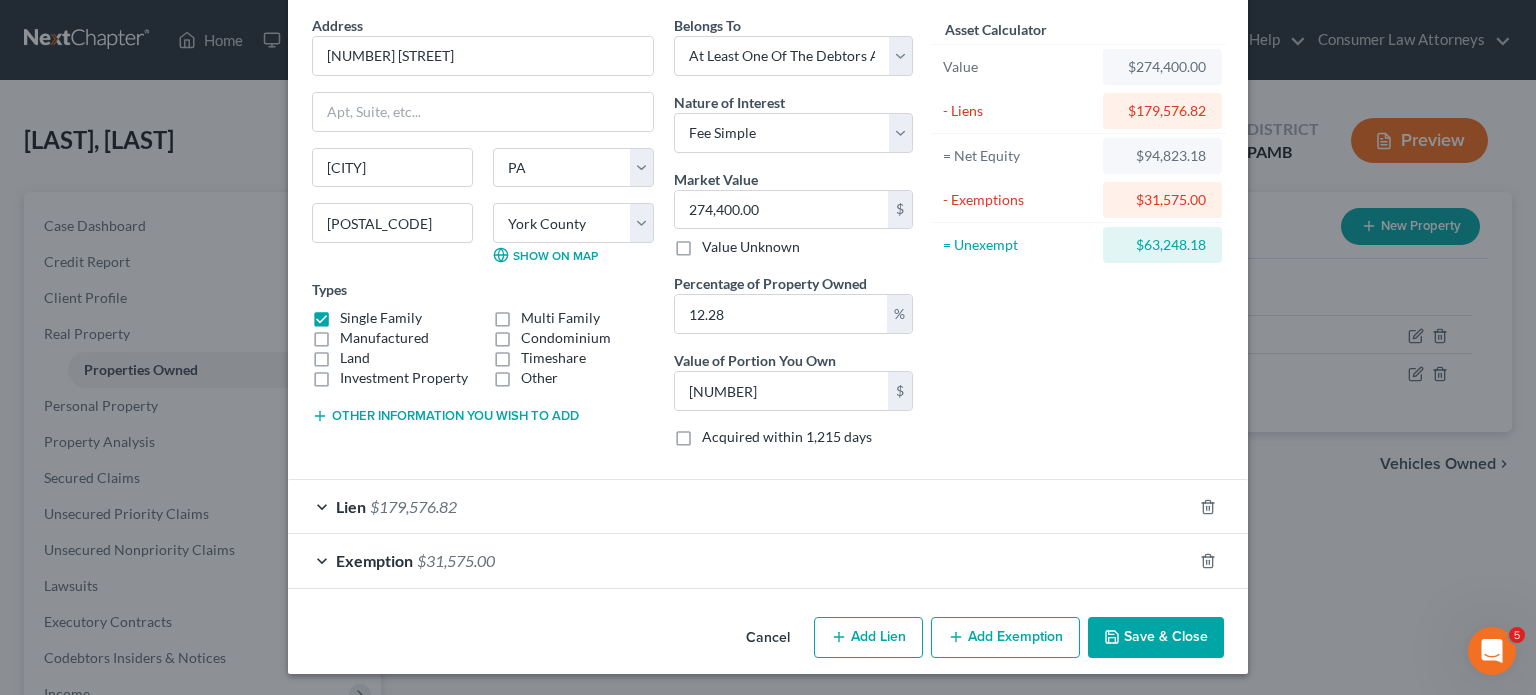 click on "Save & Close" at bounding box center [1156, 638] 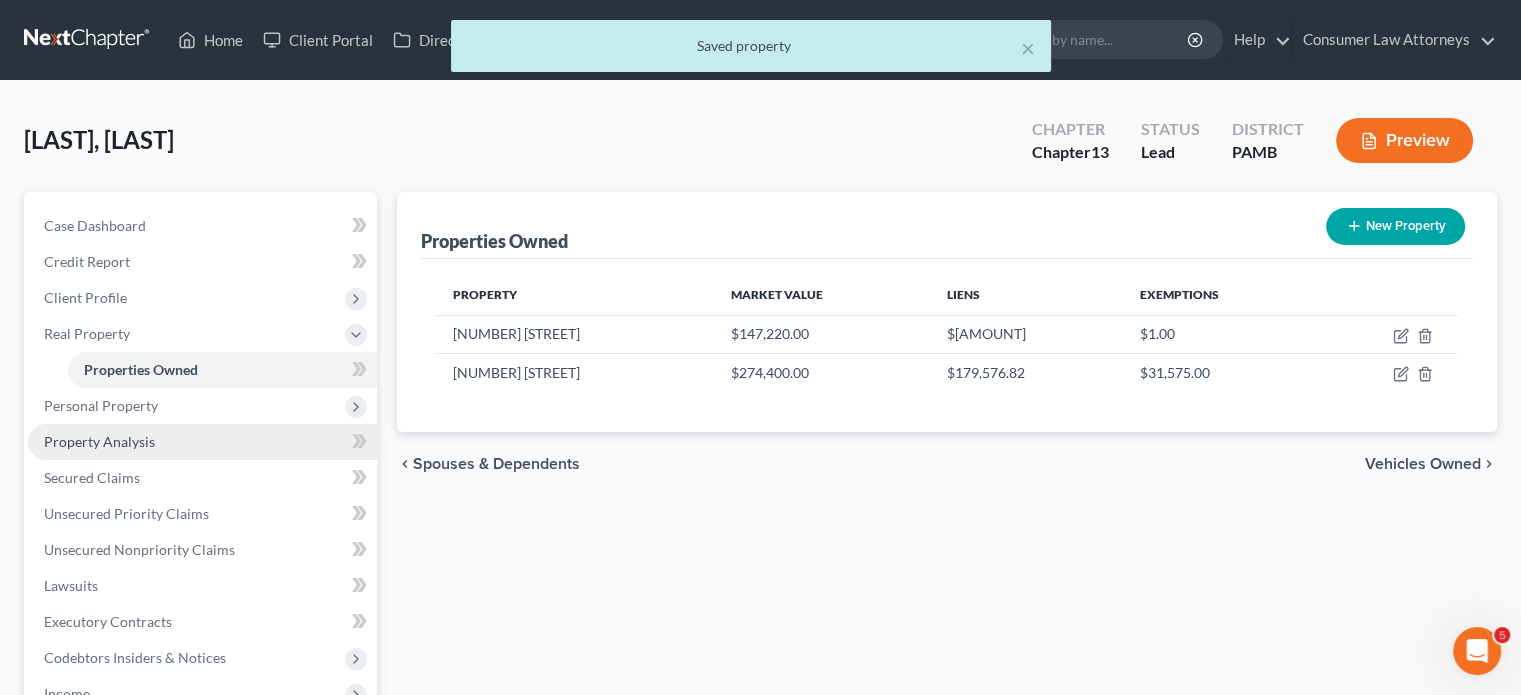click on "Property Analysis" at bounding box center [99, 441] 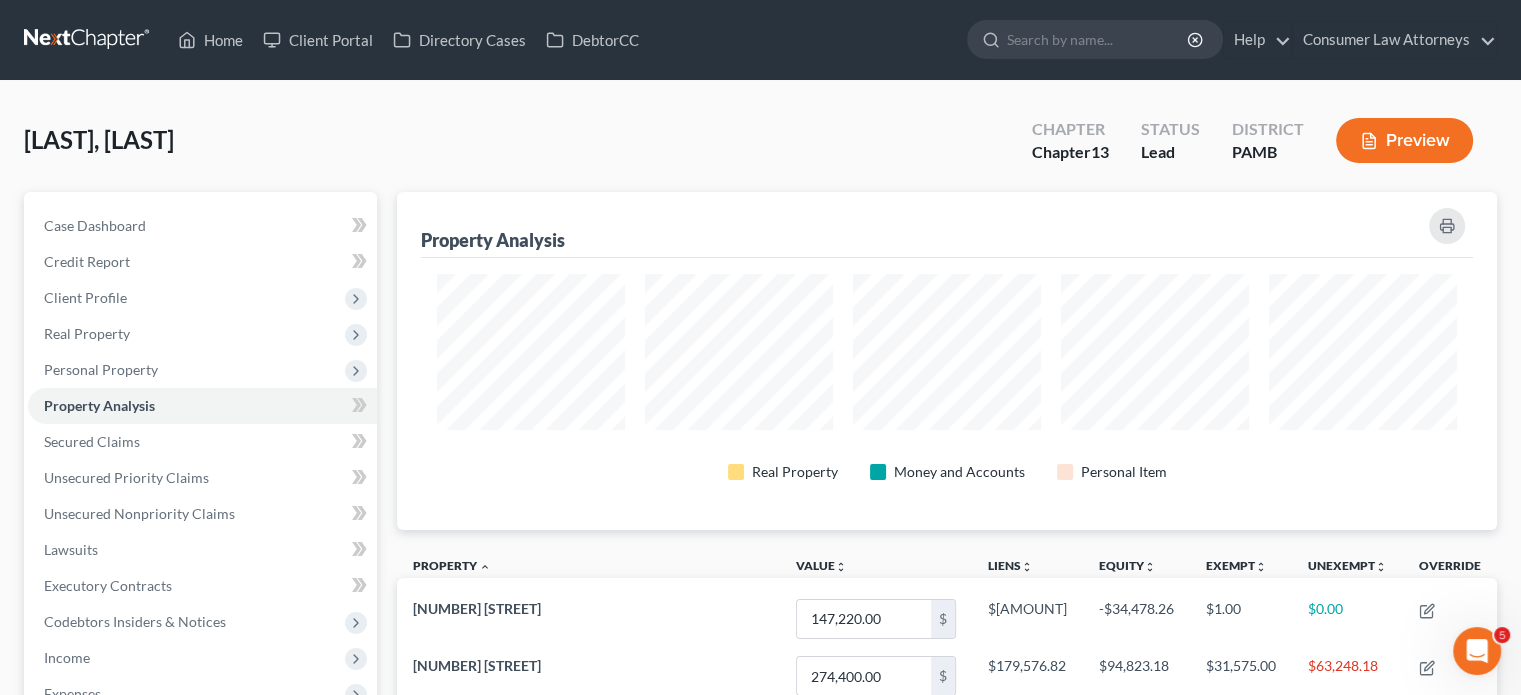 scroll, scrollTop: 999662, scrollLeft: 998900, axis: both 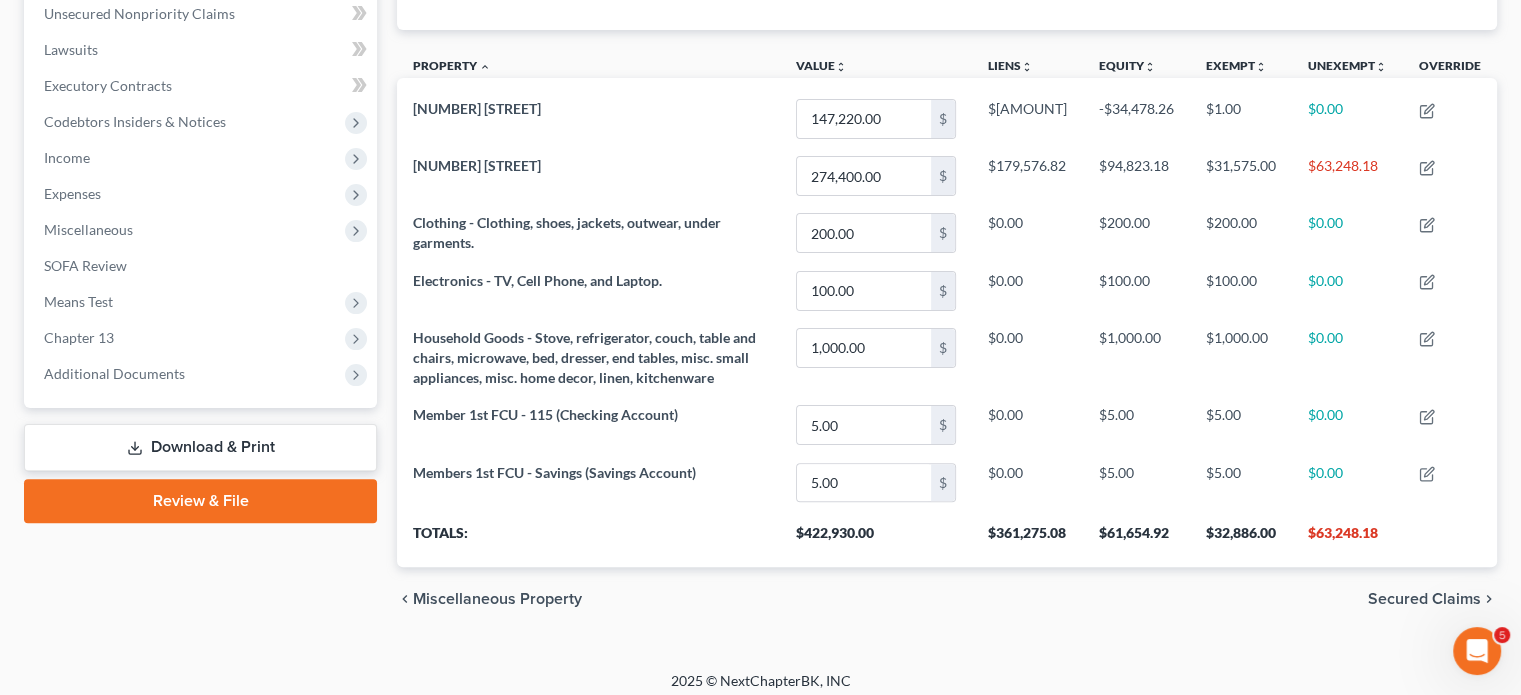 click on "Petition Navigation
Case Dashboard
Payments
Invoices
Payments
Payments
Credit Report
Client Profile" at bounding box center (760, 169) 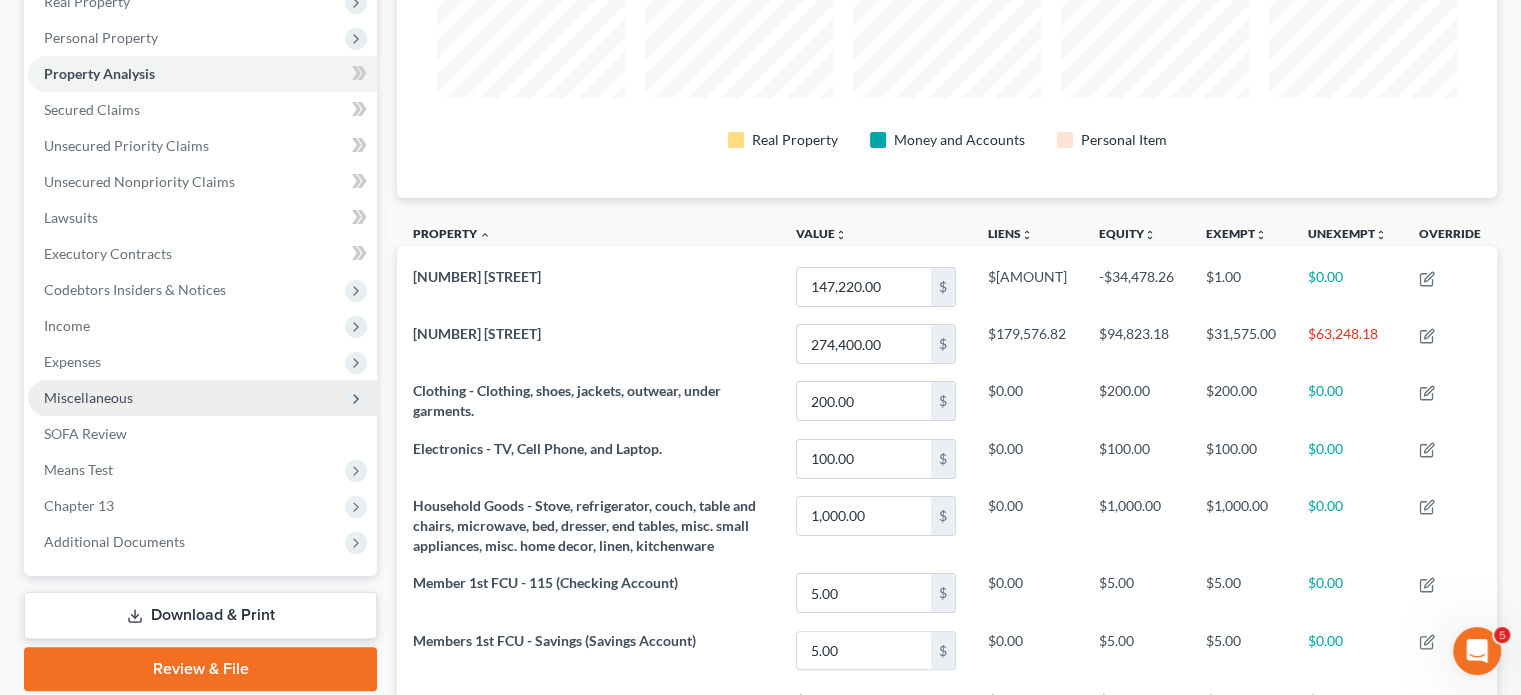 scroll, scrollTop: 100, scrollLeft: 0, axis: vertical 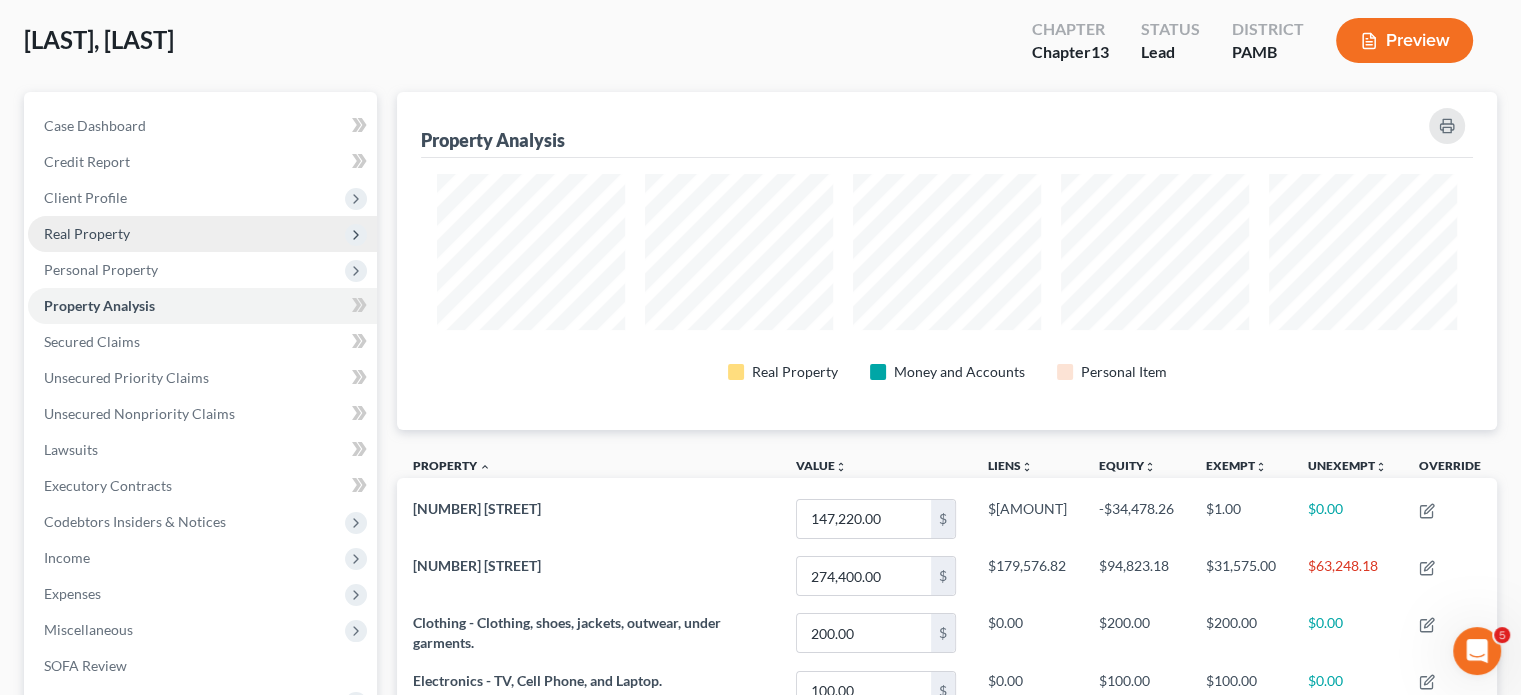 drag, startPoint x: 130, startPoint y: 233, endPoint x: 179, endPoint y: 247, distance: 50.96077 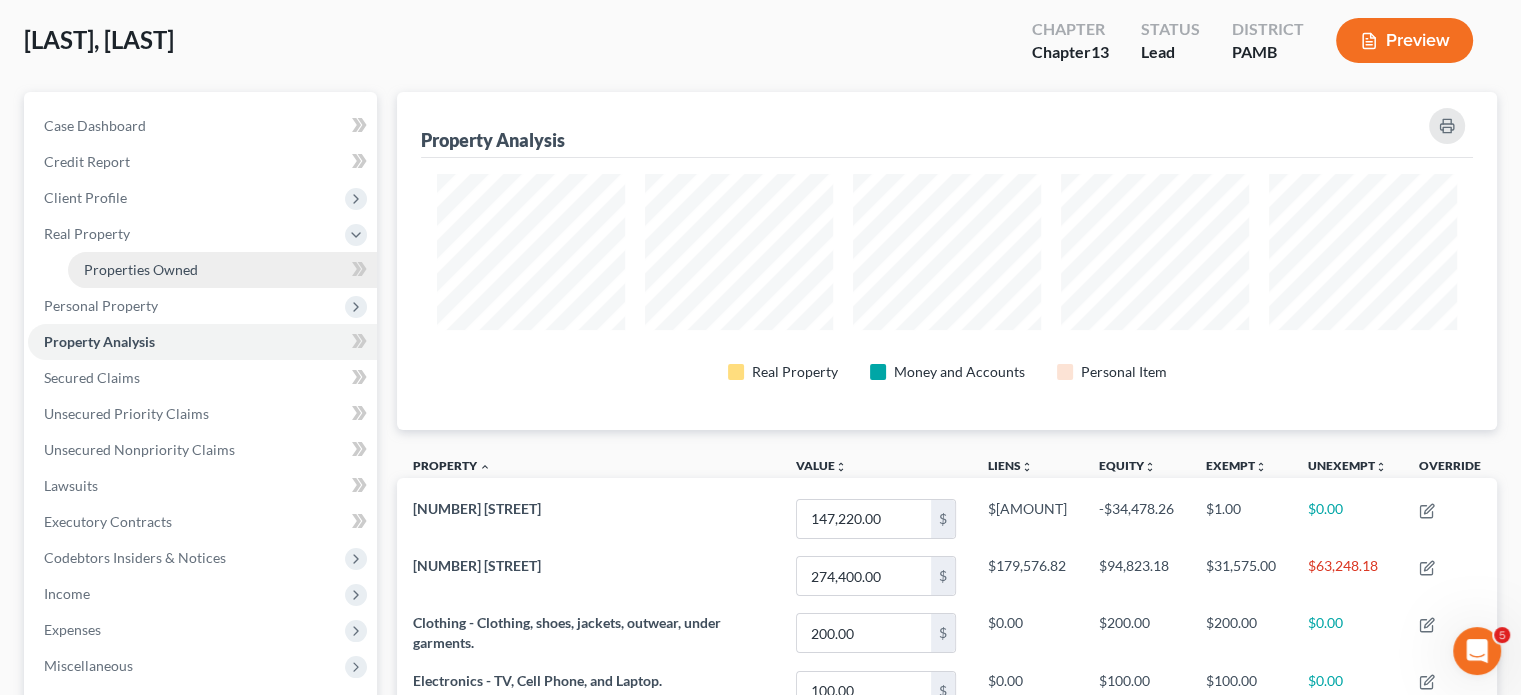 click on "Properties Owned" at bounding box center (141, 269) 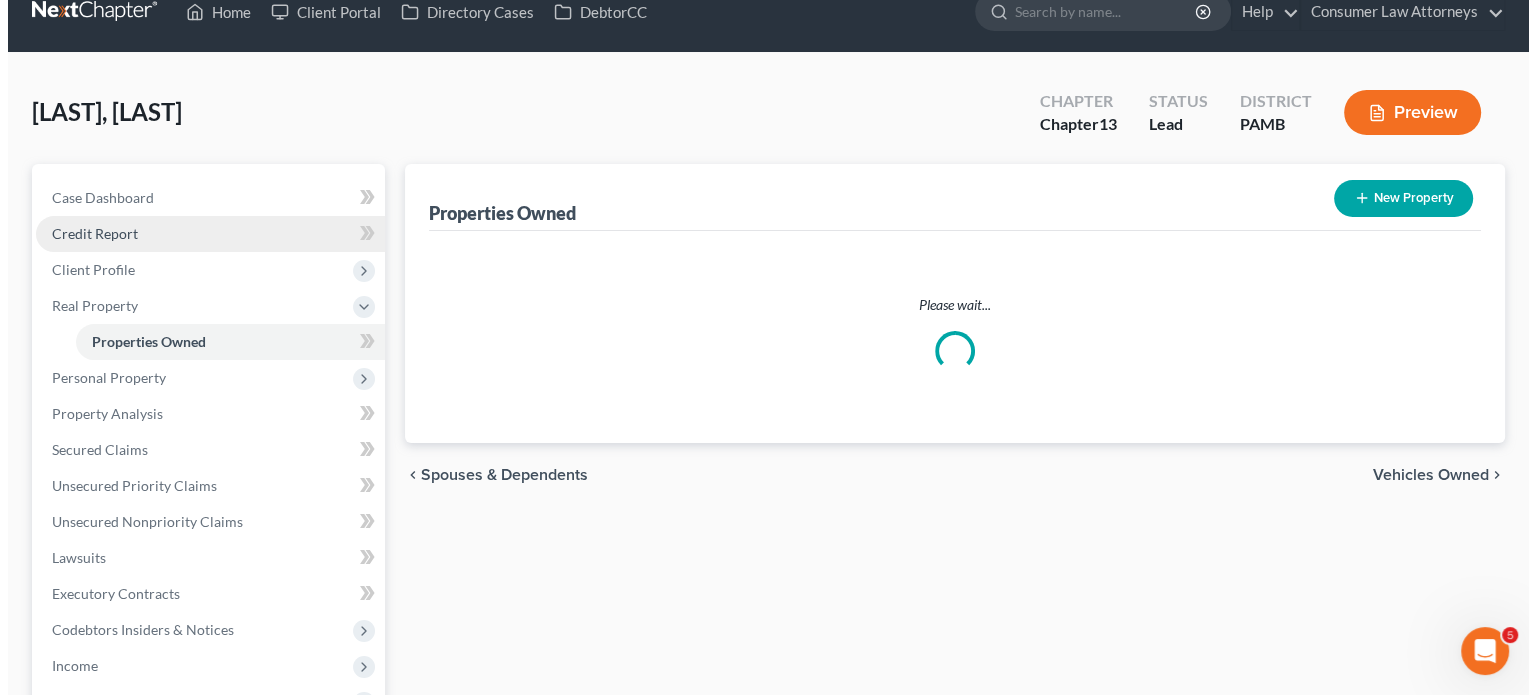 scroll, scrollTop: 0, scrollLeft: 0, axis: both 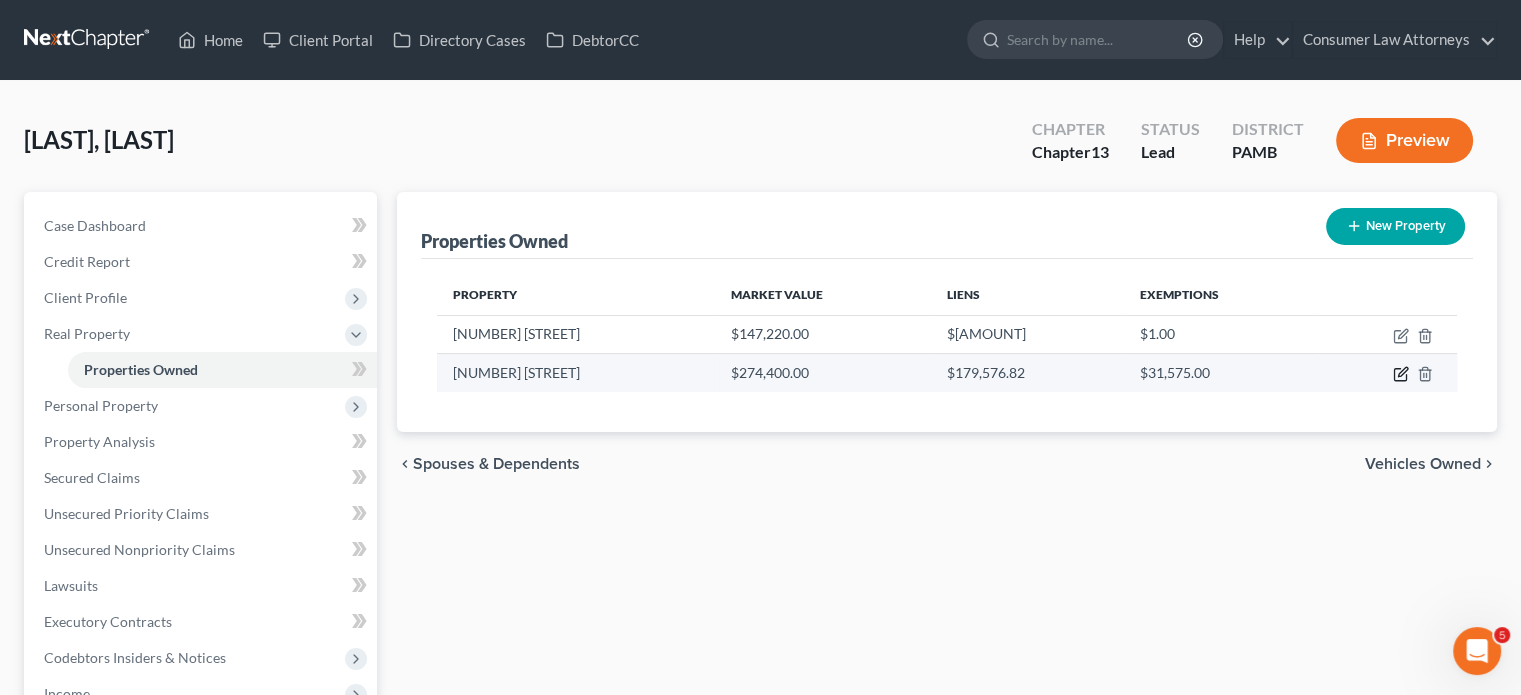 click 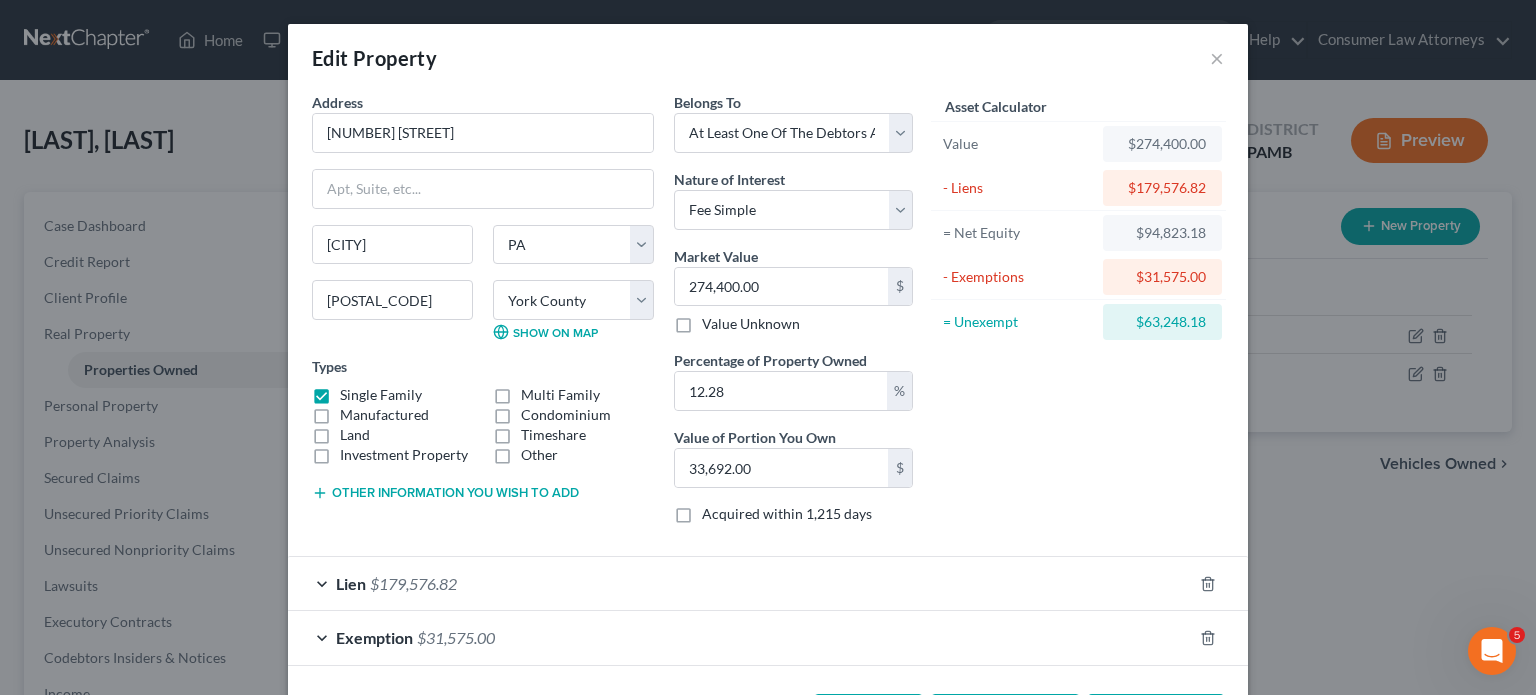 click on "Other information you wish to add" at bounding box center (445, 493) 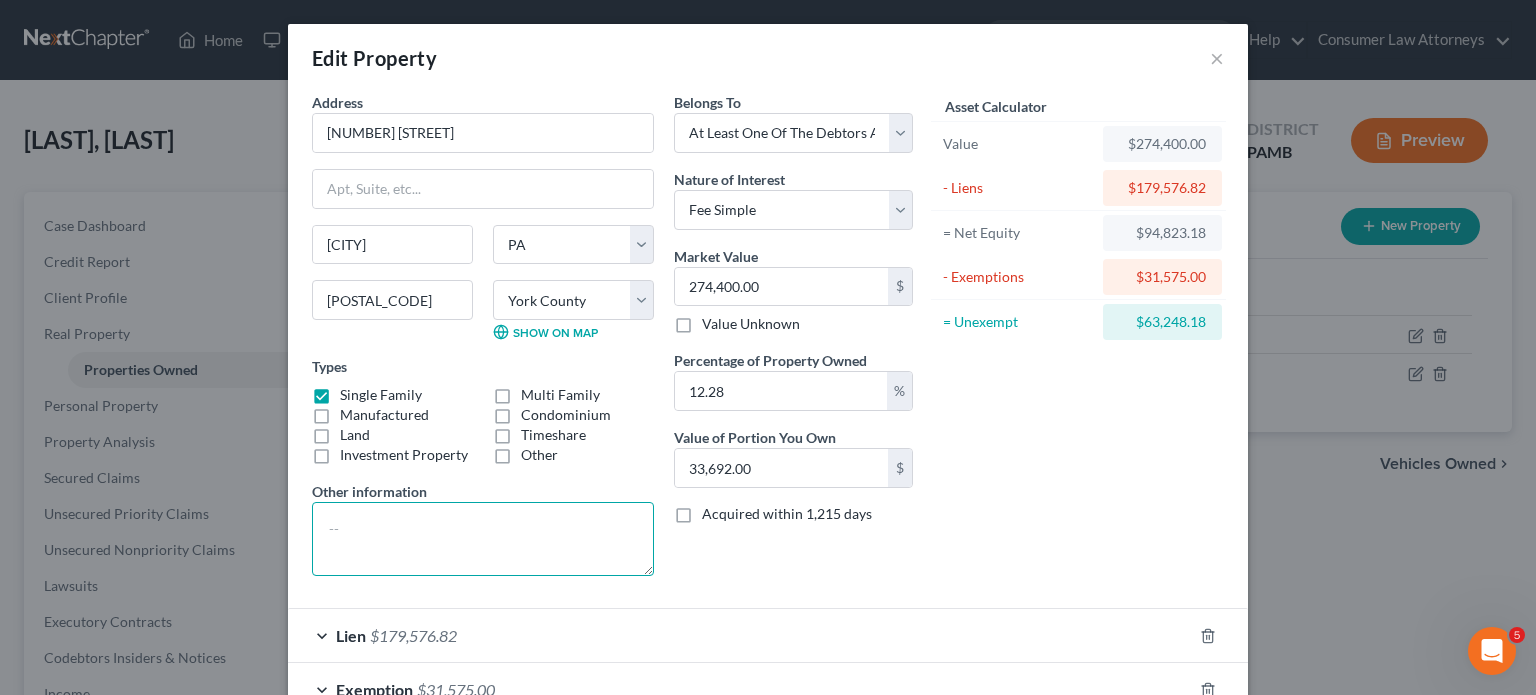 click at bounding box center [483, 539] 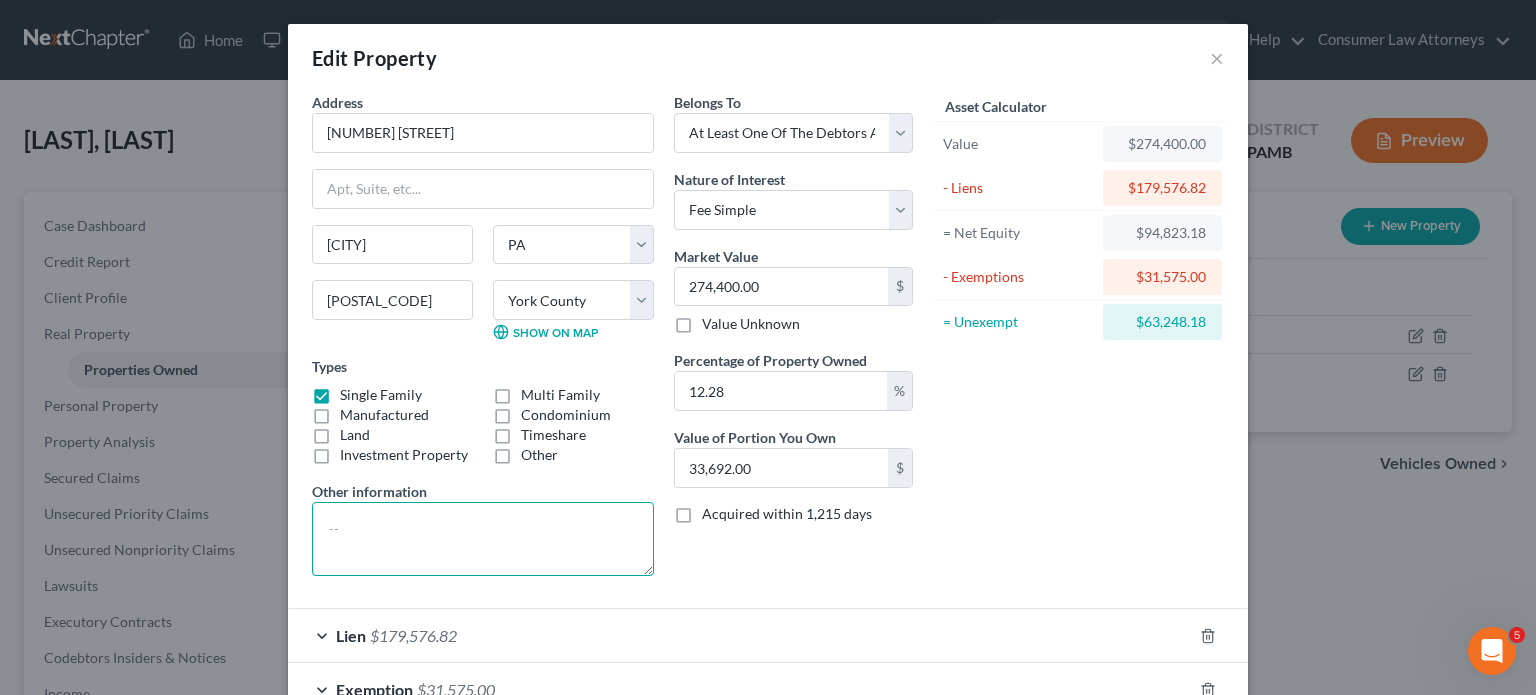 click at bounding box center (483, 539) 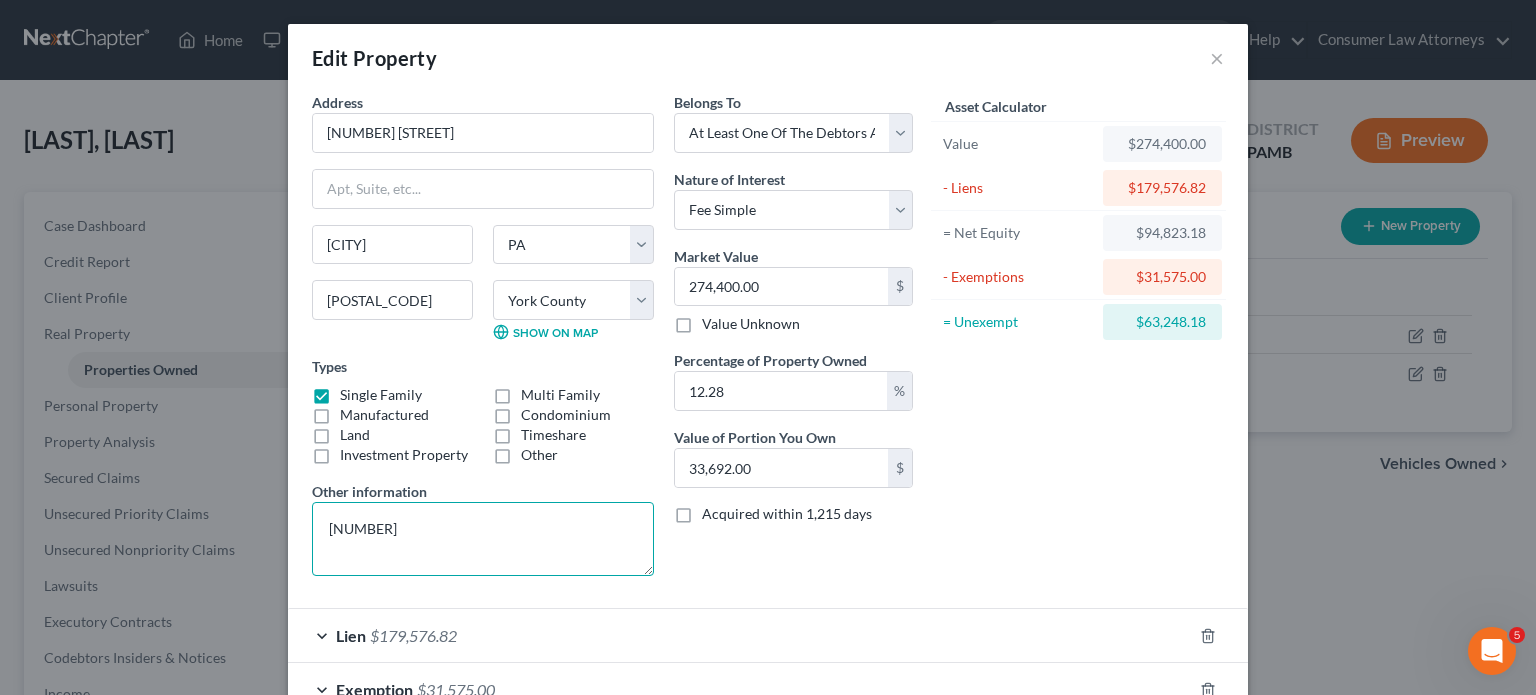 click on "[NUMBER]" at bounding box center [483, 539] 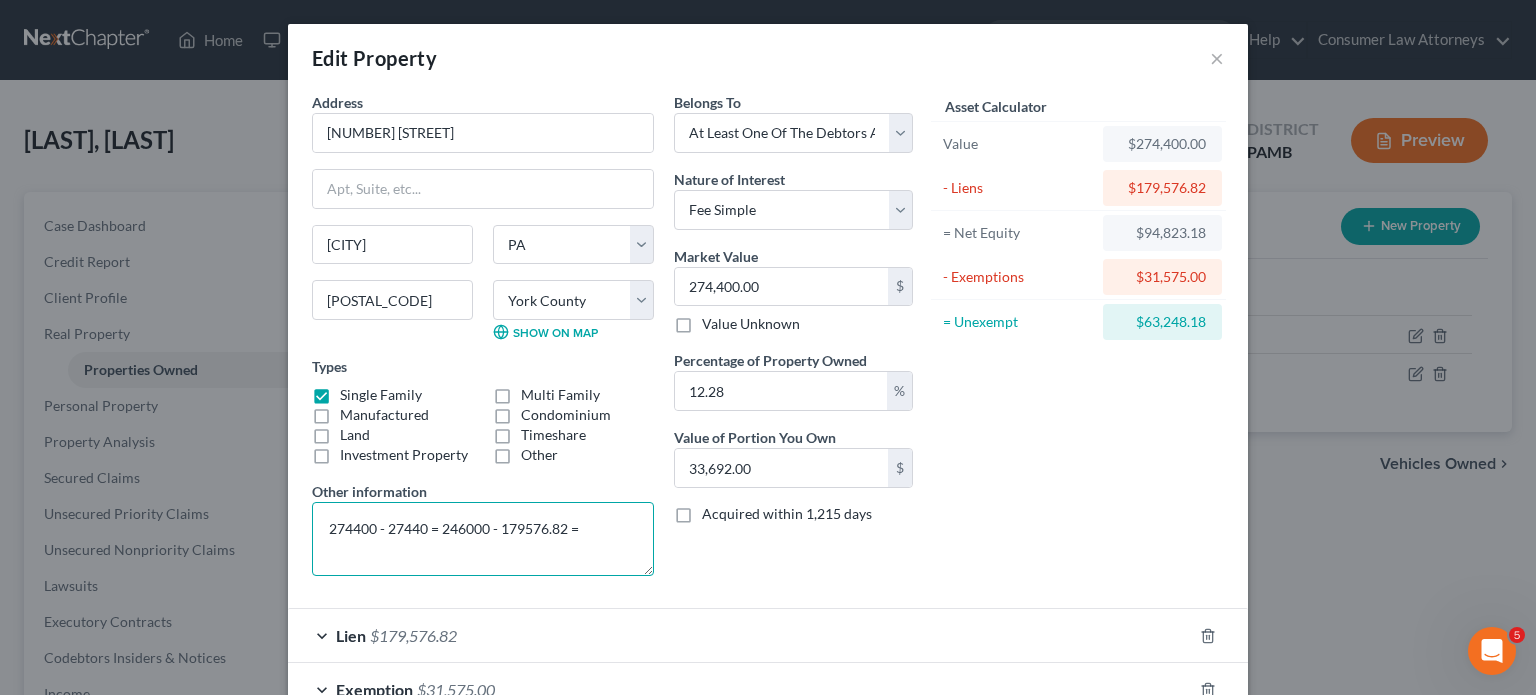 click on "274400 - 27440 = 246000 - 179576.82 =" at bounding box center [483, 539] 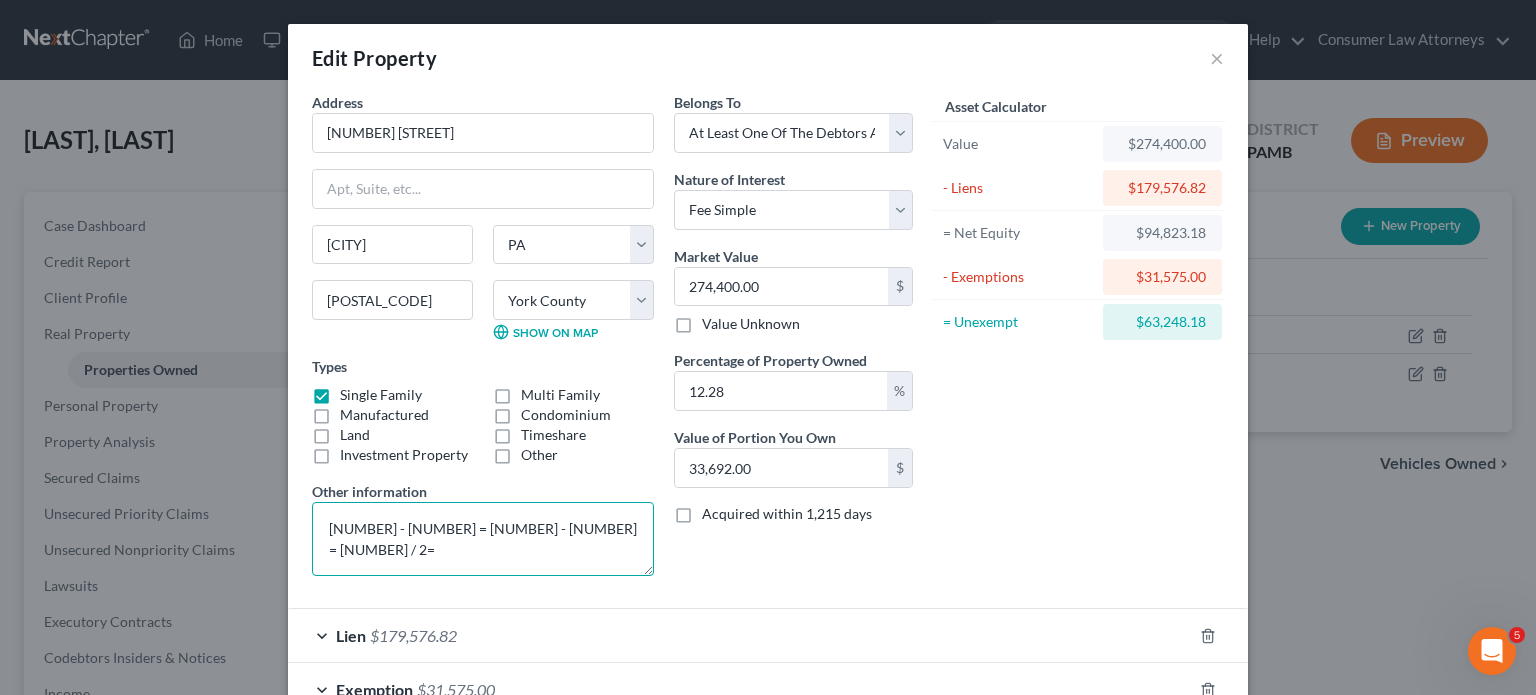 click on "[NUMBER] - [NUMBER] = [NUMBER] - [NUMBER] = [NUMBER] / 2=" at bounding box center (483, 539) 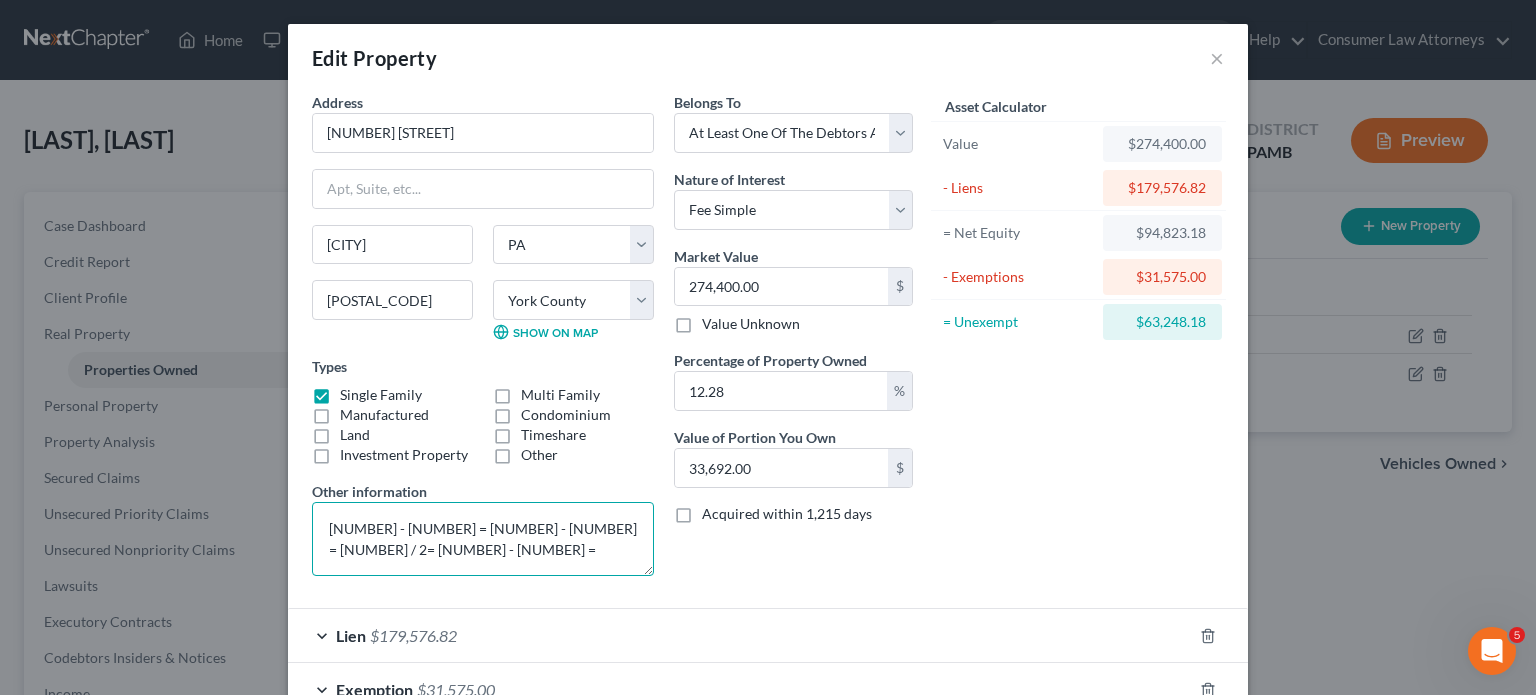 click on "[NUMBER] - [NUMBER] = [NUMBER] - [NUMBER] = [NUMBER] / 2= [NUMBER] - [NUMBER] =" at bounding box center (483, 539) 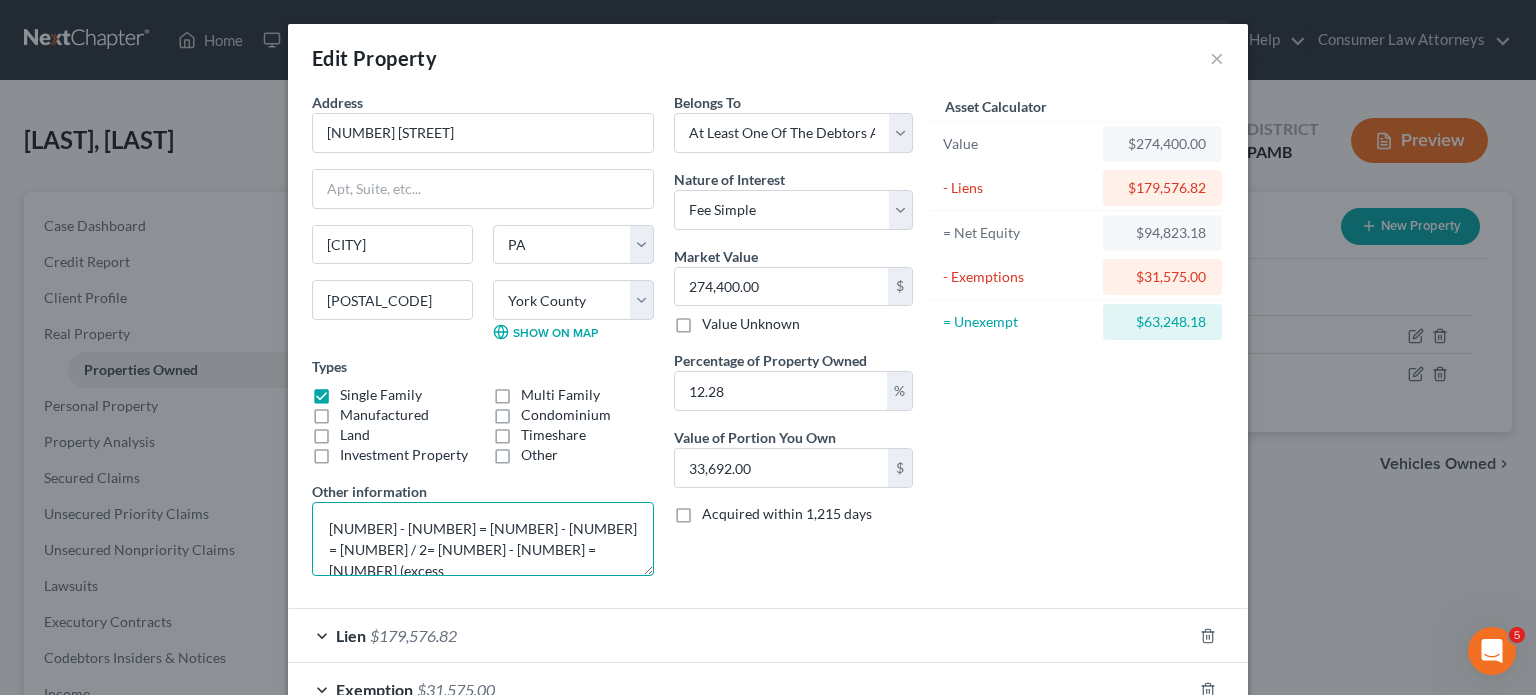 scroll, scrollTop: 3, scrollLeft: 0, axis: vertical 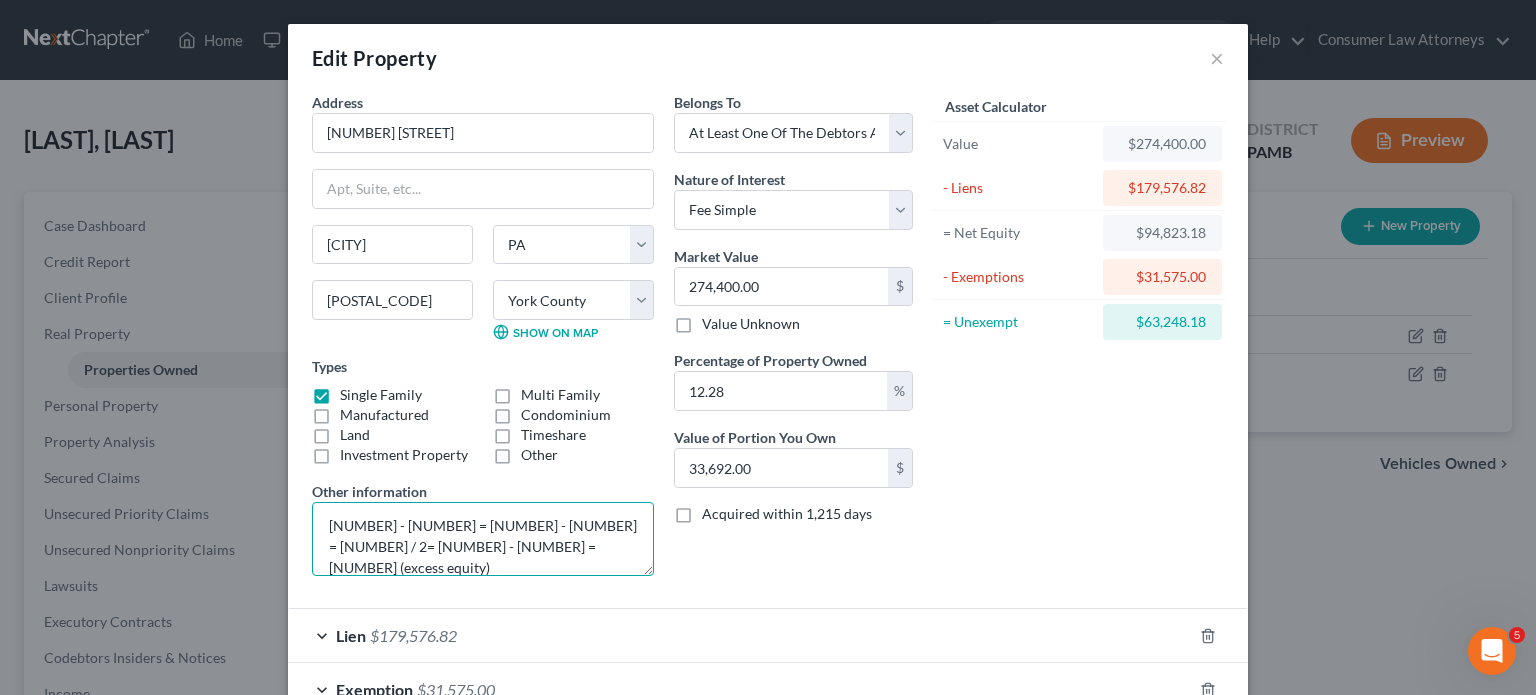 click on "[NUMBER] - [NUMBER] = [NUMBER] - [NUMBER] = [NUMBER] / 2= [NUMBER] - [NUMBER] = [NUMBER] (excess equity)" at bounding box center [483, 539] 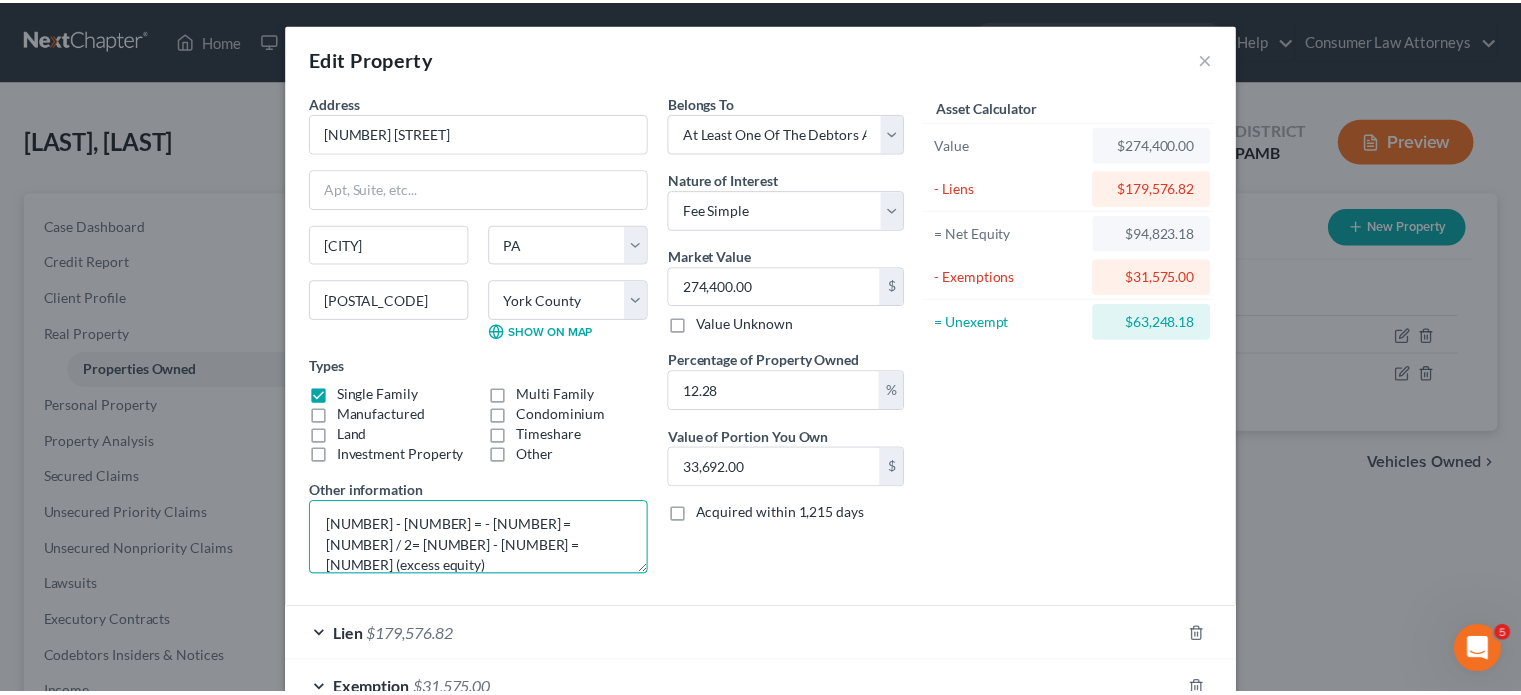 scroll, scrollTop: 0, scrollLeft: 0, axis: both 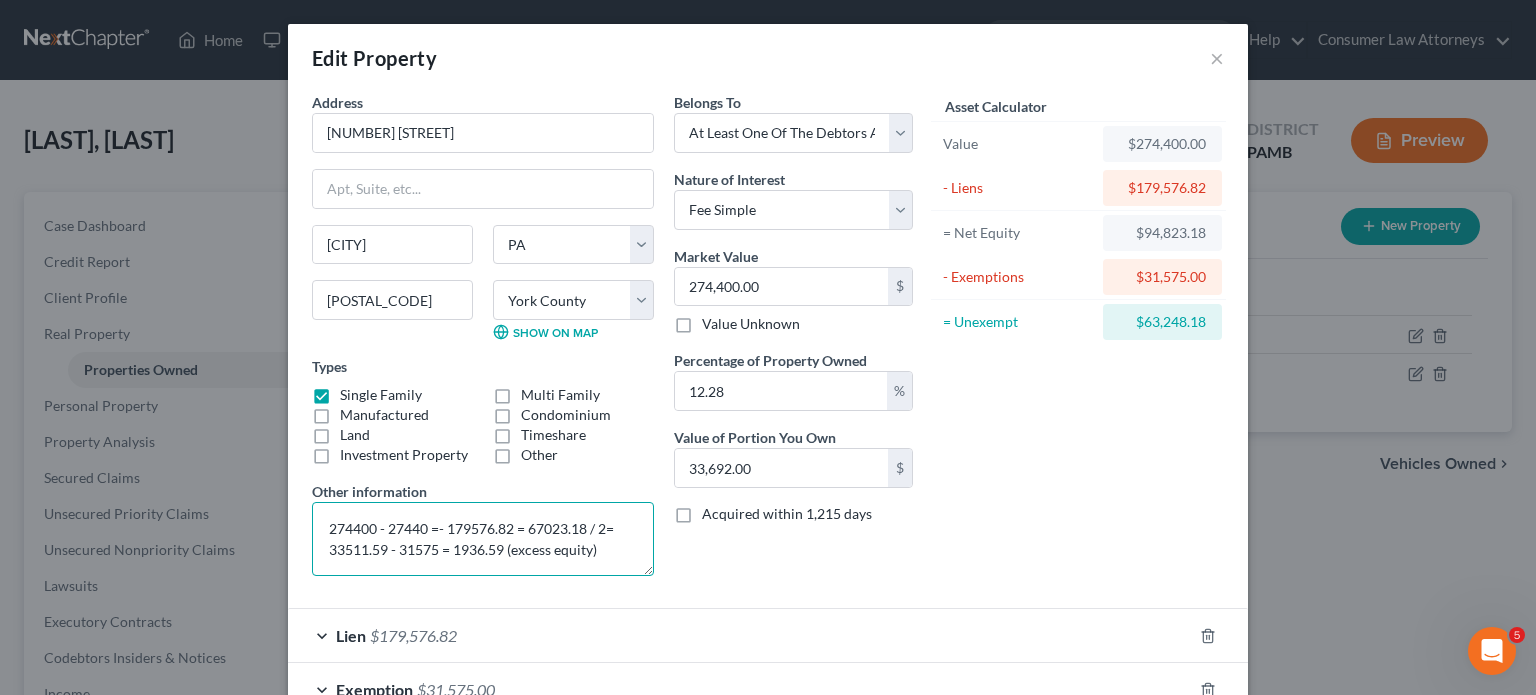 drag, startPoint x: 430, startPoint y: 525, endPoint x: 448, endPoint y: 524, distance: 18.027756 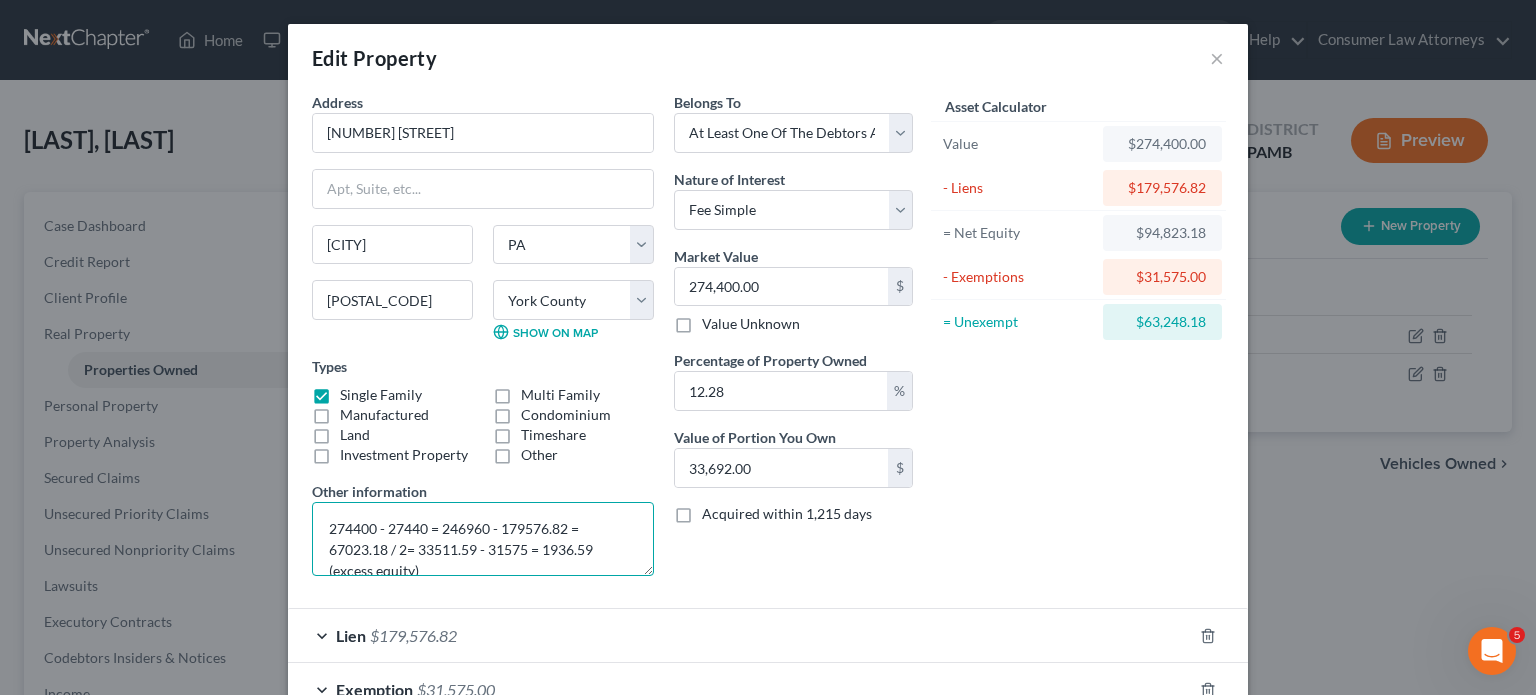 click on "274400 - 27440 = 246960 - 179576.82 = 67023.18 / 2= 33511.59 - 31575 = 1936.59 (excess equity)" at bounding box center [483, 539] 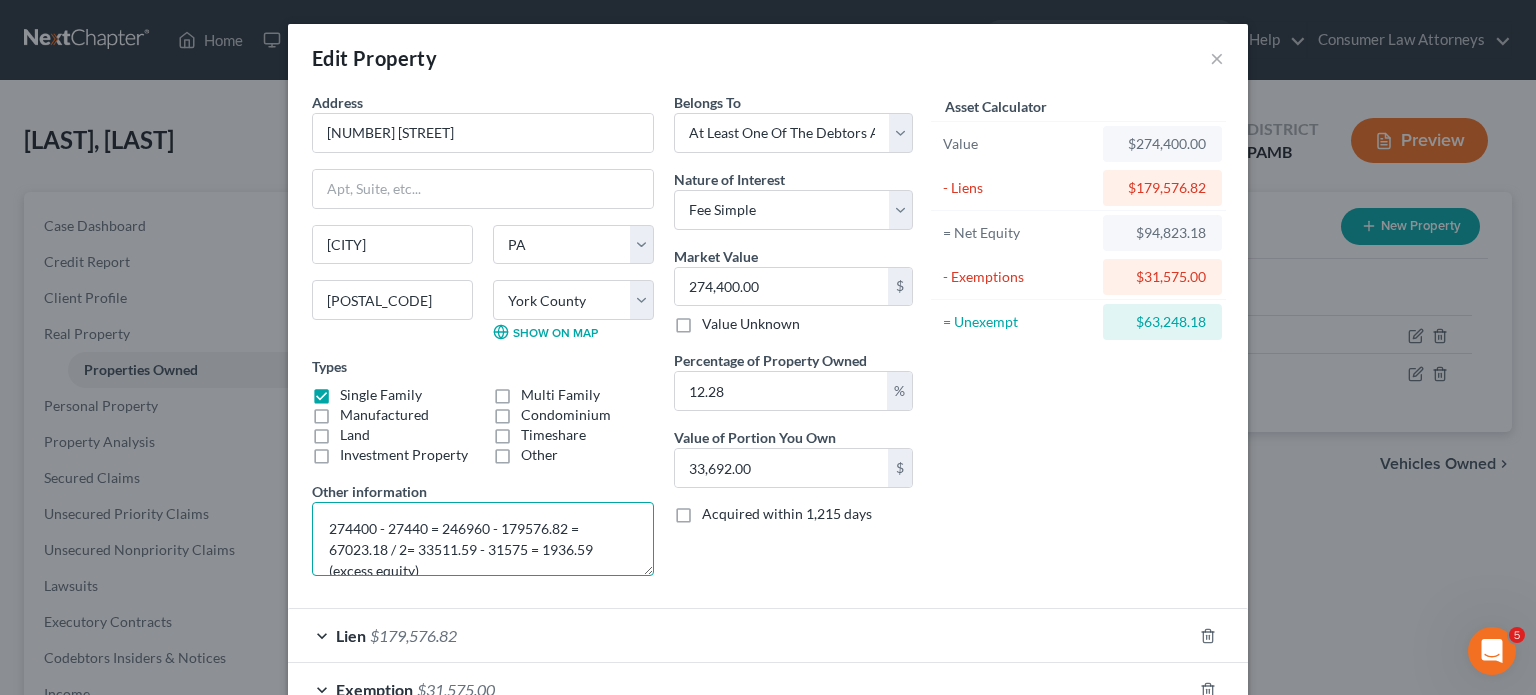 click on "274400 - 27440 = 246960 - 179576.82 = 67023.18 / 2= 33511.59 - 31575 = 1936.59 (excess equity)" at bounding box center (483, 539) 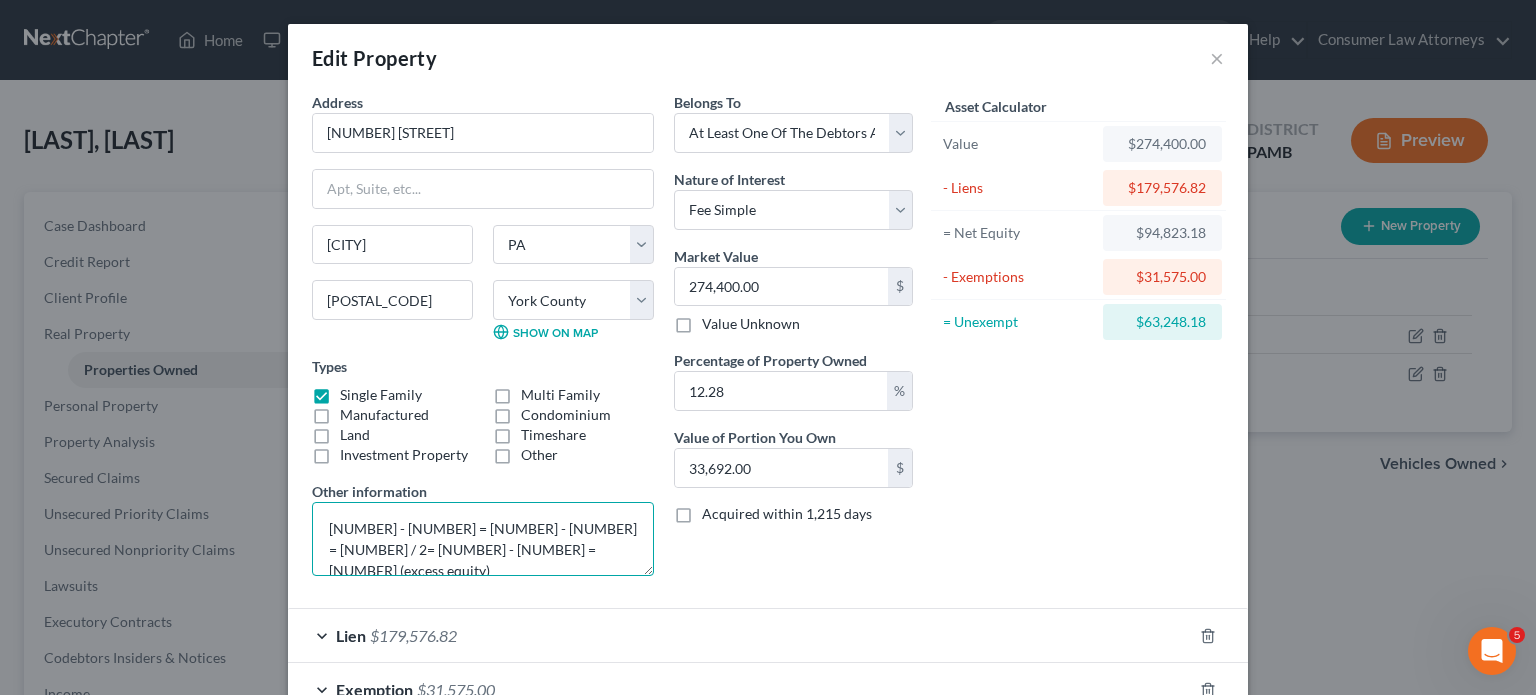 click on "[NUMBER] - [NUMBER] = [NUMBER] - [NUMBER] = [NUMBER] / 2= [NUMBER] - [NUMBER] = [NUMBER] (excess equity)" at bounding box center (483, 539) 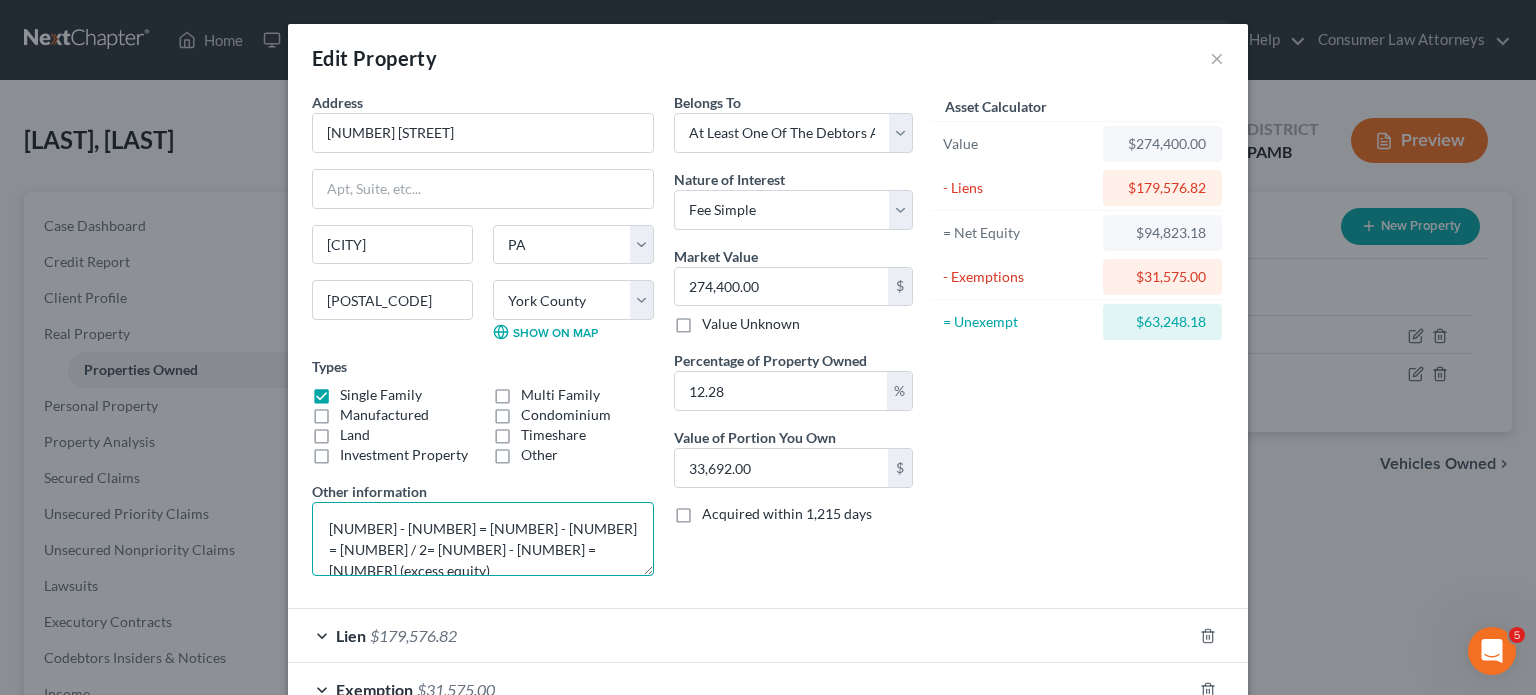 click on "[NUMBER] - [NUMBER] = [NUMBER] - [NUMBER] = [NUMBER] / 2= [NUMBER] - [NUMBER] = [NUMBER] (excess equity)" at bounding box center [483, 539] 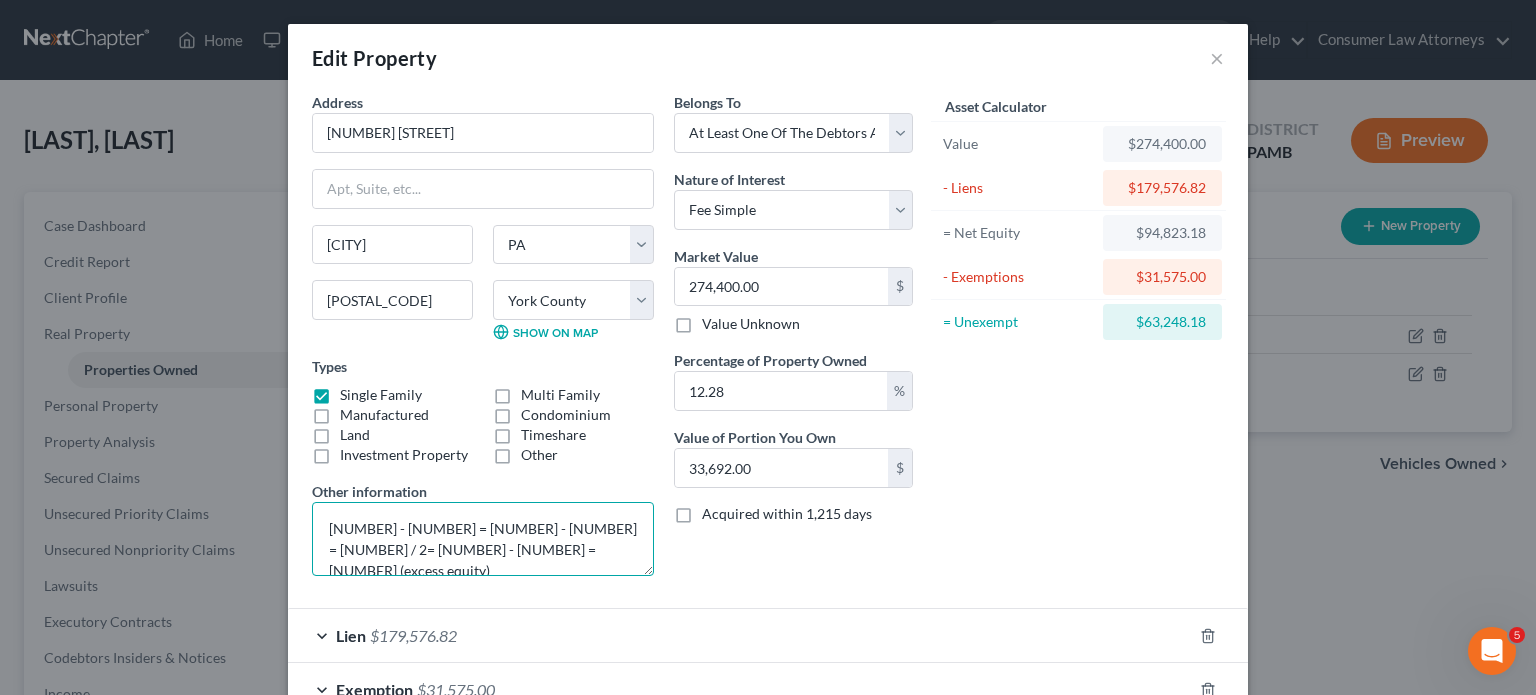 click on "[NUMBER] - [NUMBER] = [NUMBER] - [NUMBER] = [NUMBER] / 2= [NUMBER] - [NUMBER] = [NUMBER] (excess equity)" at bounding box center [483, 539] 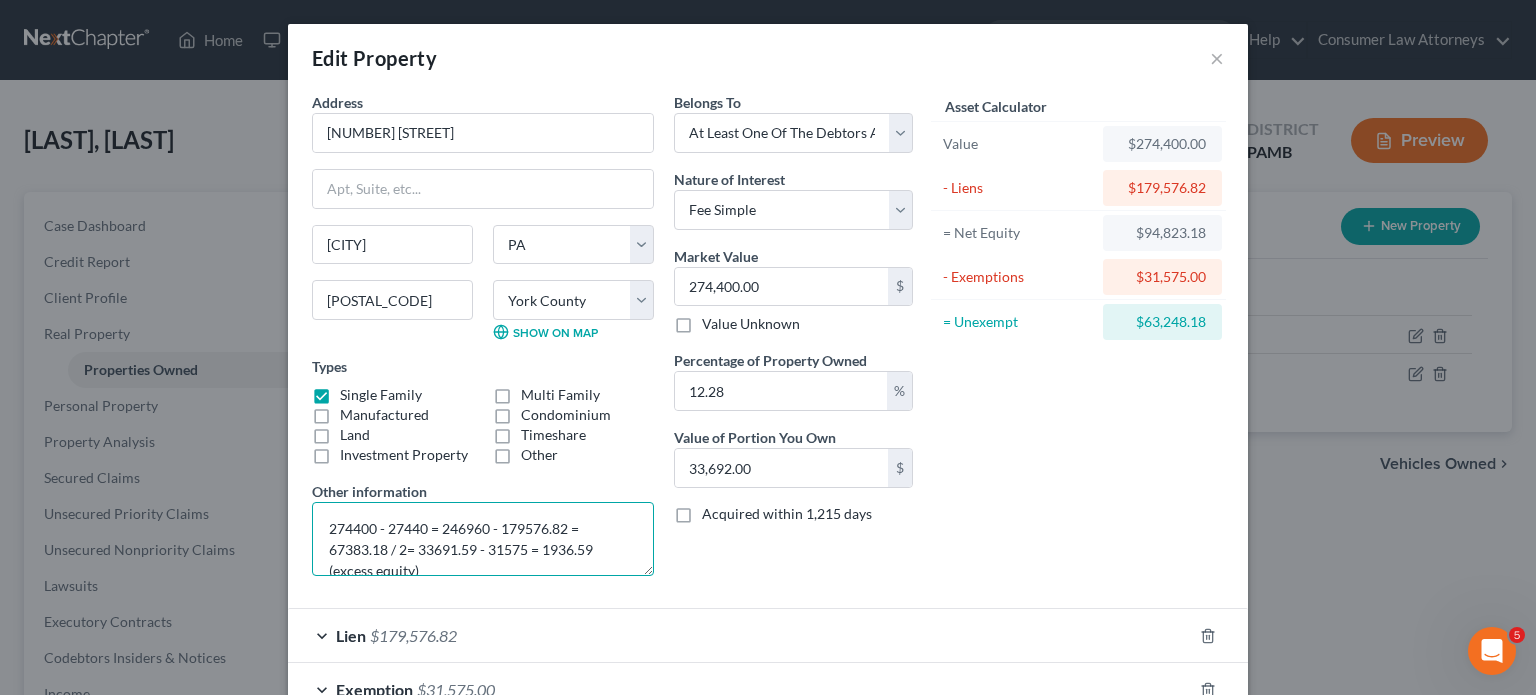 click on "274400 - 27440 = 246960 - 179576.82 = 67383.18 / 2= 33691.59 - 31575 = 1936.59 (excess equity)" at bounding box center (483, 539) 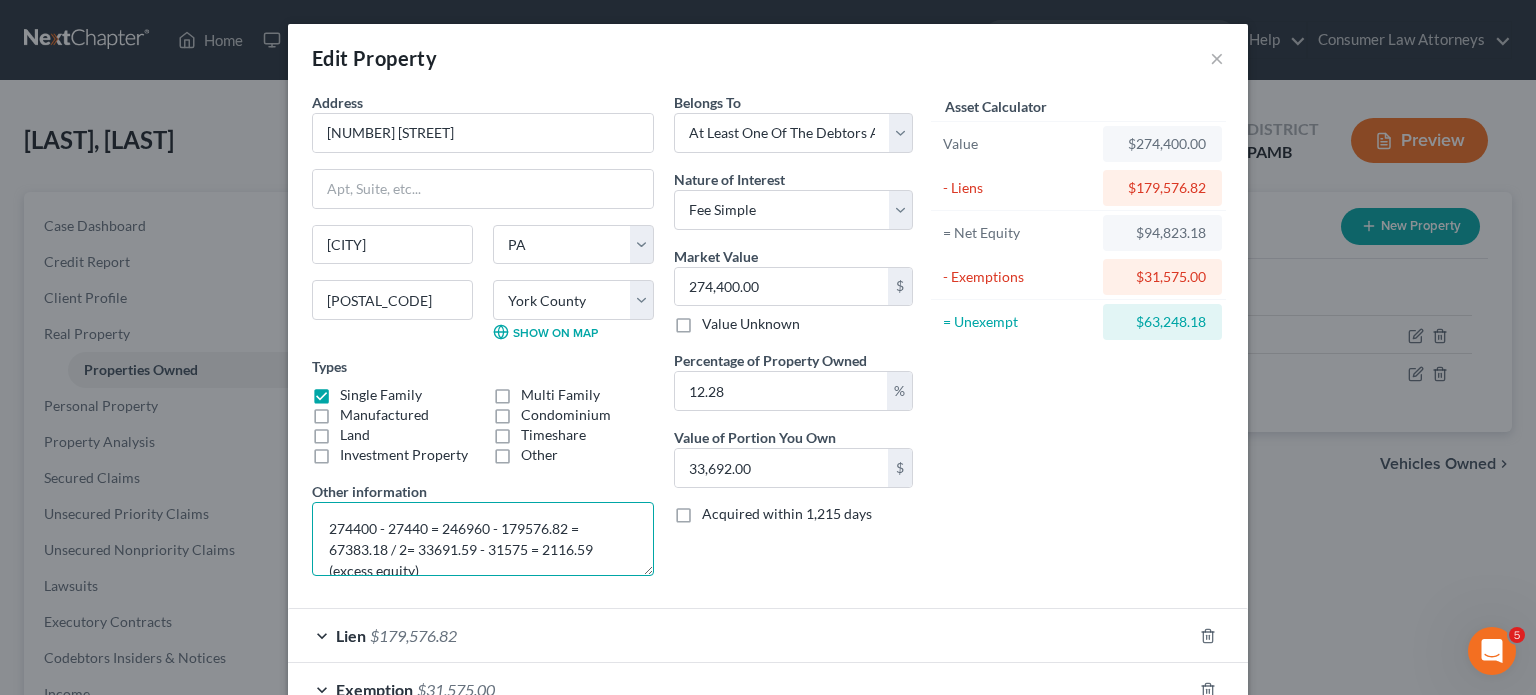 type on "274400 - 27440 = 246960 - 179576.82 = 67383.18 / 2= 33691.59 - 31575 = 2116.59 (excess equity)" 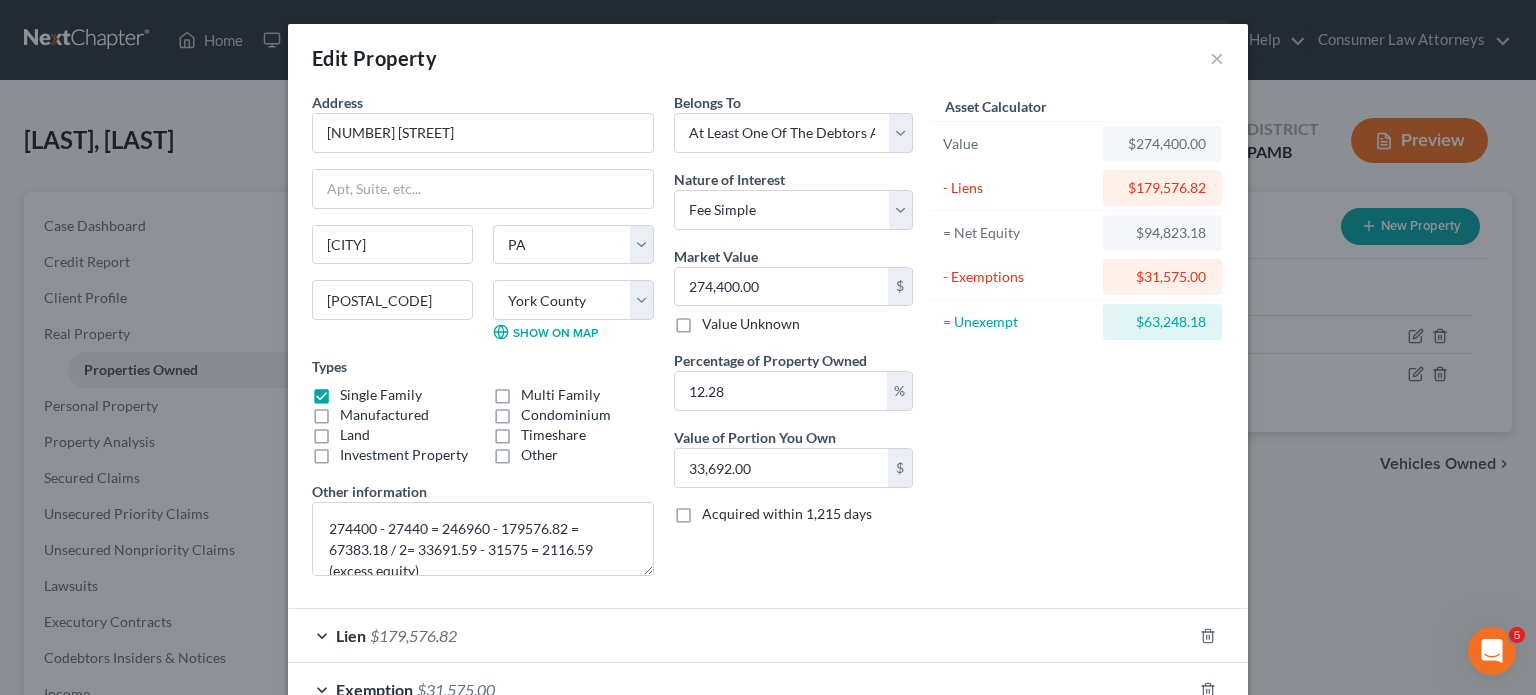 click on "Belongs To
*
Select Debtor 1 Only Debtor 2 Only Debtor 1 And Debtor 2 Only At Least One Of The Debtors And Another Community Property Nature of Interest Select Fee Simple Joint Tenant Life Estate Equitable Interest Future Interest Tenancy By The Entireties Tenants In Common Other Market Value 274,400.00 $ Value Unknown Percentage of Property Owned 12.28 % Value of Portion You Own 33,692.00 $ Acquired within 1,215 days
Liens
Select" at bounding box center [793, 342] 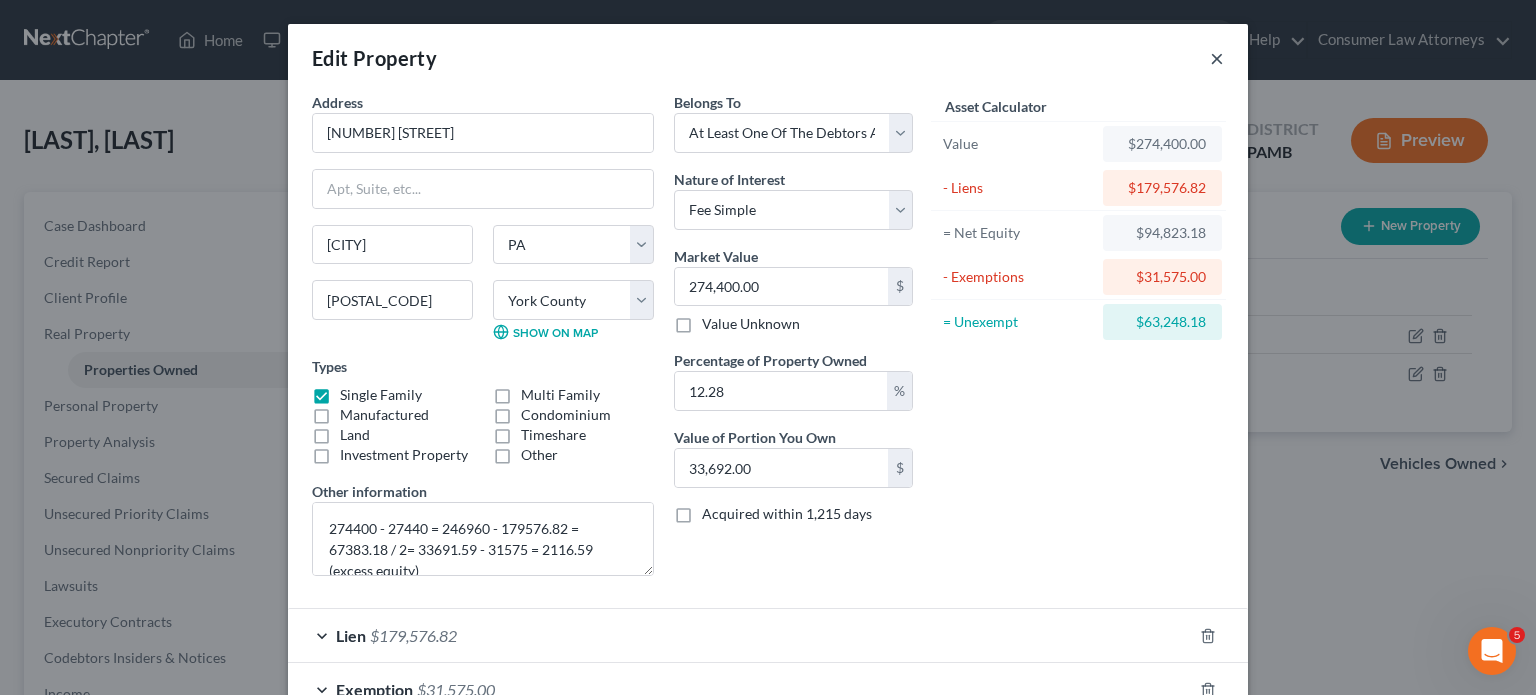 click on "×" at bounding box center [1217, 58] 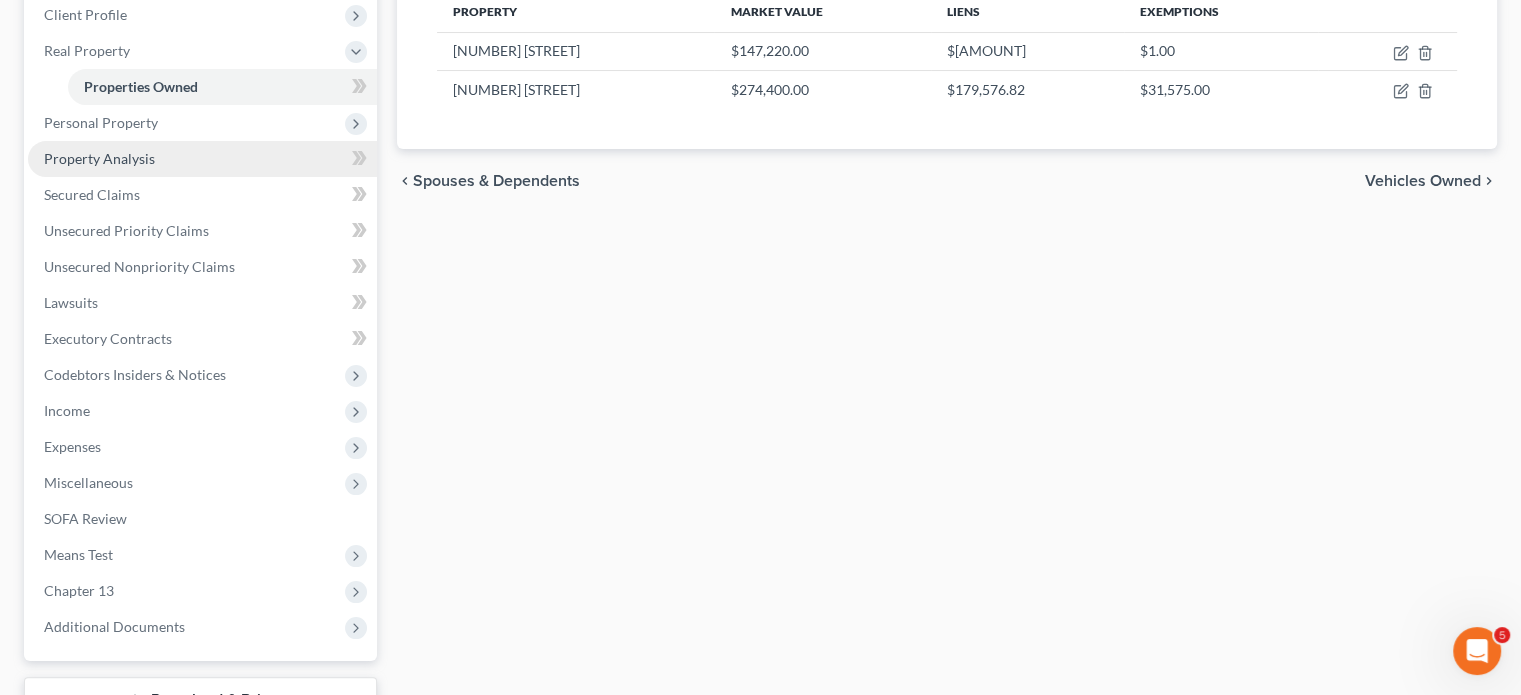 scroll, scrollTop: 300, scrollLeft: 0, axis: vertical 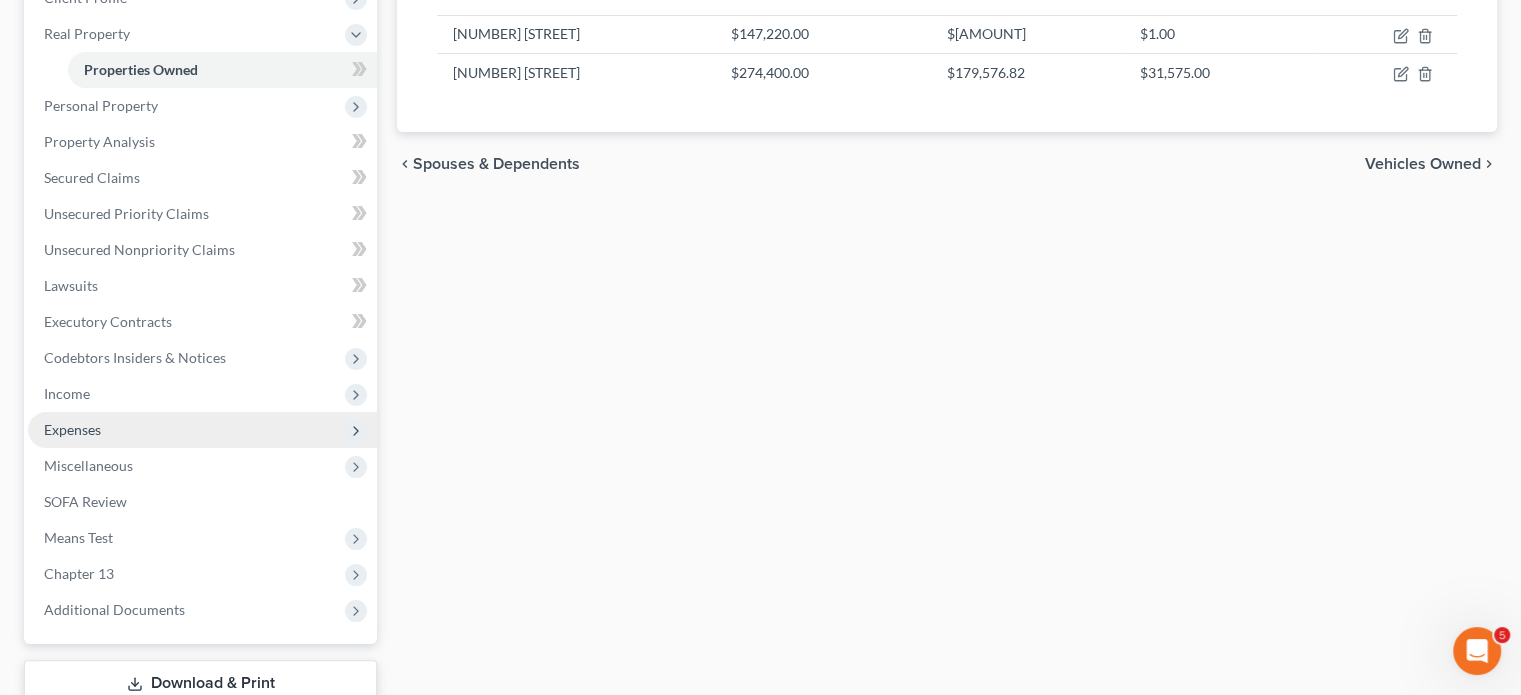 click on "Expenses" at bounding box center (202, 430) 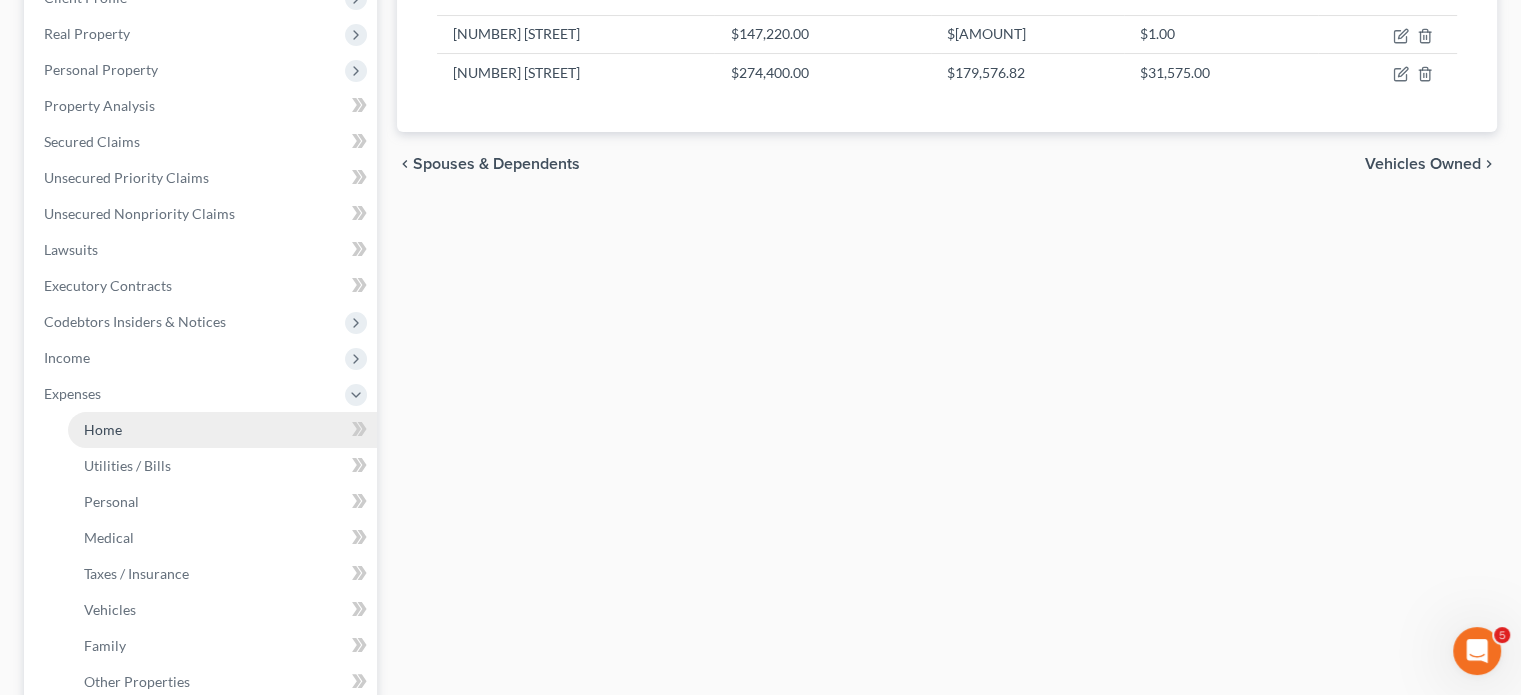 click on "Home" at bounding box center (222, 430) 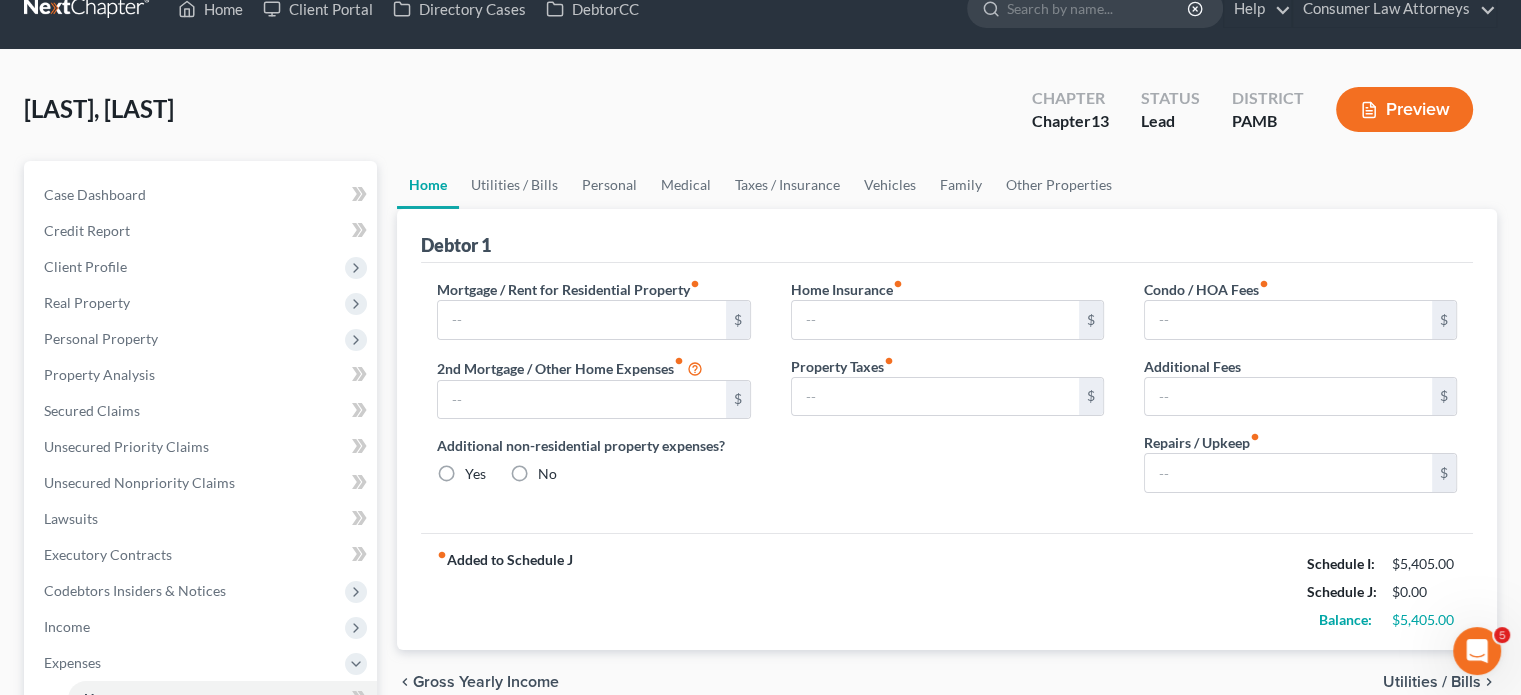 scroll, scrollTop: 0, scrollLeft: 0, axis: both 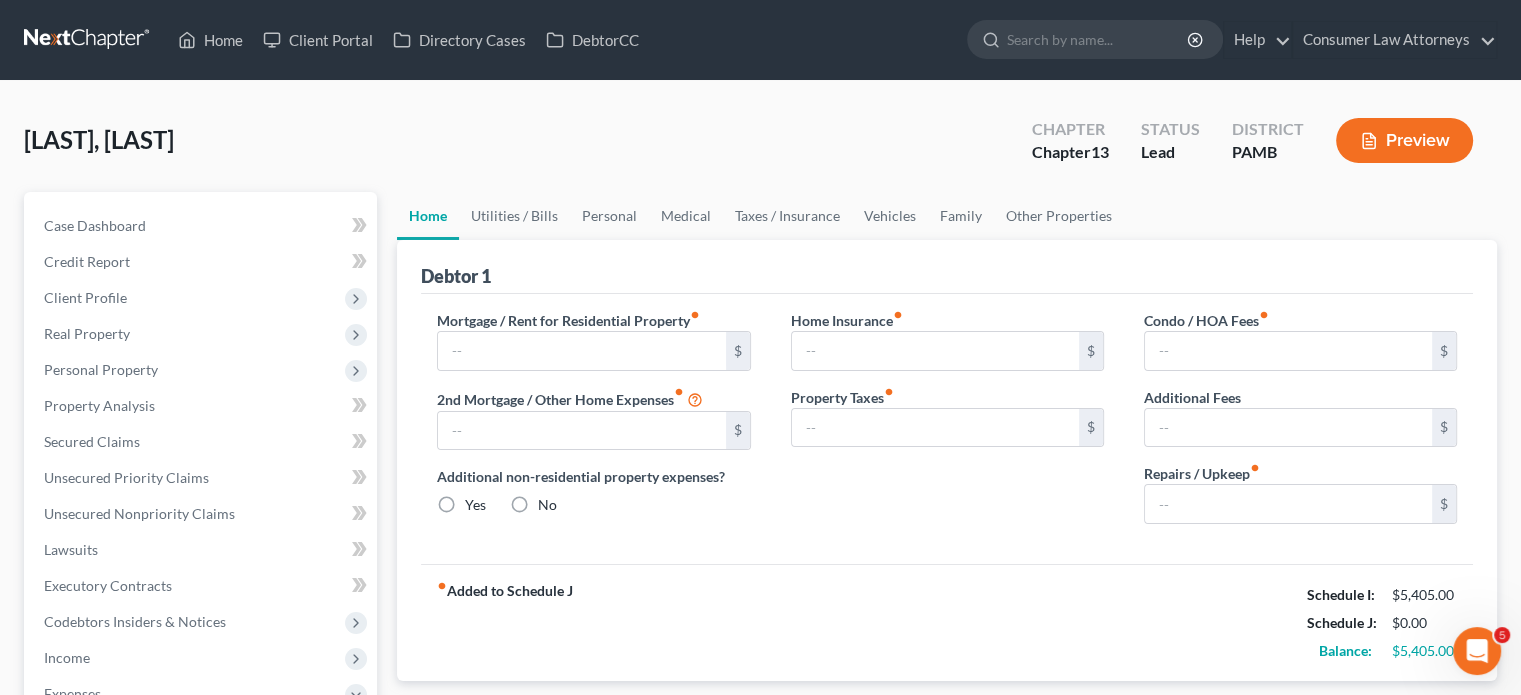 radio on "true" 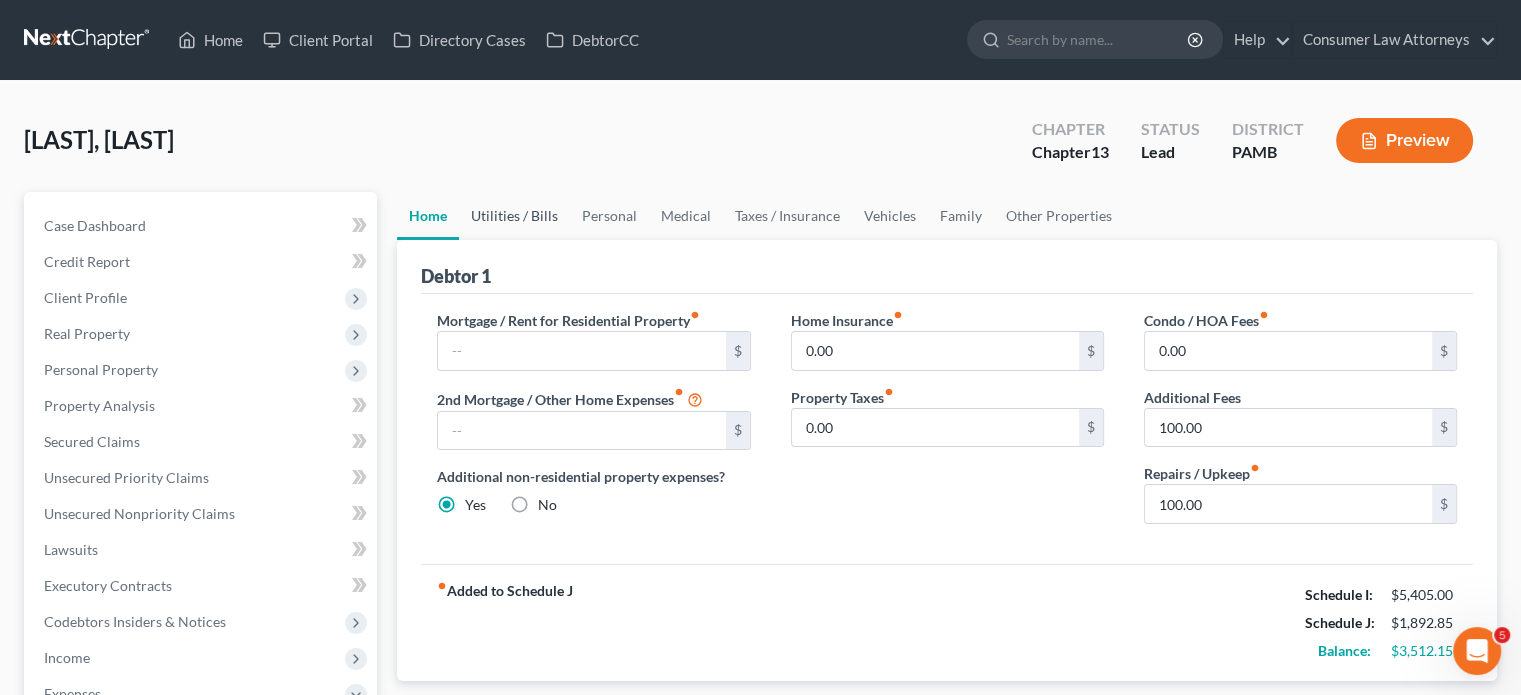 click on "Utilities / Bills" at bounding box center [514, 216] 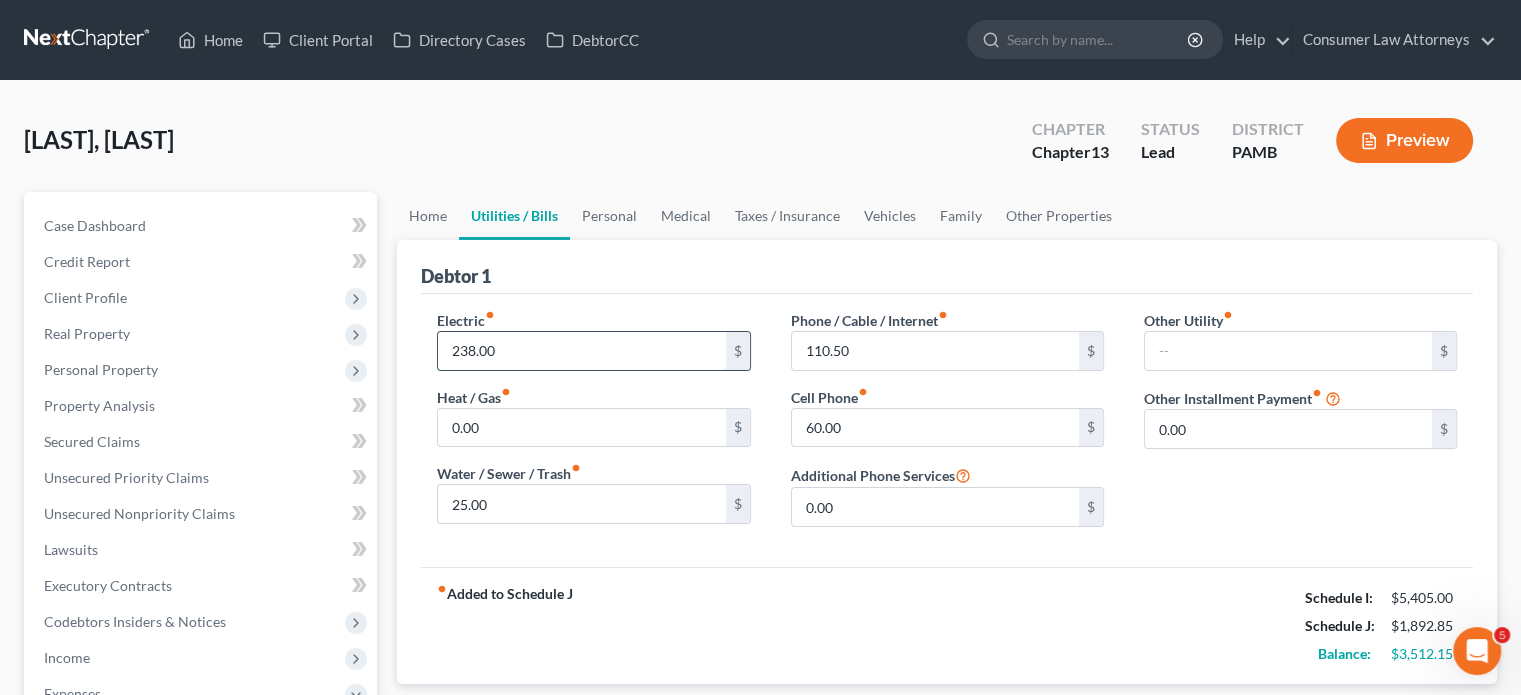 click on "238.00" at bounding box center [581, 351] 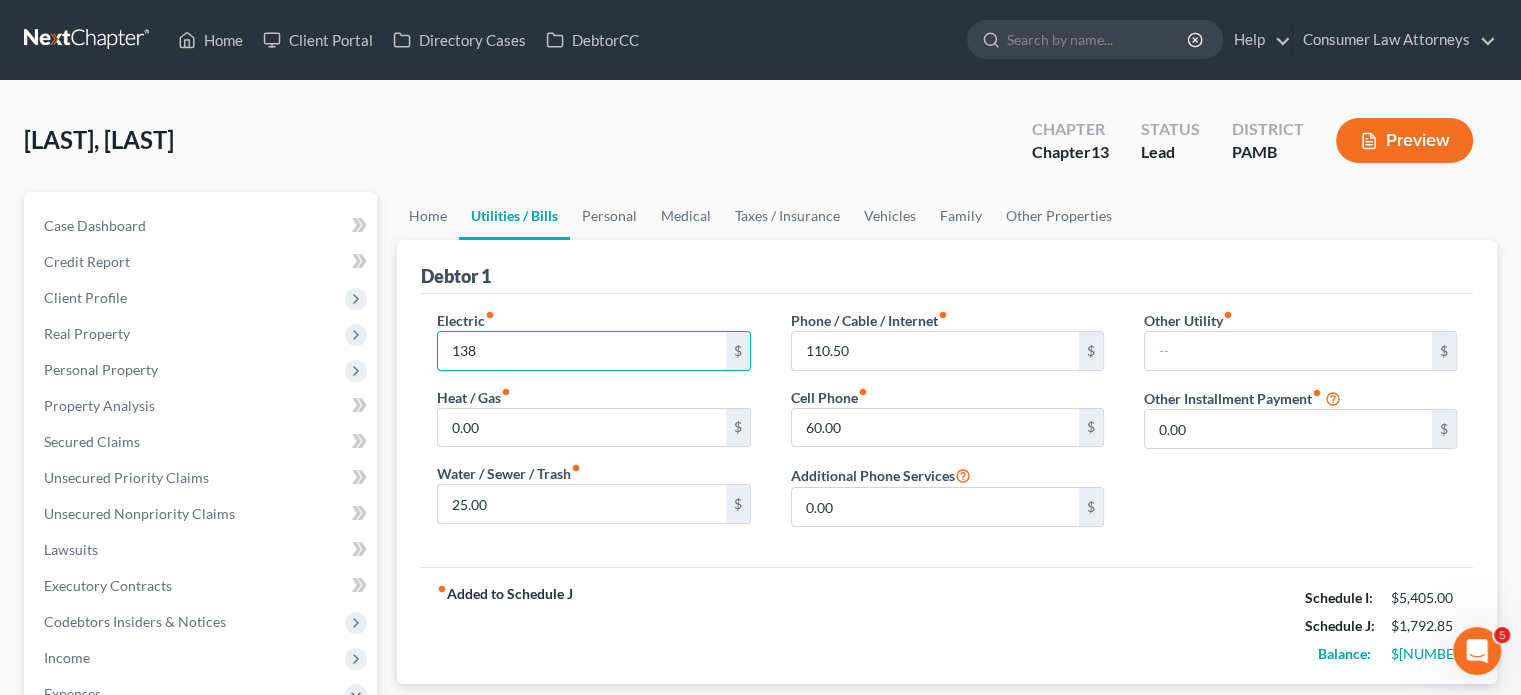 type on "138" 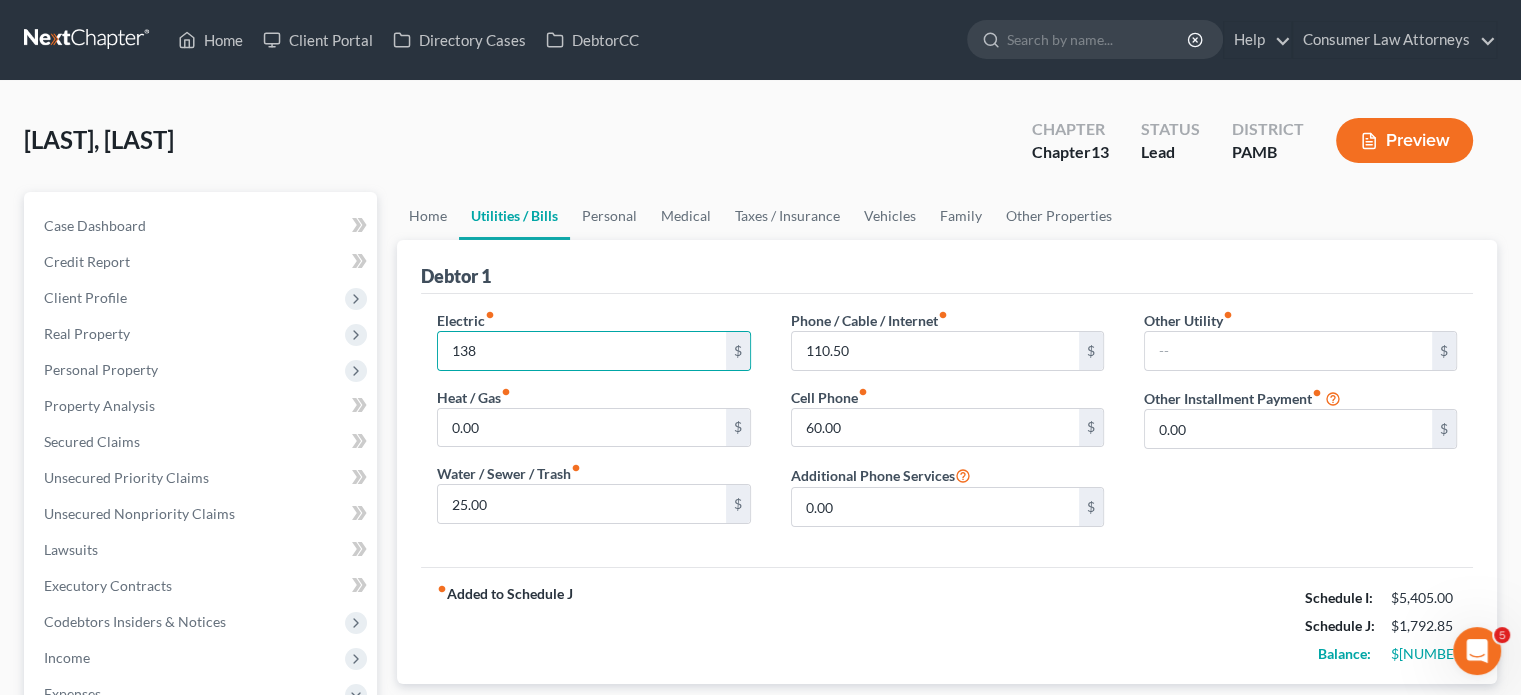 click on "Debtor 1" at bounding box center (947, 267) 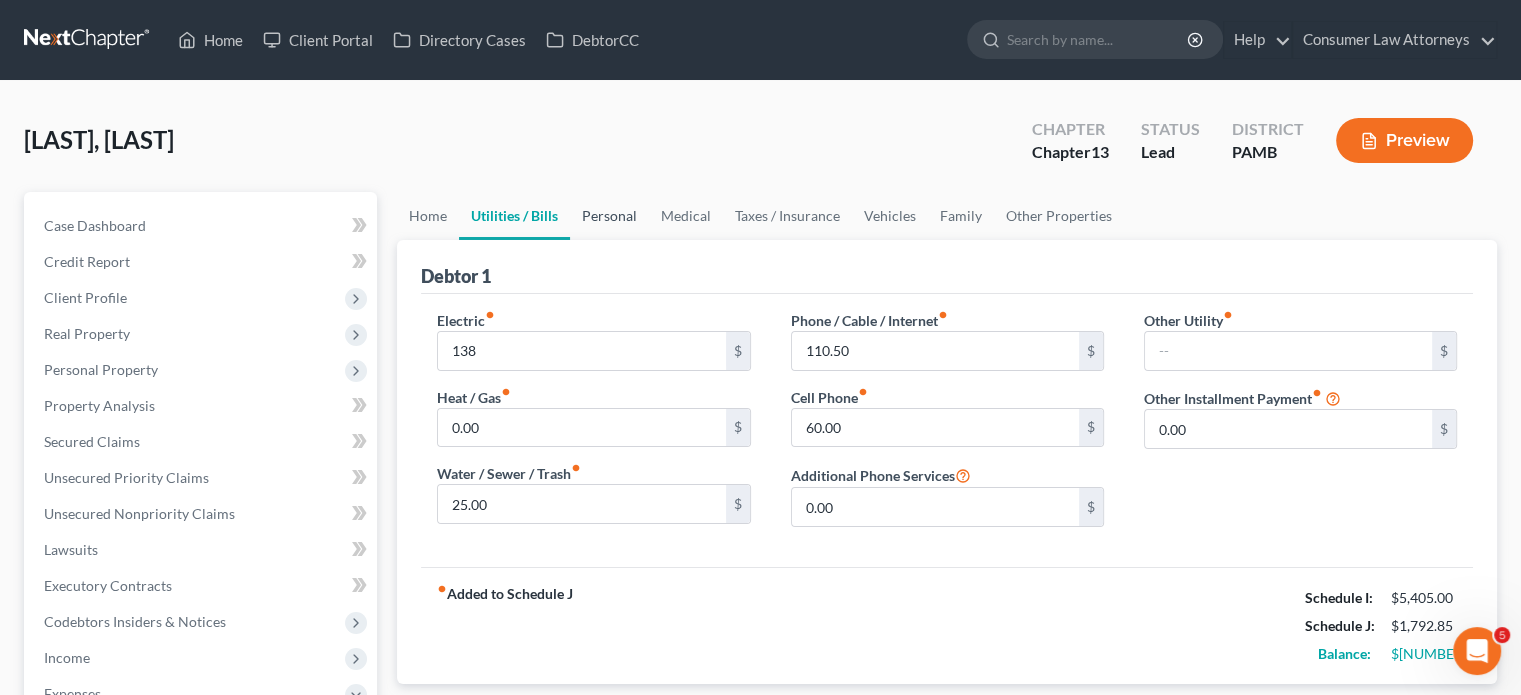click on "Personal" at bounding box center [609, 216] 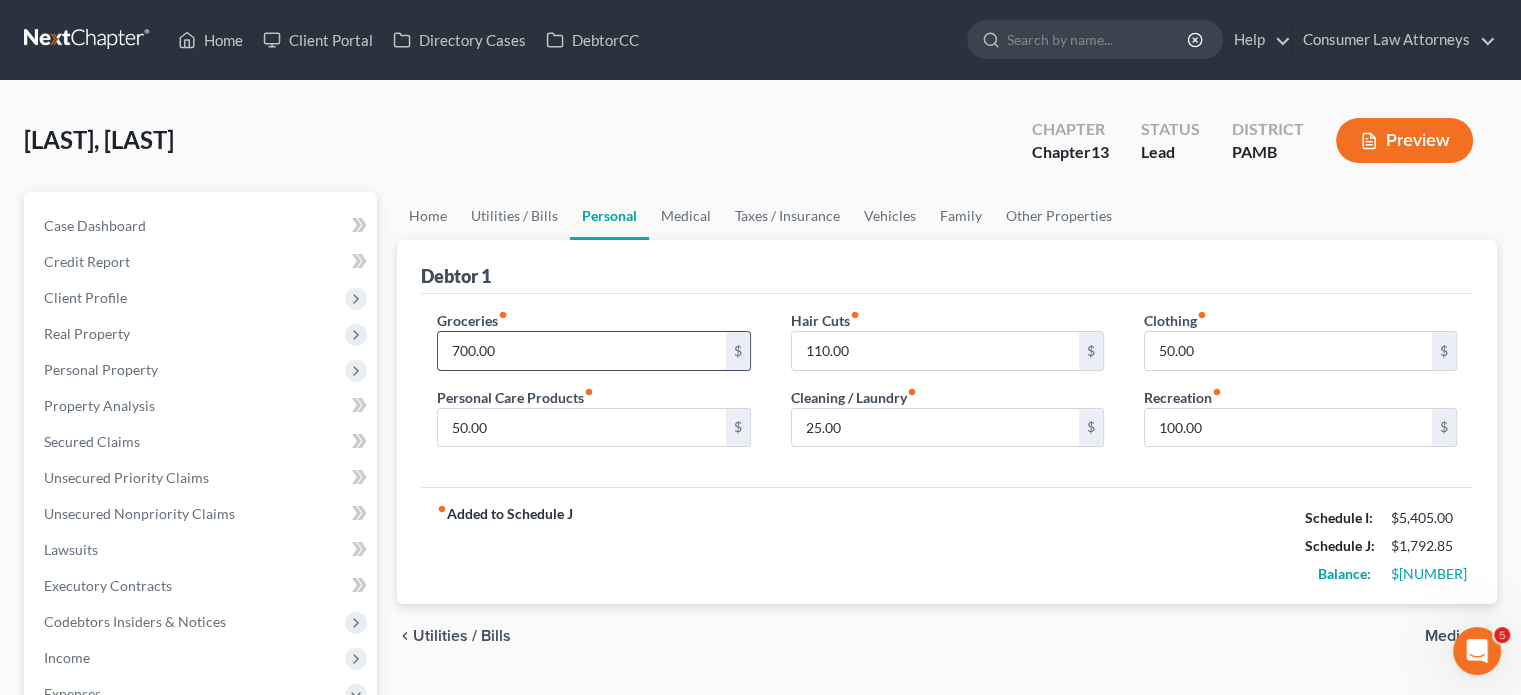 click on "700.00" at bounding box center [581, 351] 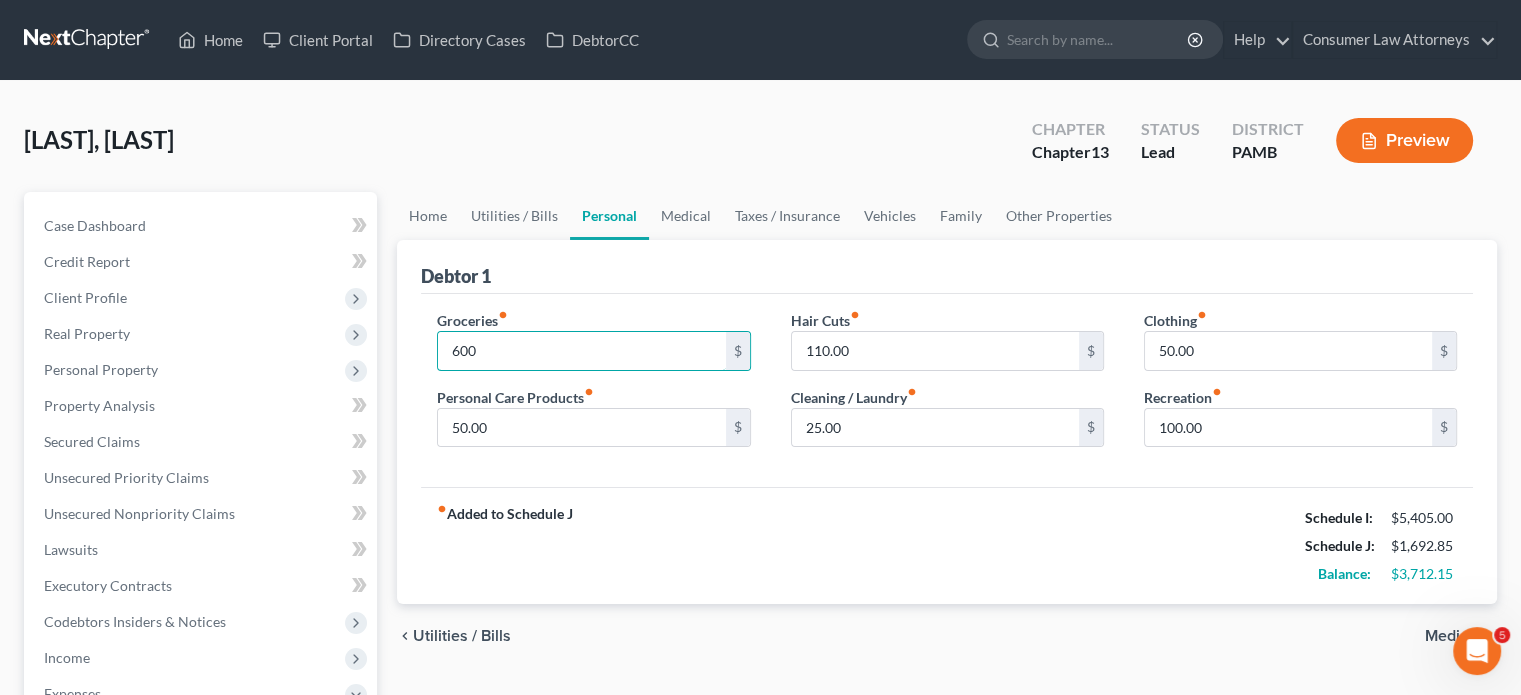 type on "600" 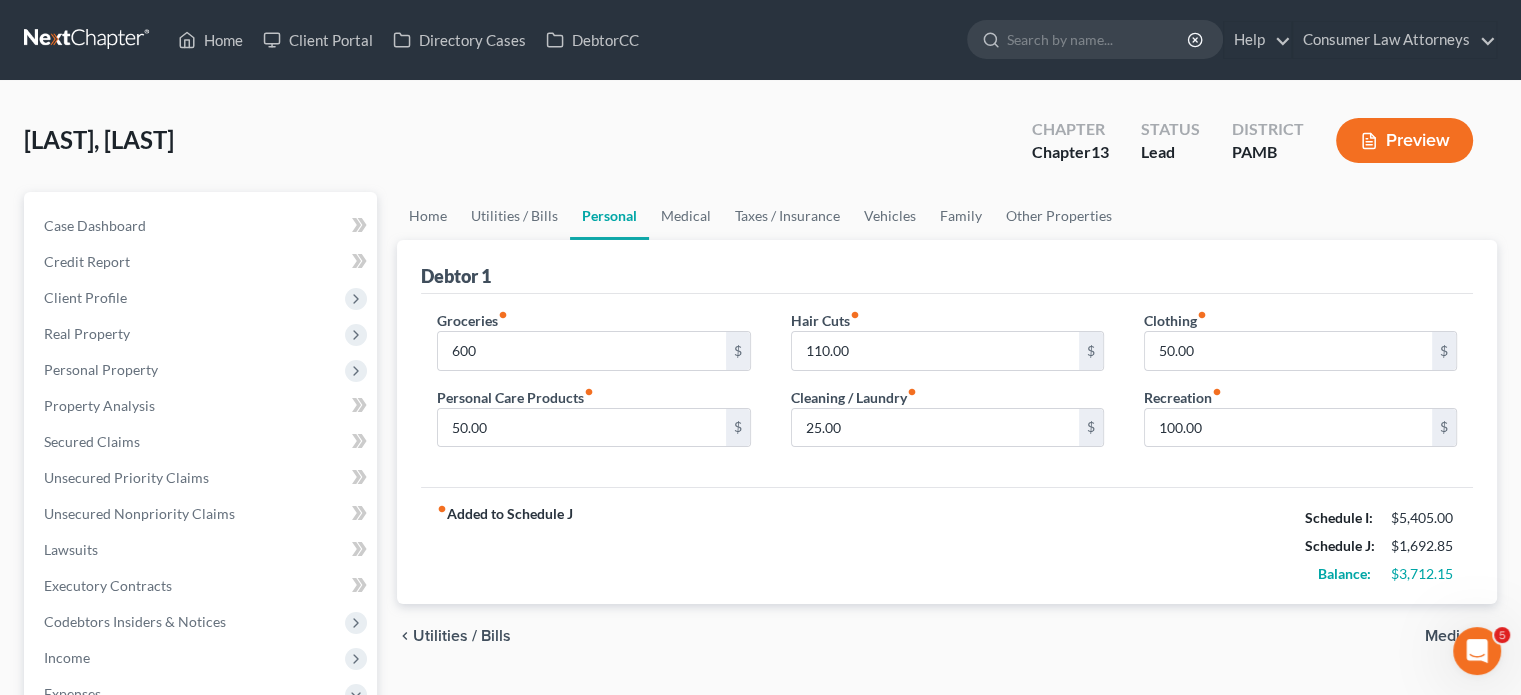 click on "Debtor 1" at bounding box center [947, 267] 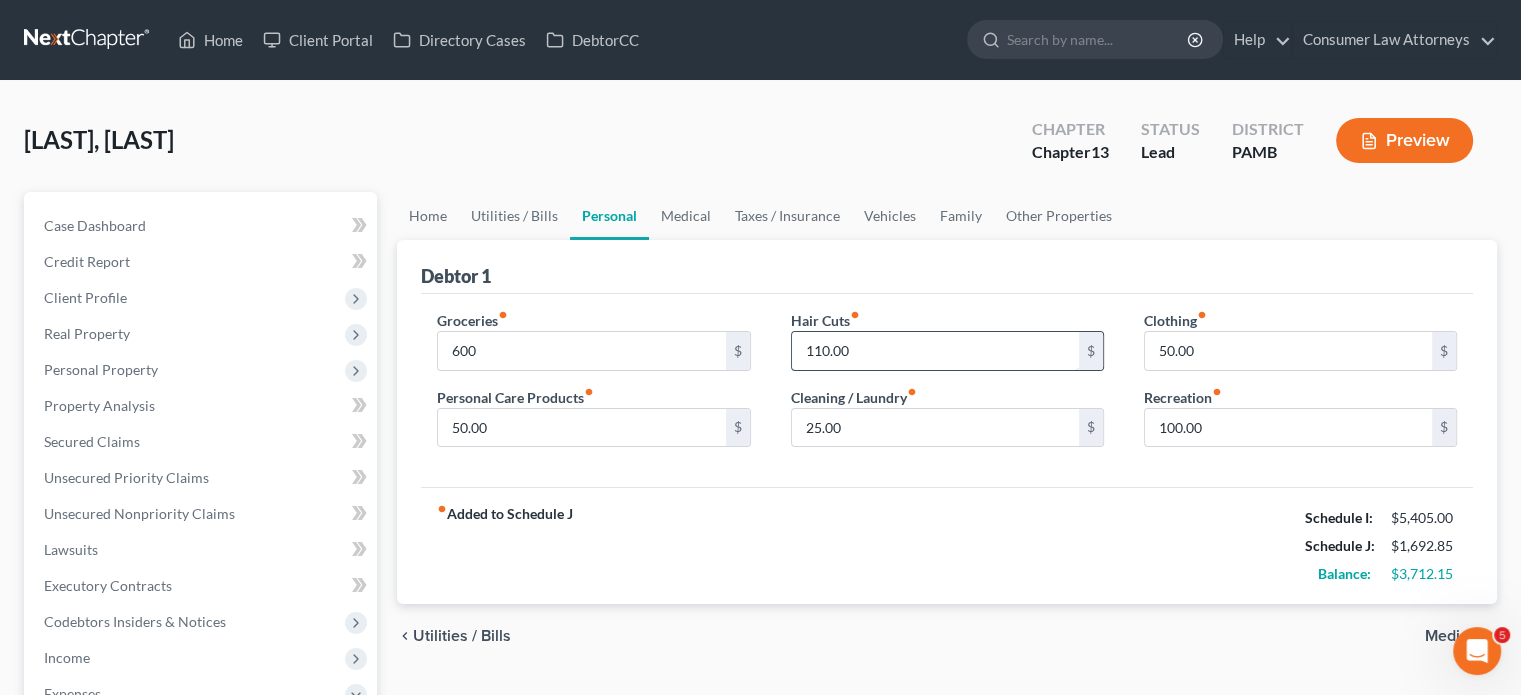 click on "110.00" at bounding box center [935, 351] 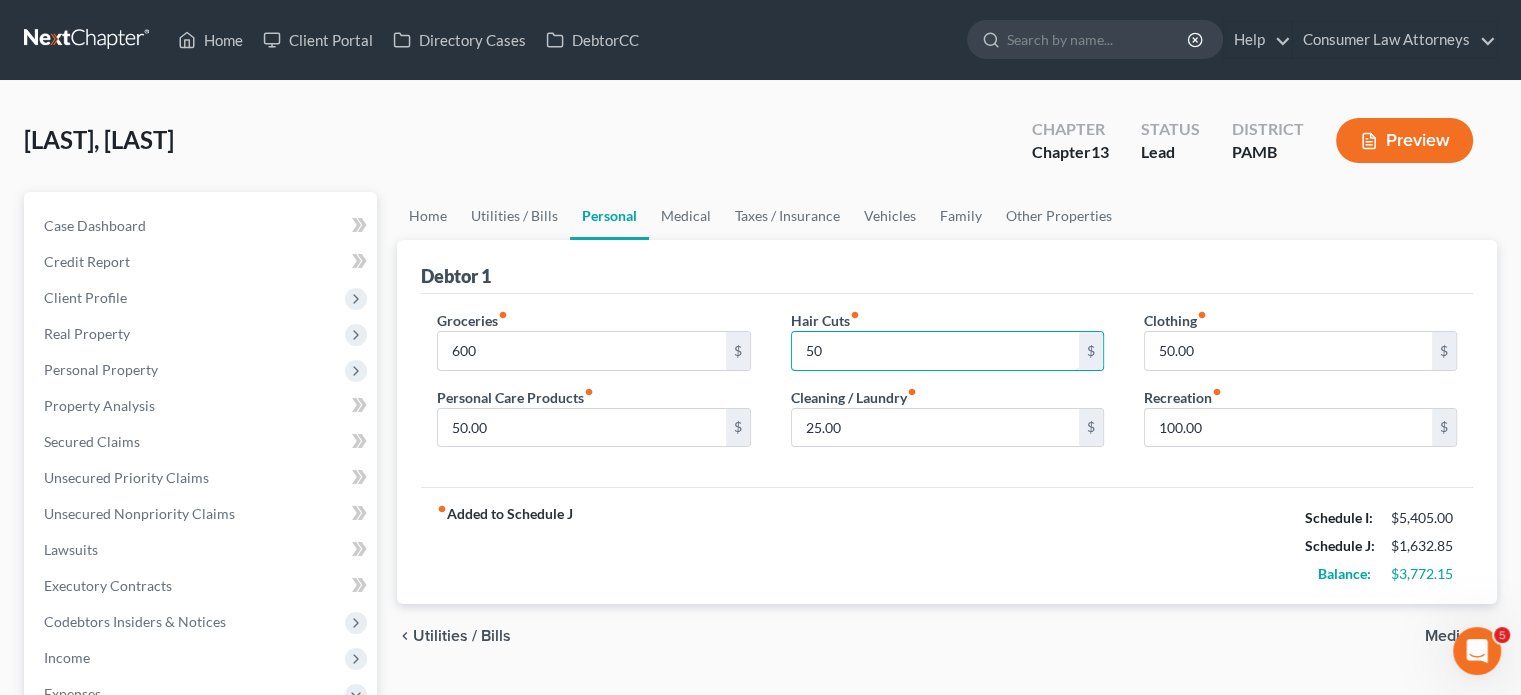 type on "50" 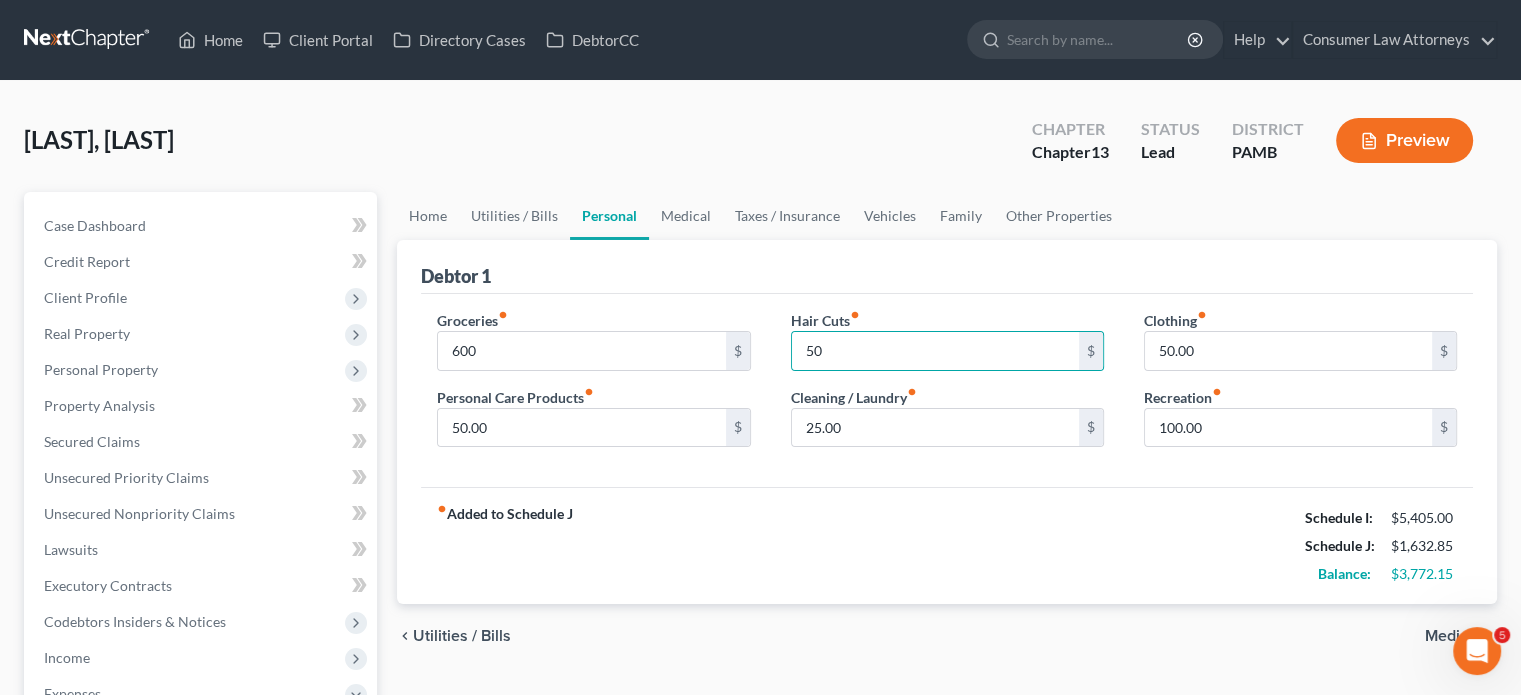click on "Debtor 1" at bounding box center (947, 267) 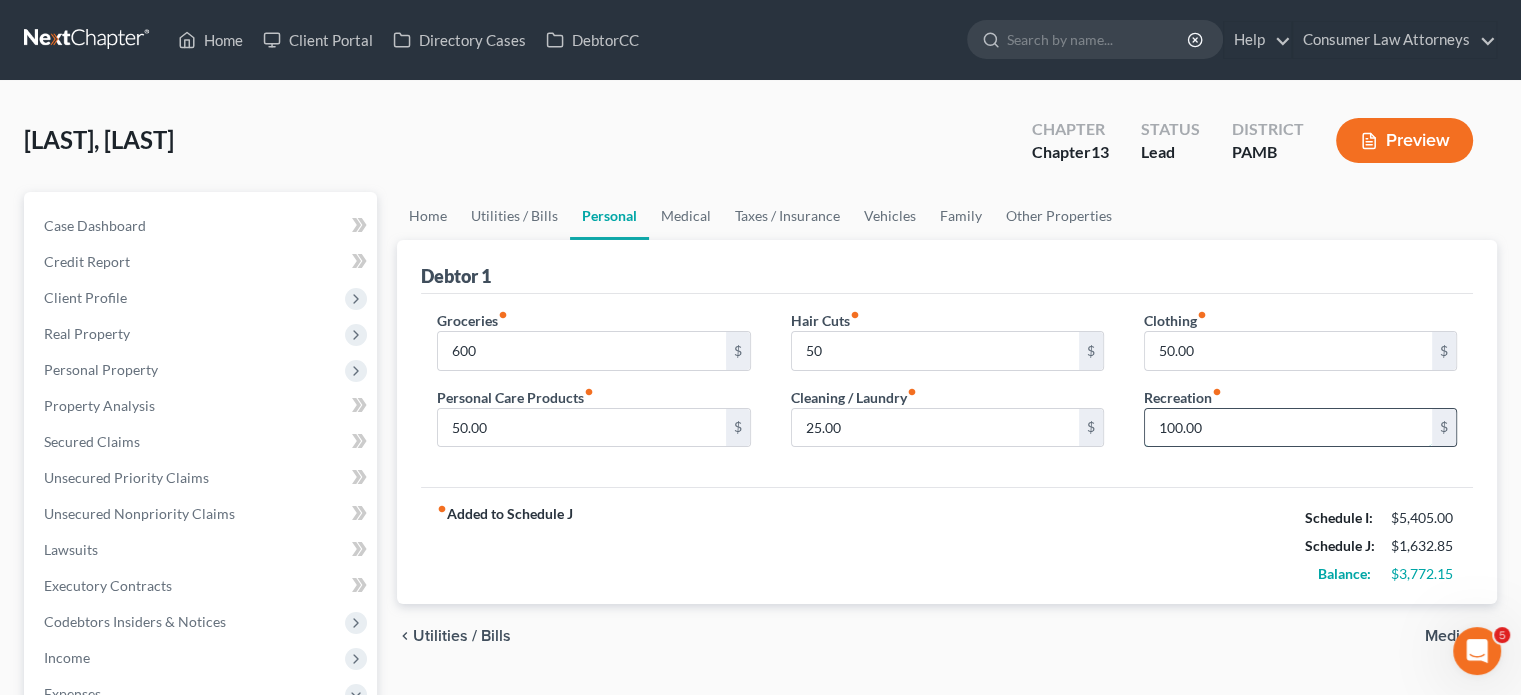click on "100.00" at bounding box center (1288, 428) 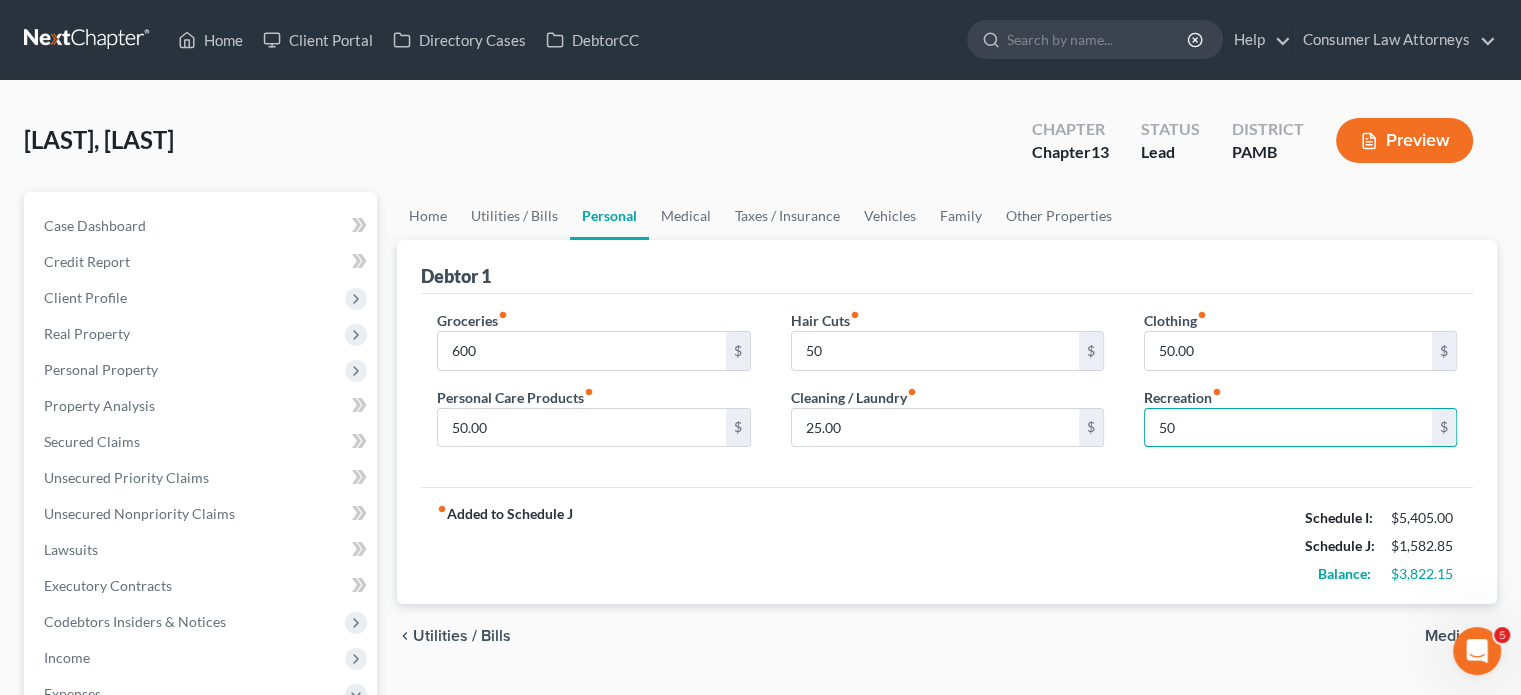 type on "50" 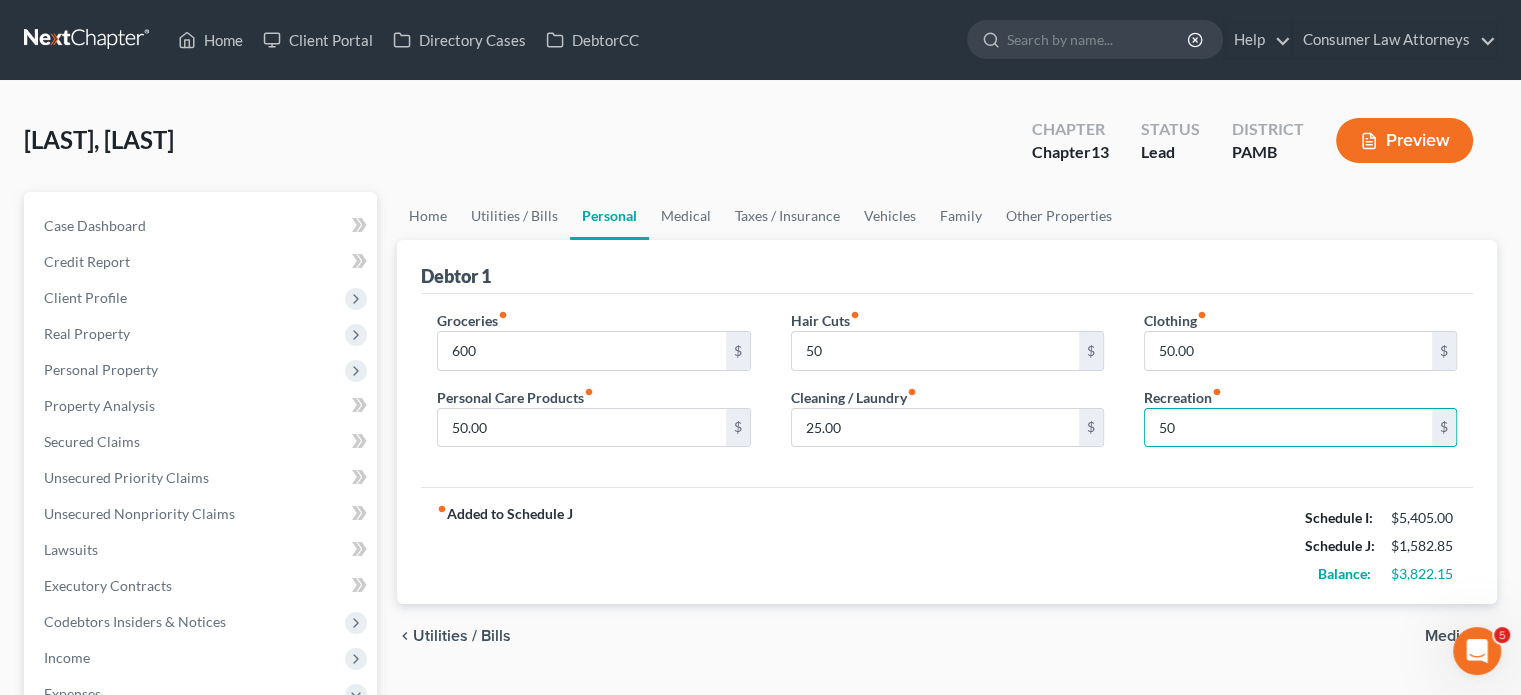 click on "Debtor 1" at bounding box center (947, 267) 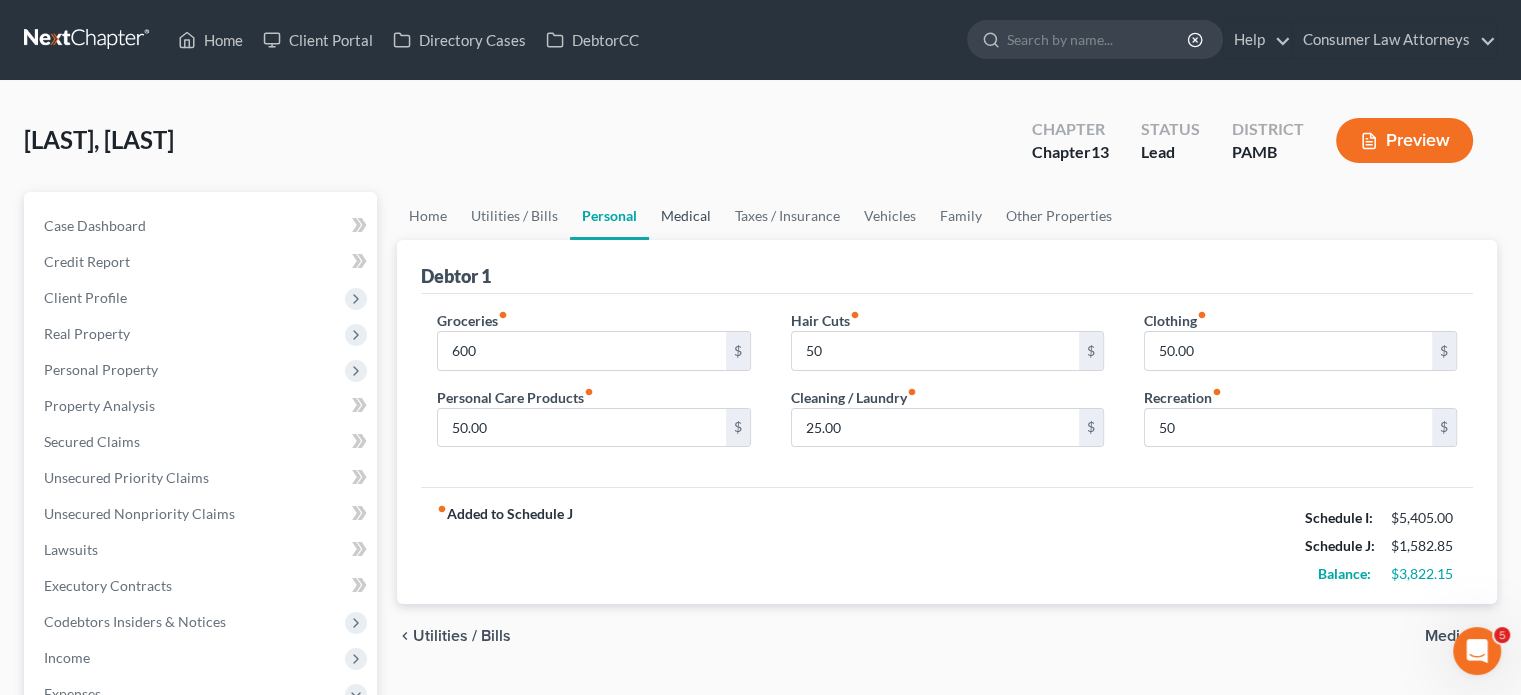 click on "Medical" at bounding box center [686, 216] 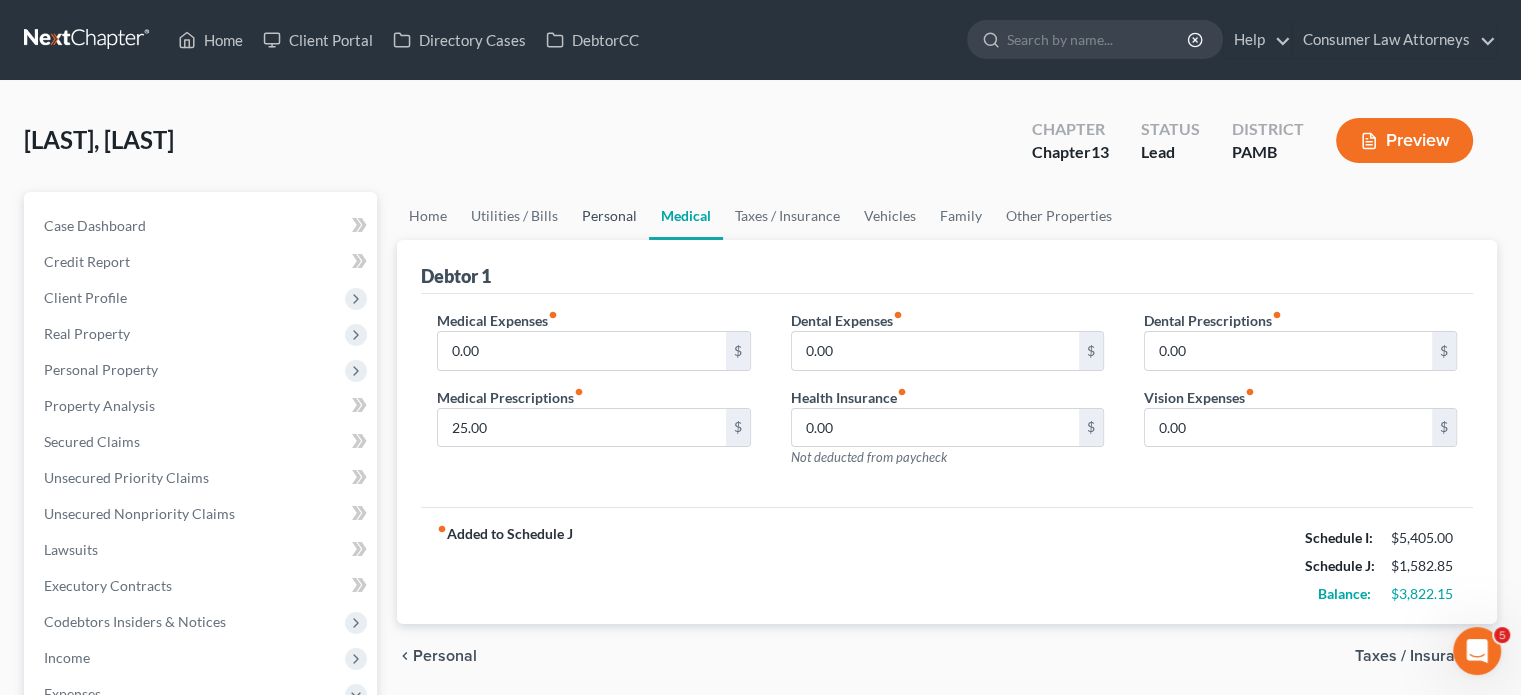 click on "Personal" at bounding box center [609, 216] 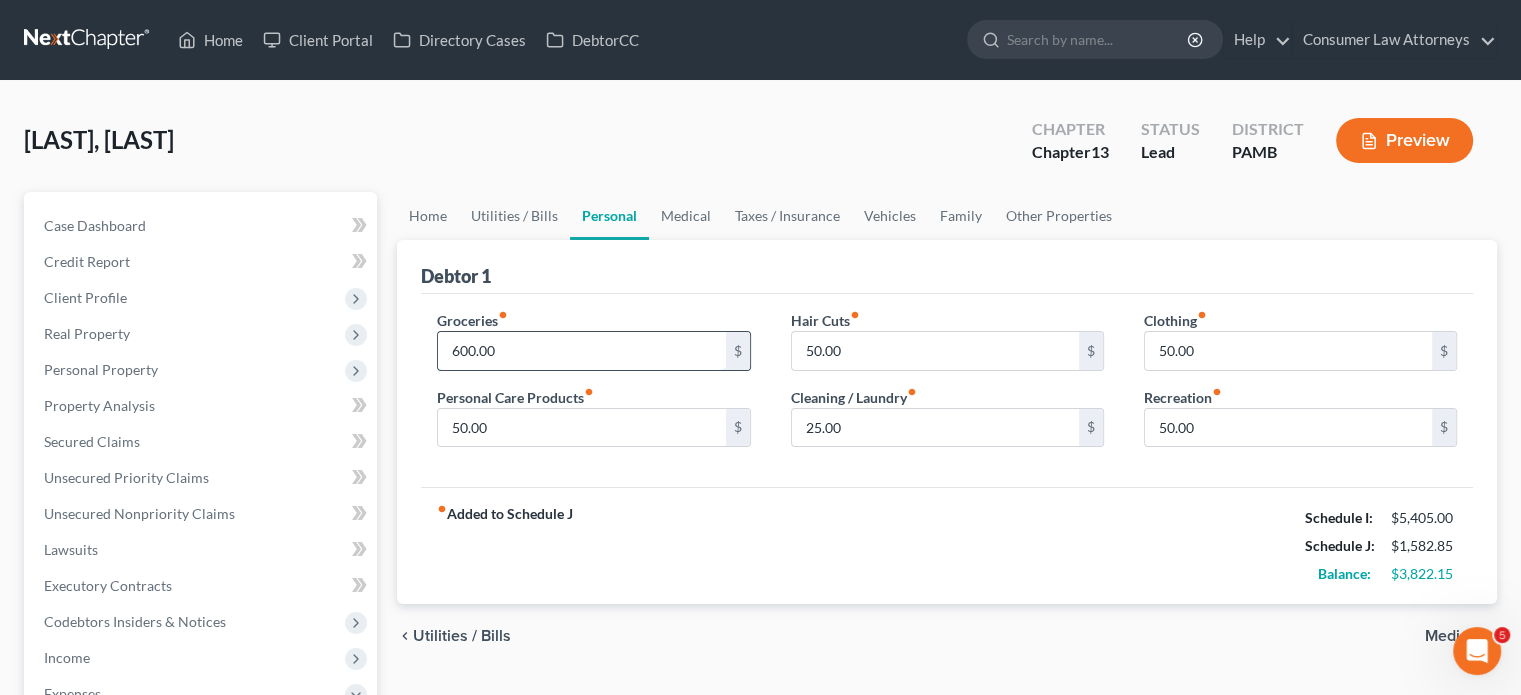 click on "600.00" at bounding box center (581, 351) 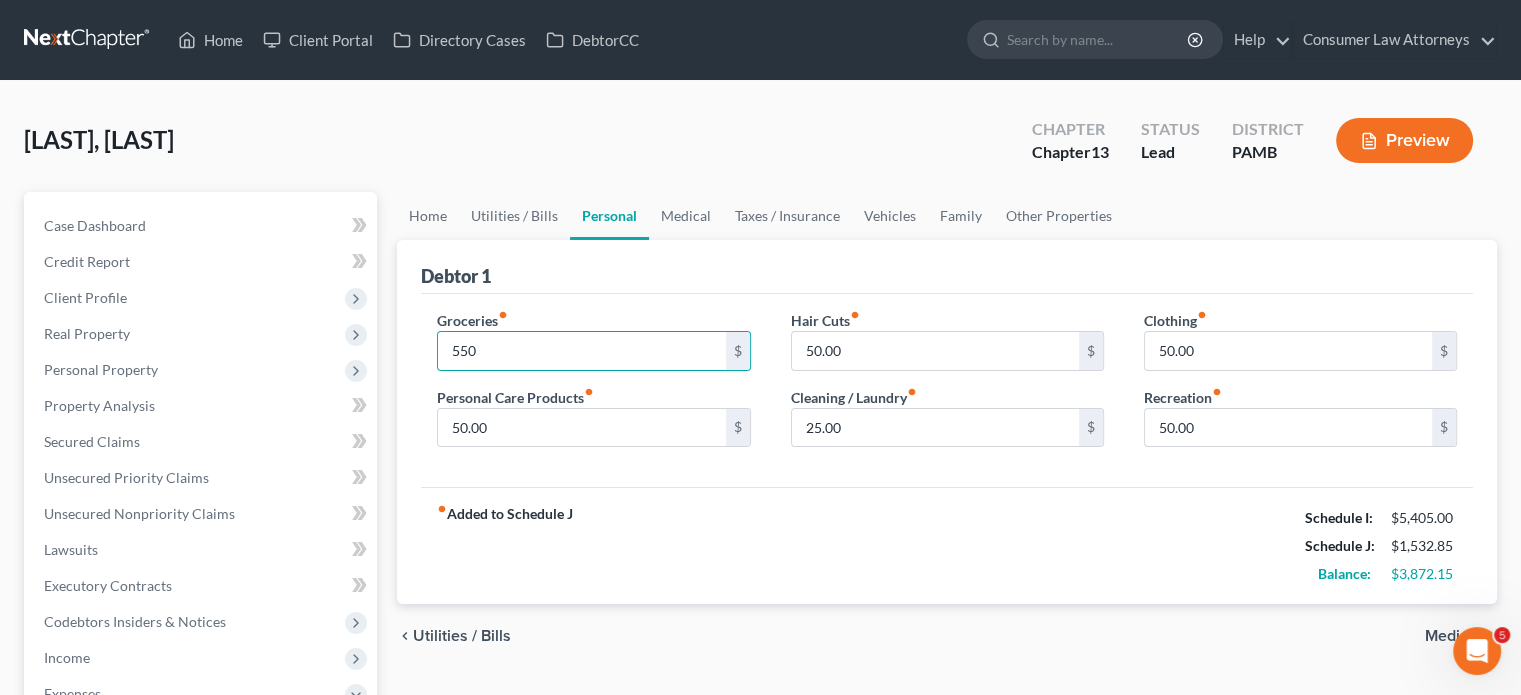 click on "Debtor 1" at bounding box center (947, 267) 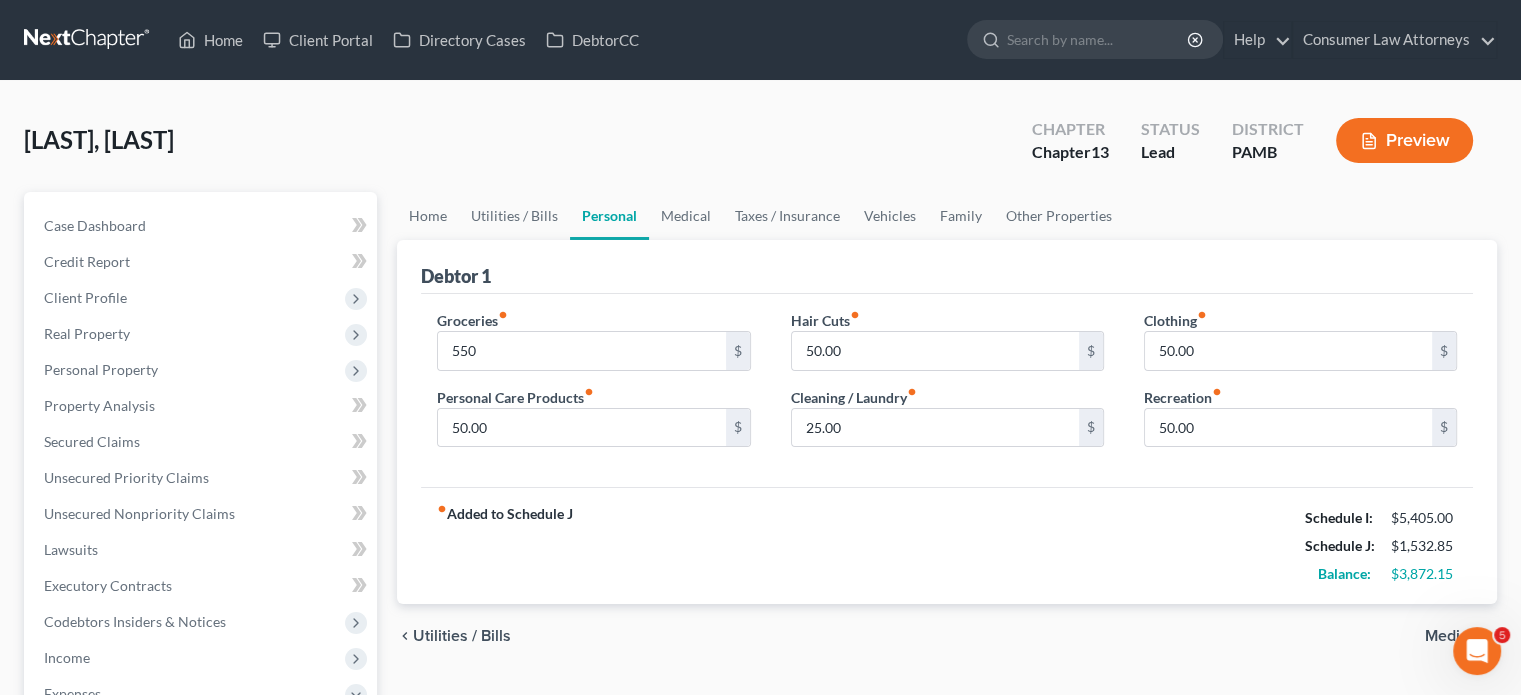 click on "Debtor 1" at bounding box center (947, 267) 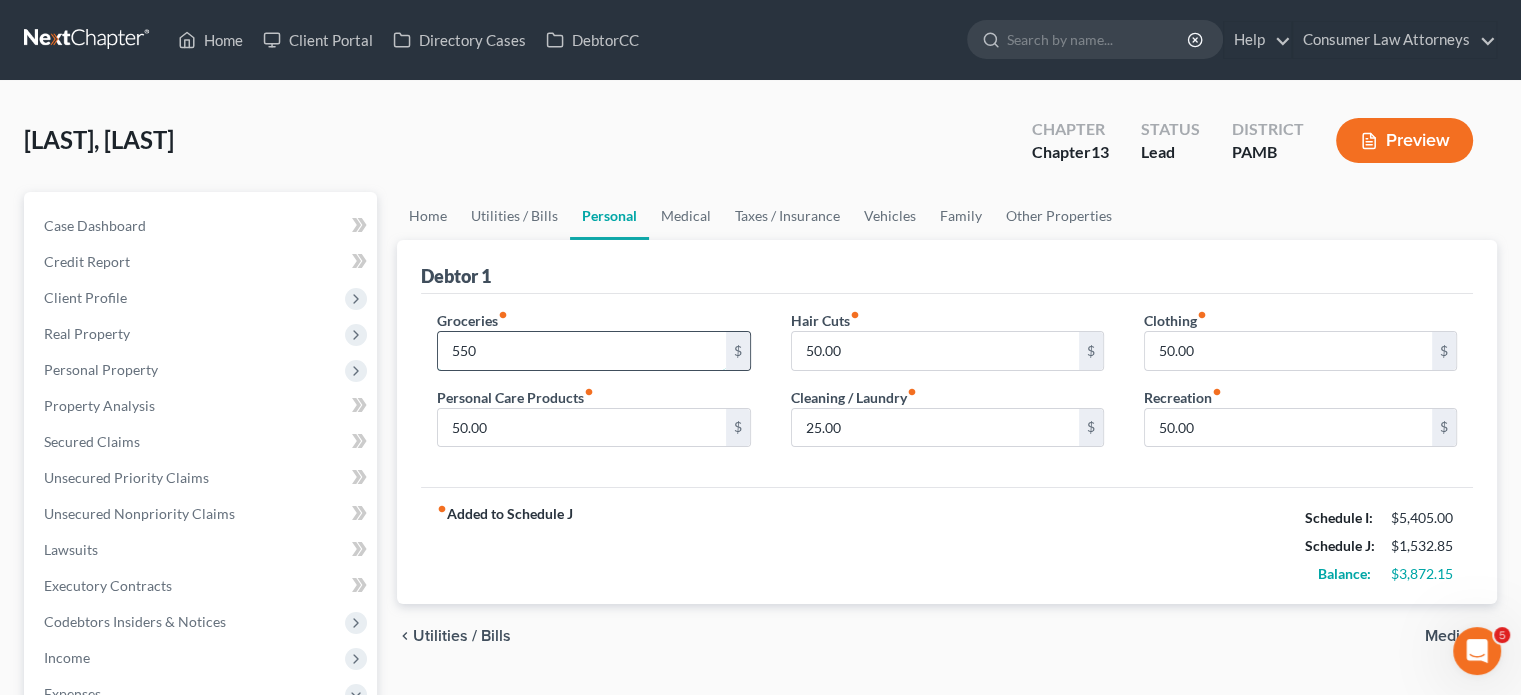 click on "550" at bounding box center [581, 351] 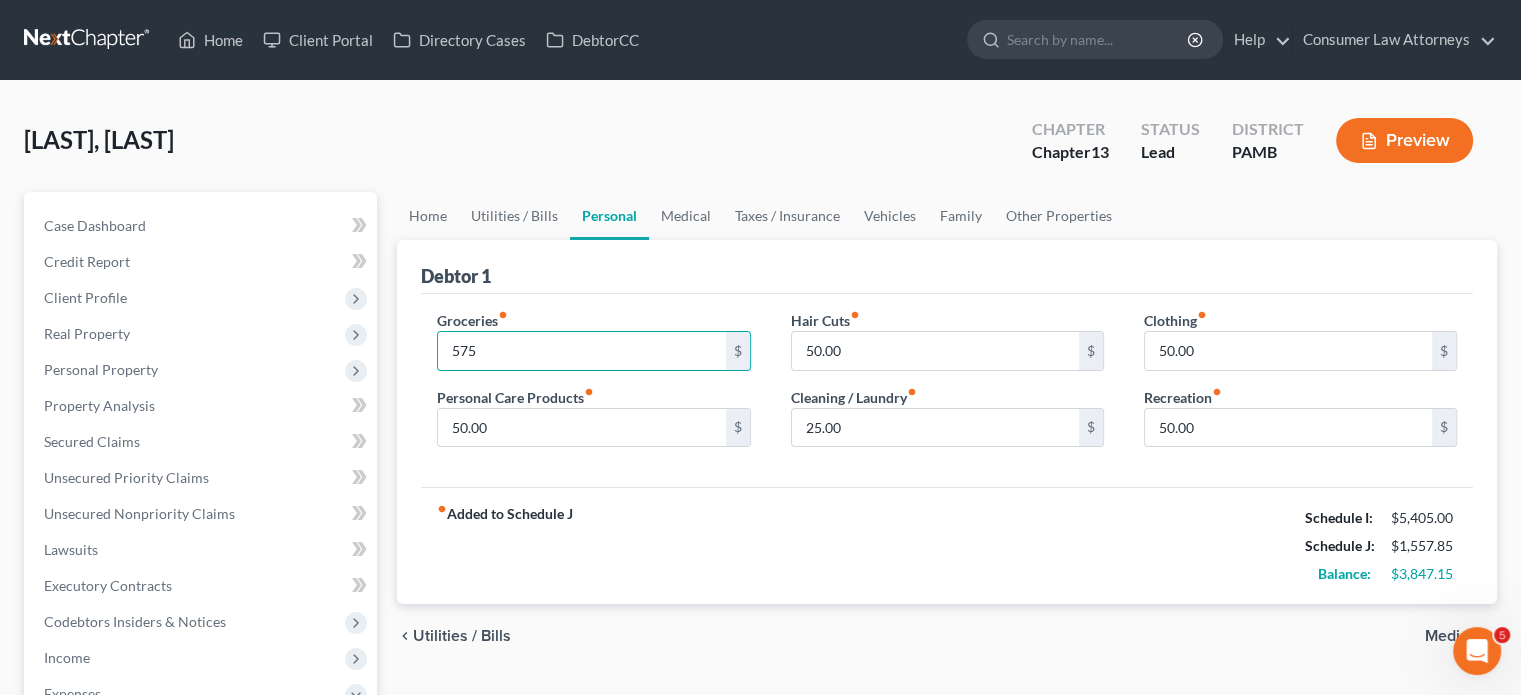 click on "Debtor 1" at bounding box center [947, 267] 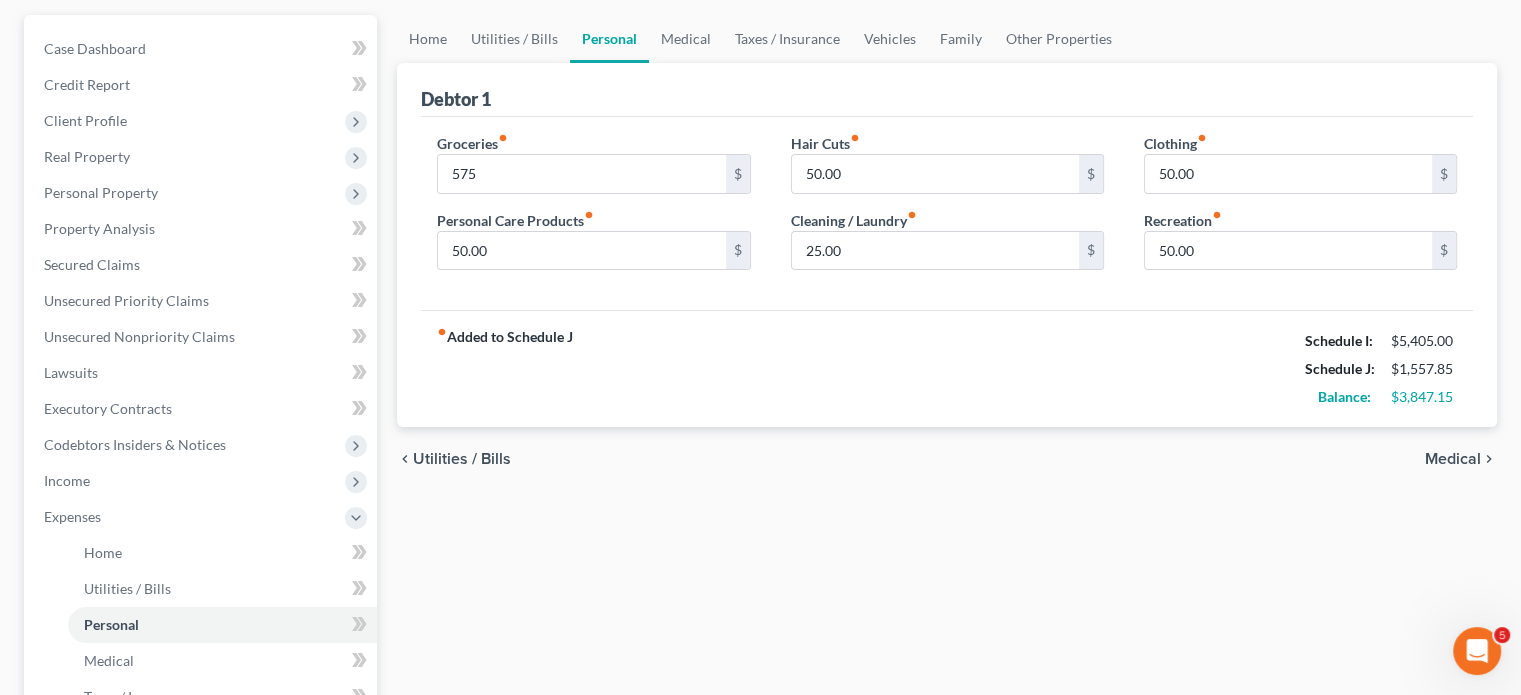 scroll, scrollTop: 0, scrollLeft: 0, axis: both 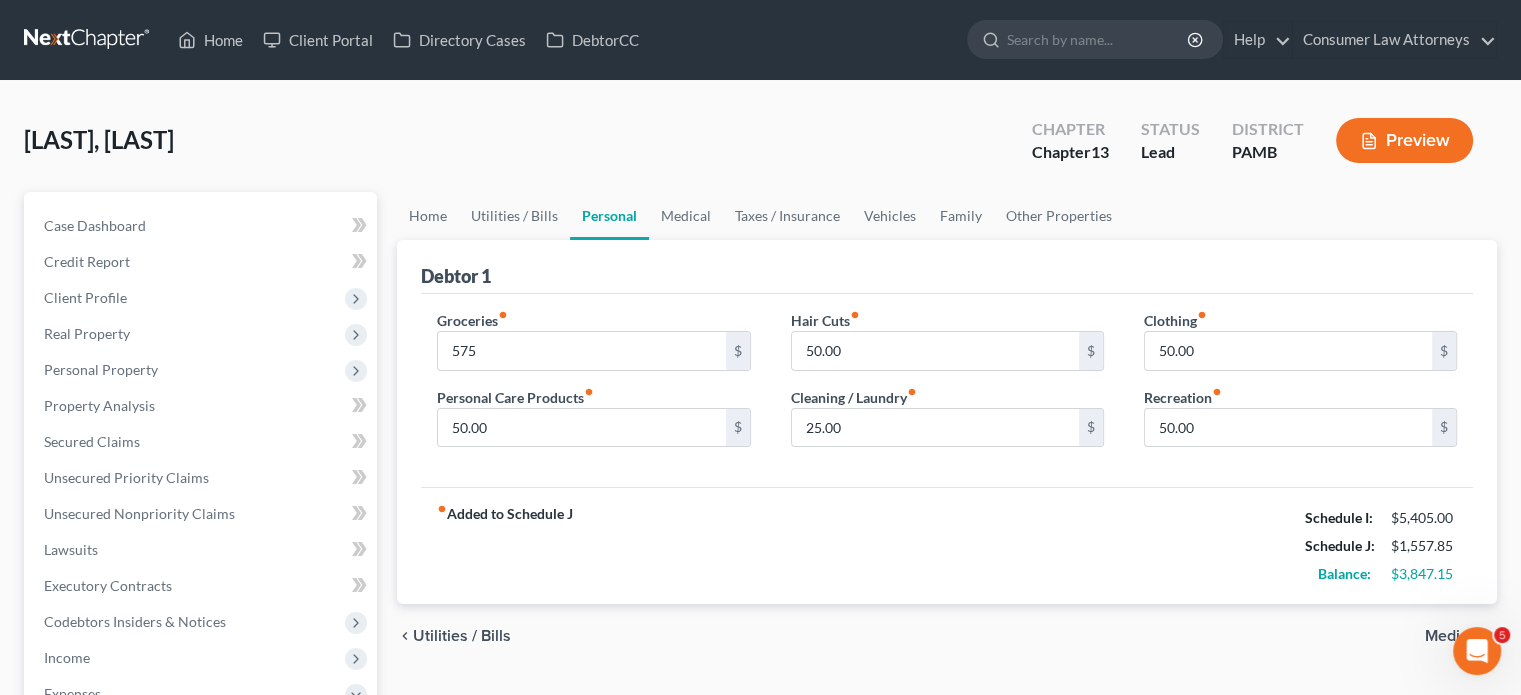 click on "Preview" at bounding box center (1404, 140) 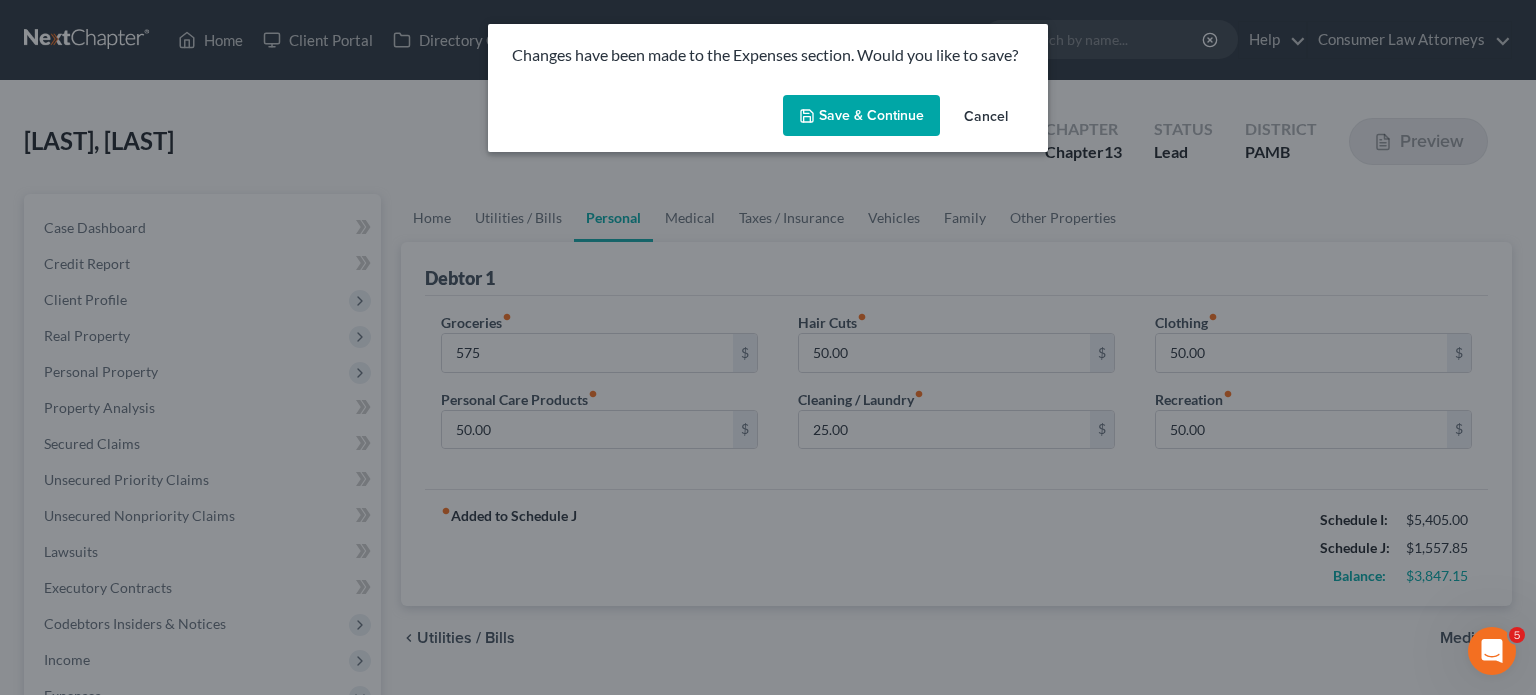 click on "Save & Continue" at bounding box center (861, 116) 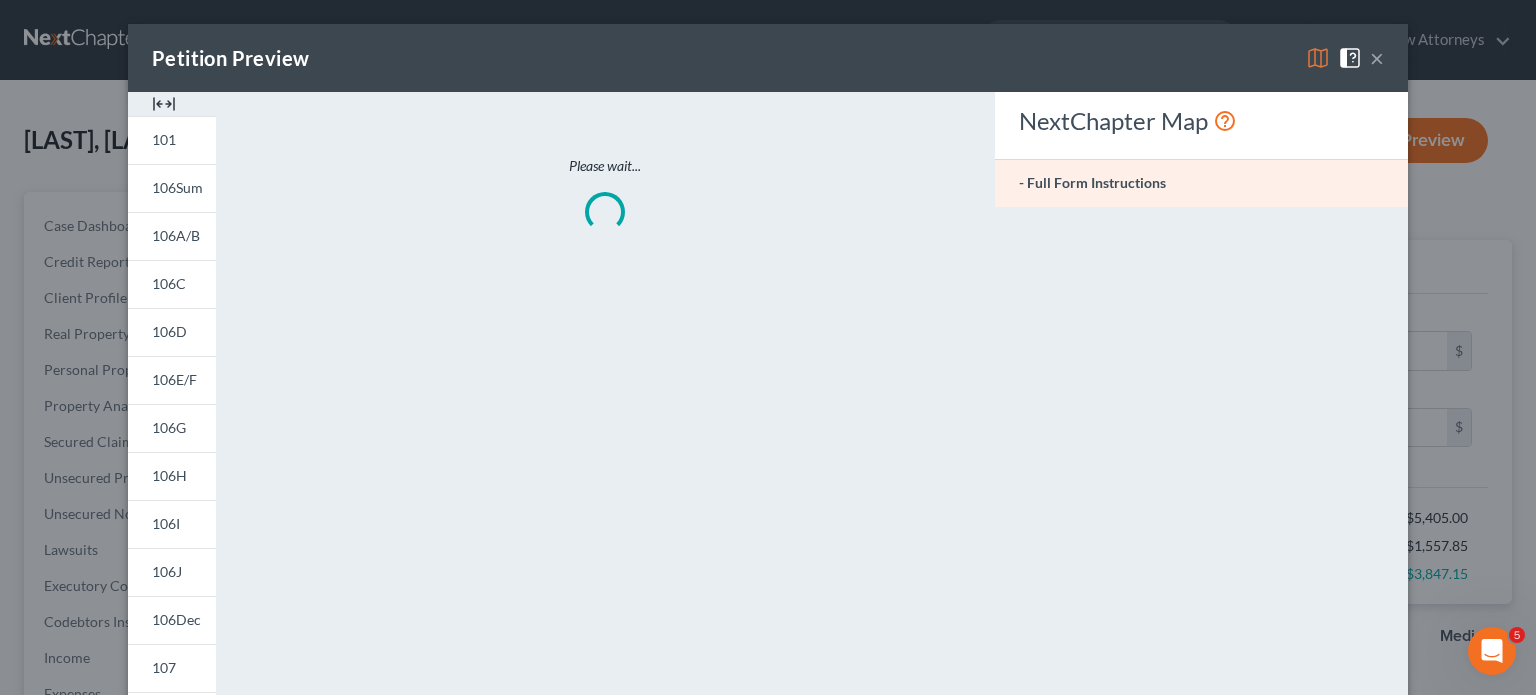 type on "575.00" 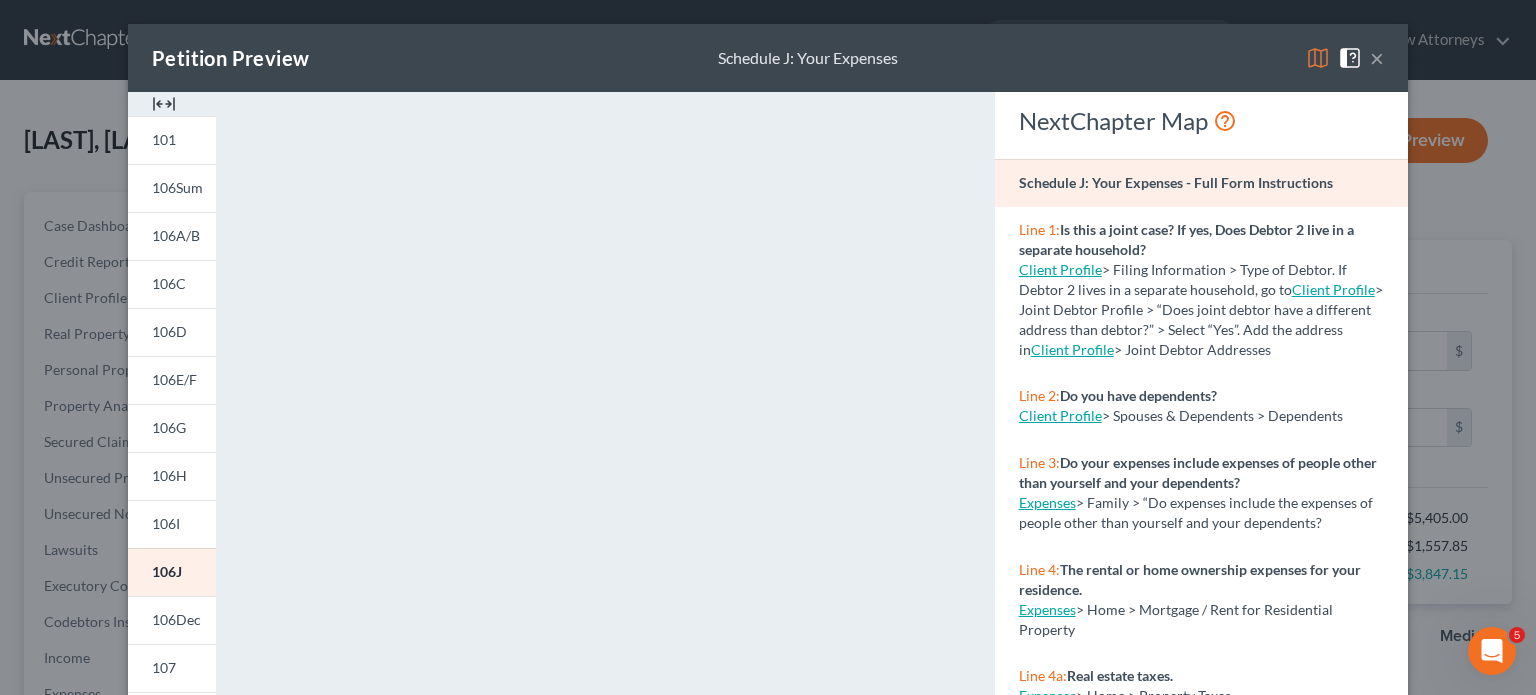 click on "×" at bounding box center [1377, 58] 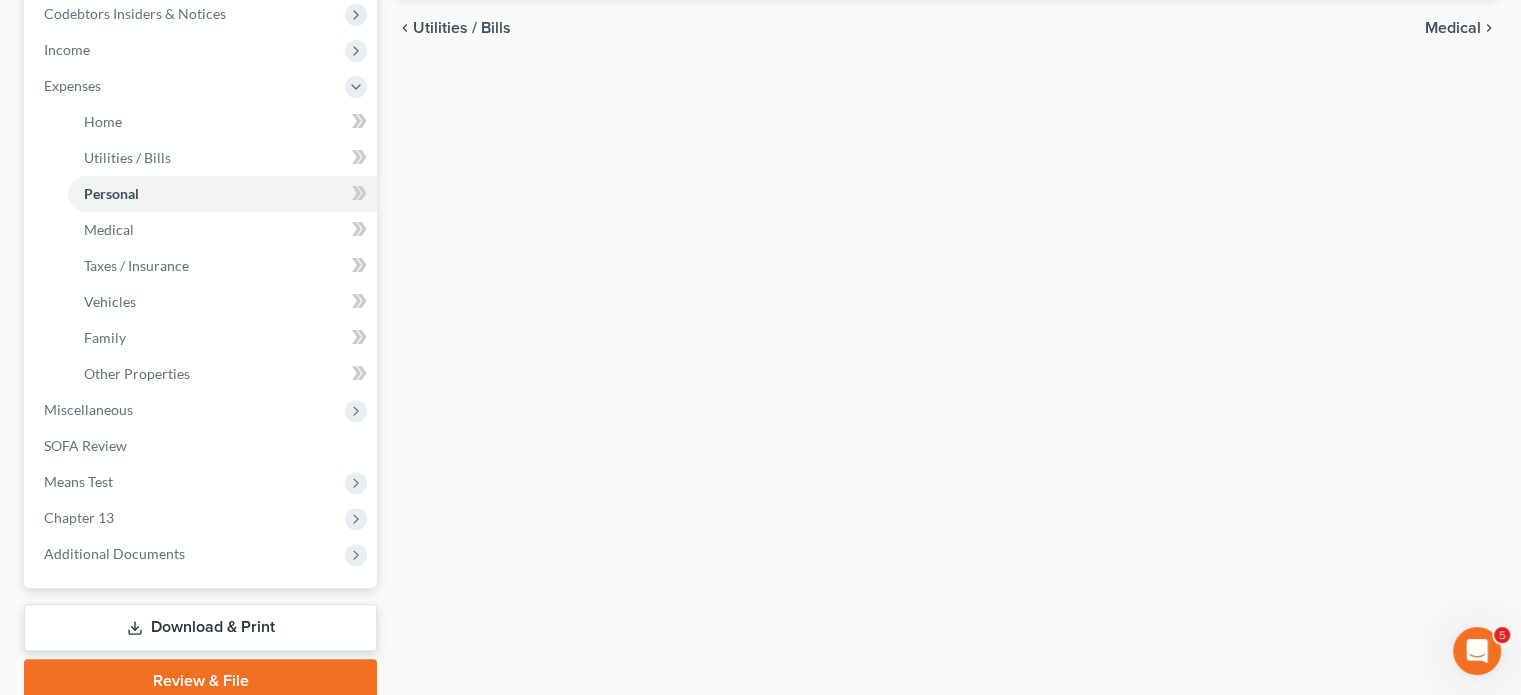 scroll, scrollTop: 690, scrollLeft: 0, axis: vertical 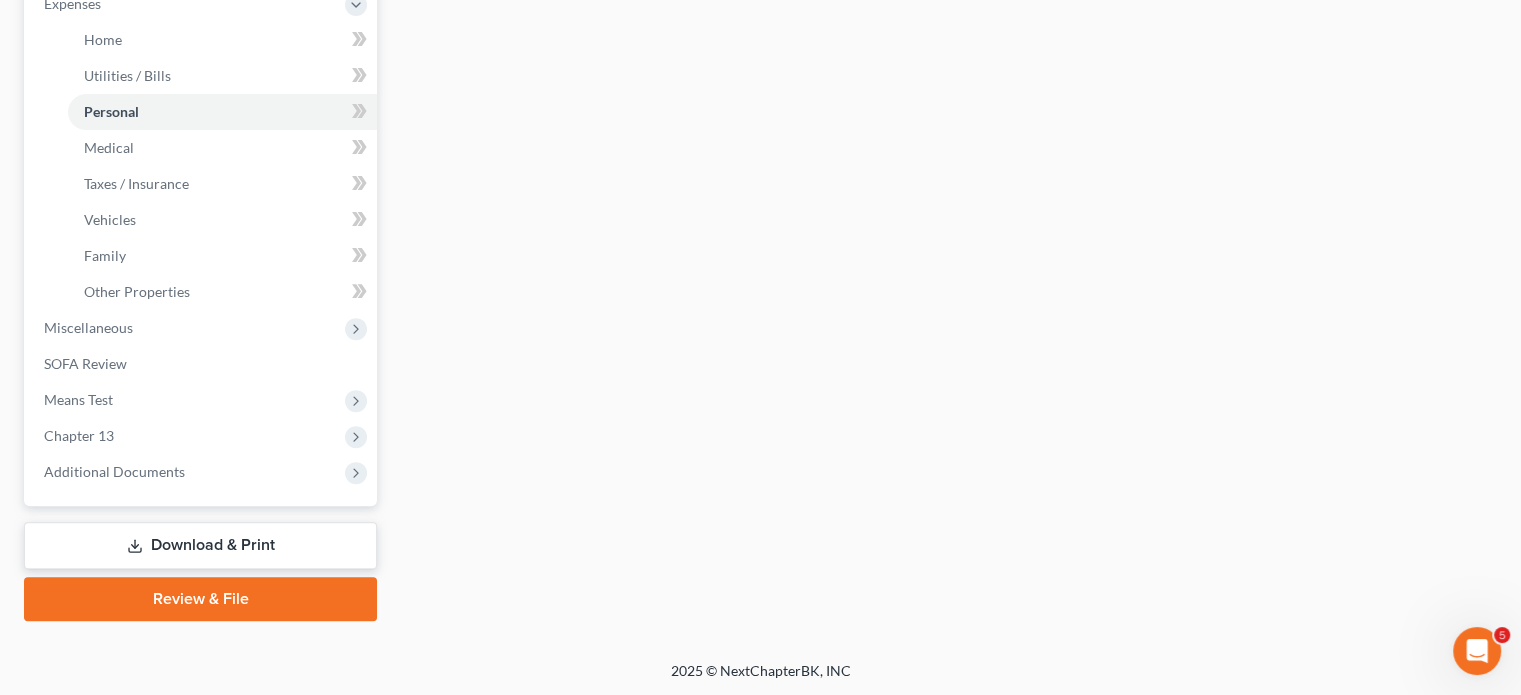 click on "Download & Print" at bounding box center [200, 545] 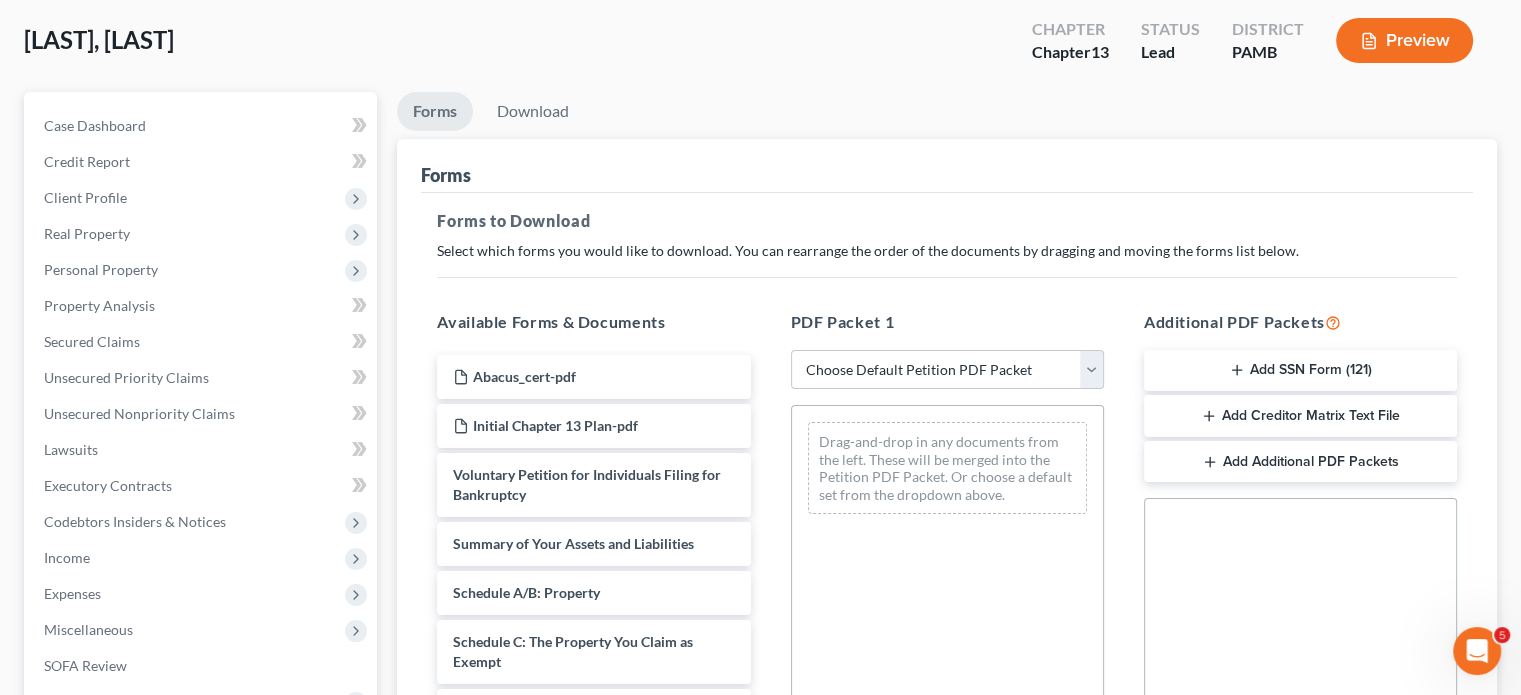 scroll, scrollTop: 200, scrollLeft: 0, axis: vertical 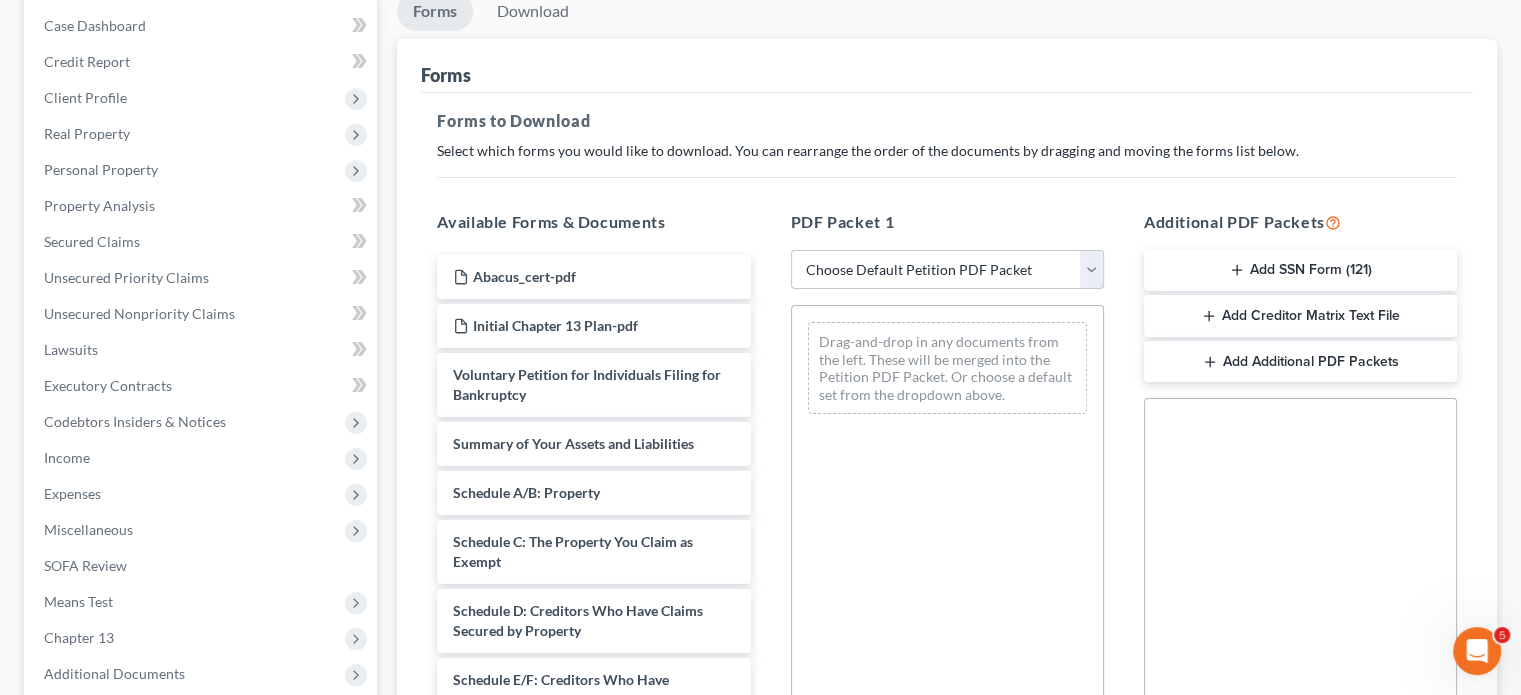 click on "Choose Default Petition PDF Packet Complete Bankruptcy Petition (all forms and schedules) Emergency Filing Forms (Petition and Creditor List Only) Amended Forms Signature Pages Only Supplemental Post Petition (Sch. I & J) Supplemental Post Petition (Sch. I) Supplemental Post Petition (Sch. J)" at bounding box center [947, 270] 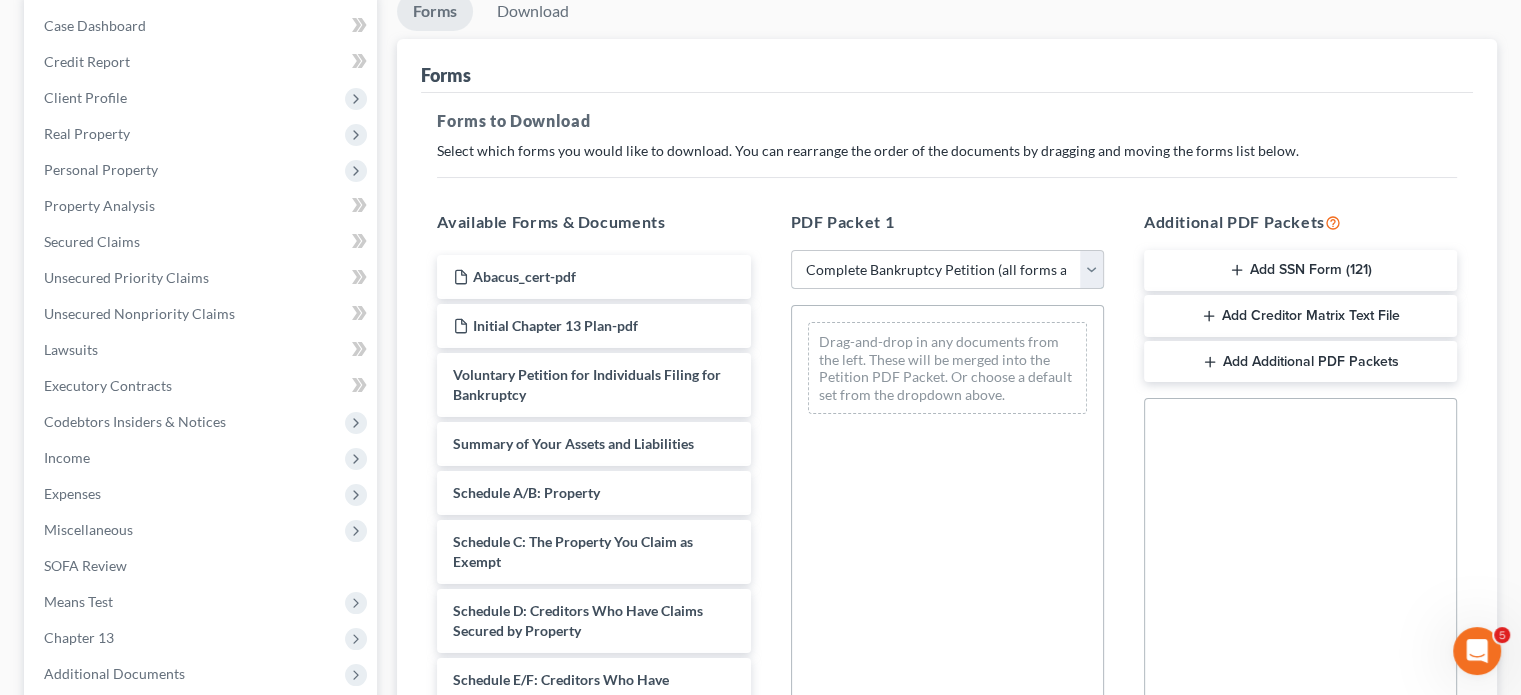 click on "Choose Default Petition PDF Packet Complete Bankruptcy Petition (all forms and schedules) Emergency Filing Forms (Petition and Creditor List Only) Amended Forms Signature Pages Only Supplemental Post Petition (Sch. I & J) Supplemental Post Petition (Sch. I) Supplemental Post Petition (Sch. J)" at bounding box center (947, 270) 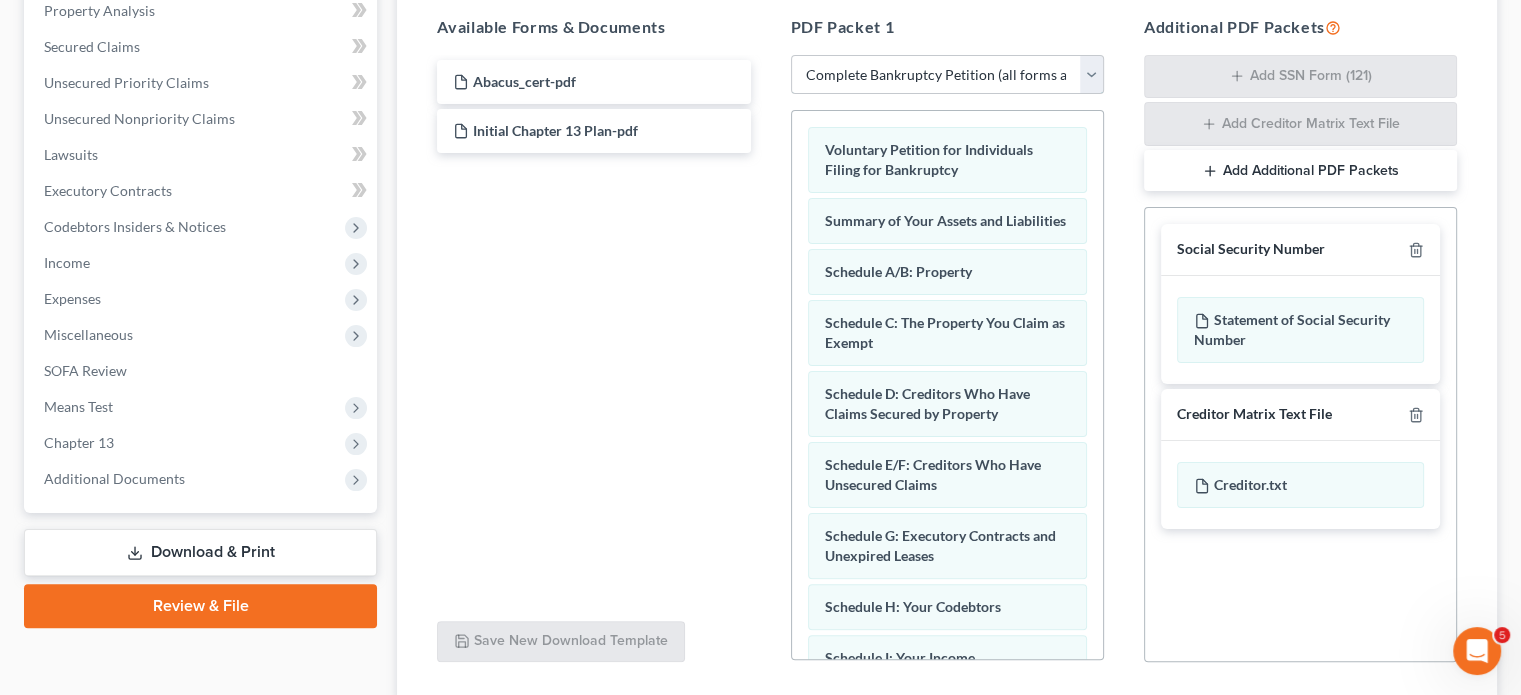 scroll, scrollTop: 500, scrollLeft: 0, axis: vertical 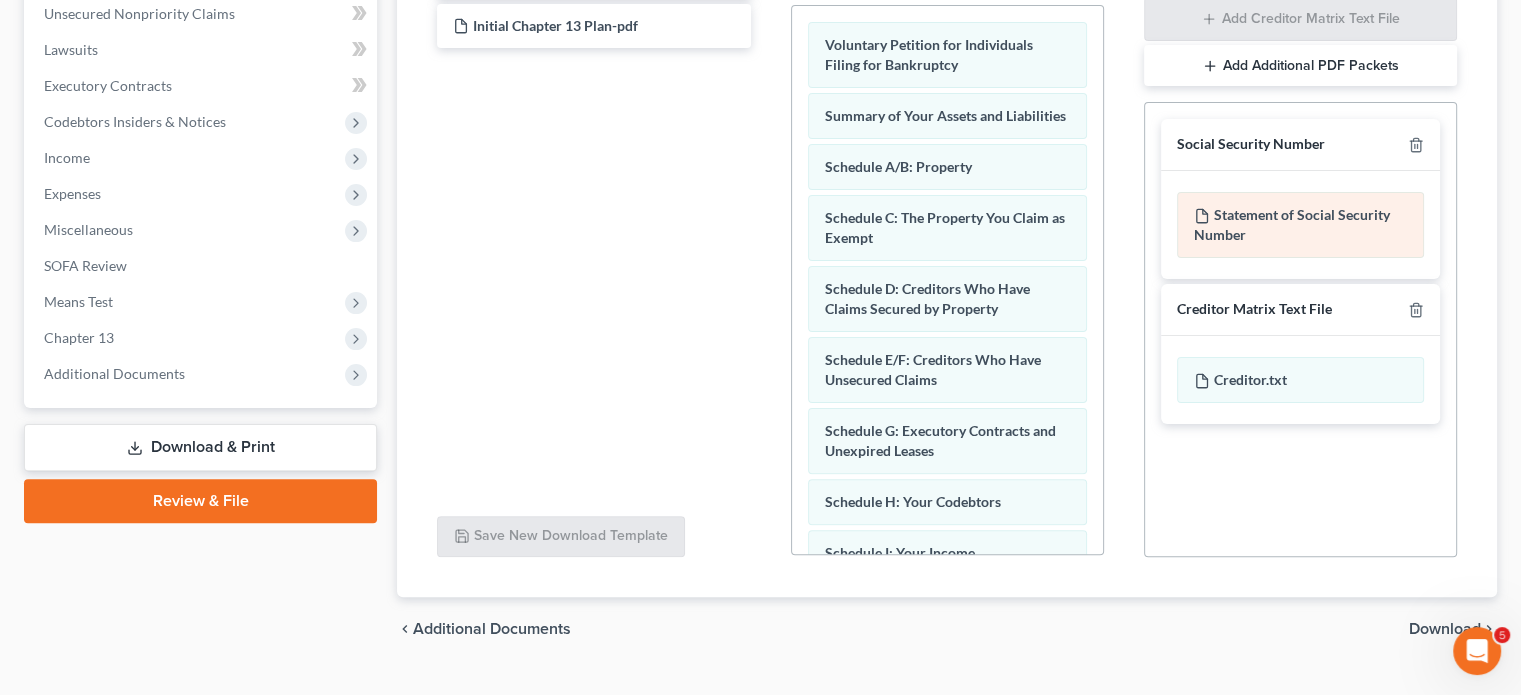 click on "Statement of Social Security Number" at bounding box center [1300, 225] 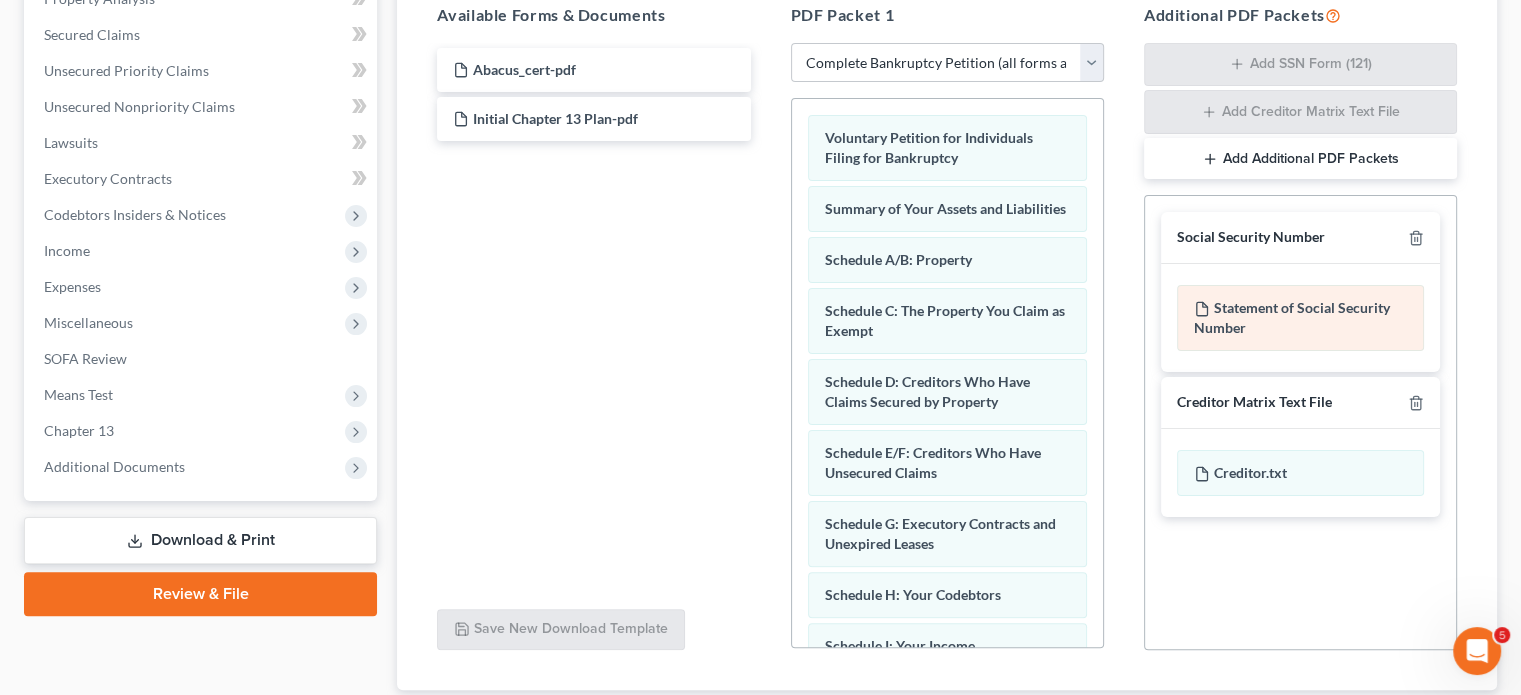 scroll, scrollTop: 540, scrollLeft: 0, axis: vertical 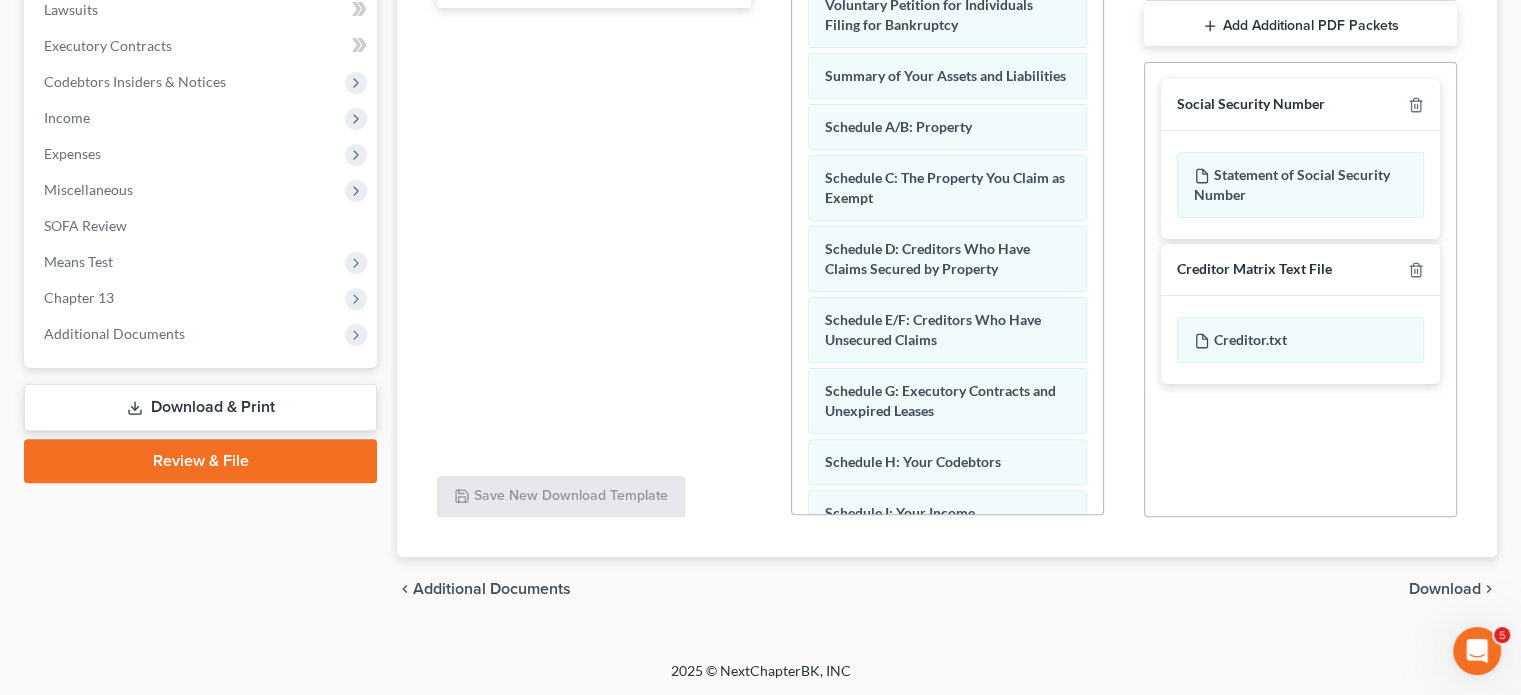 click on "chevron_left   Additional Documents Download   chevron_right" at bounding box center [947, 589] 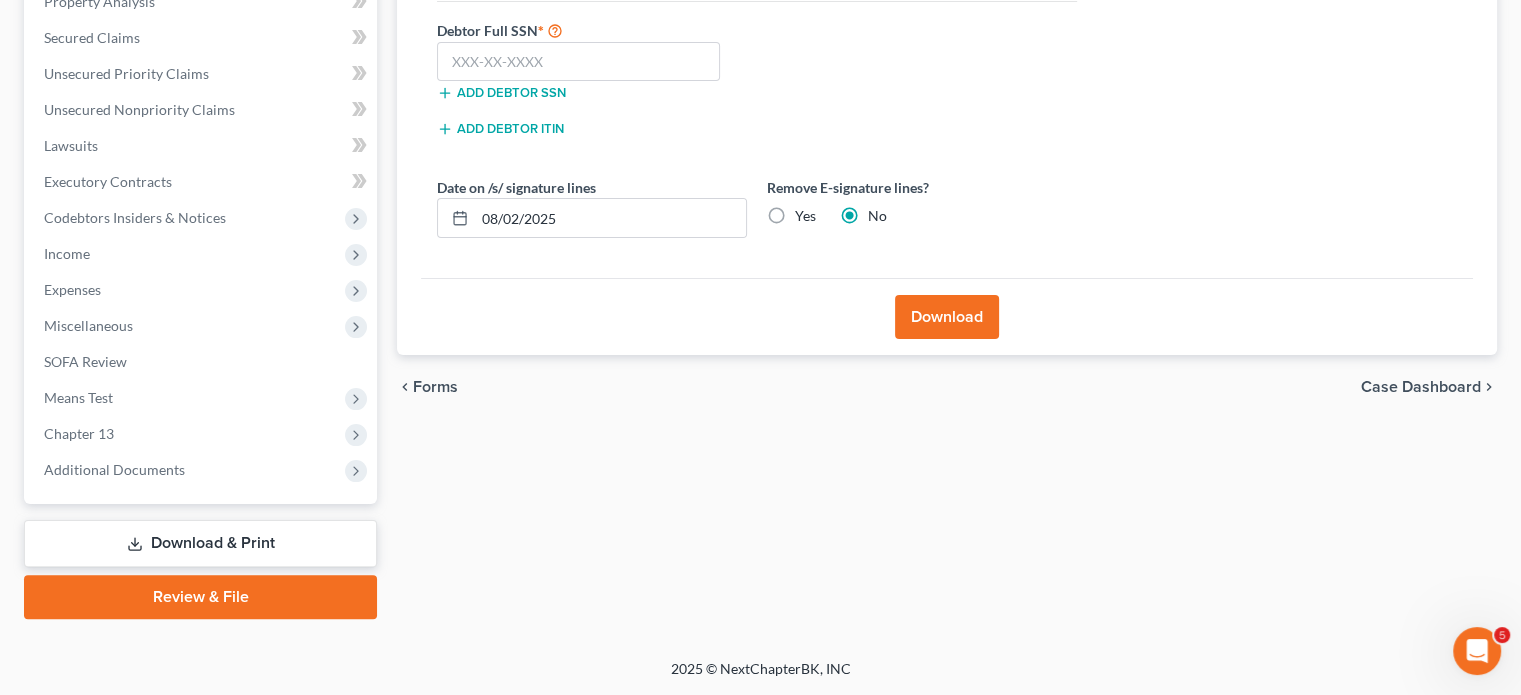 scroll, scrollTop: 402, scrollLeft: 0, axis: vertical 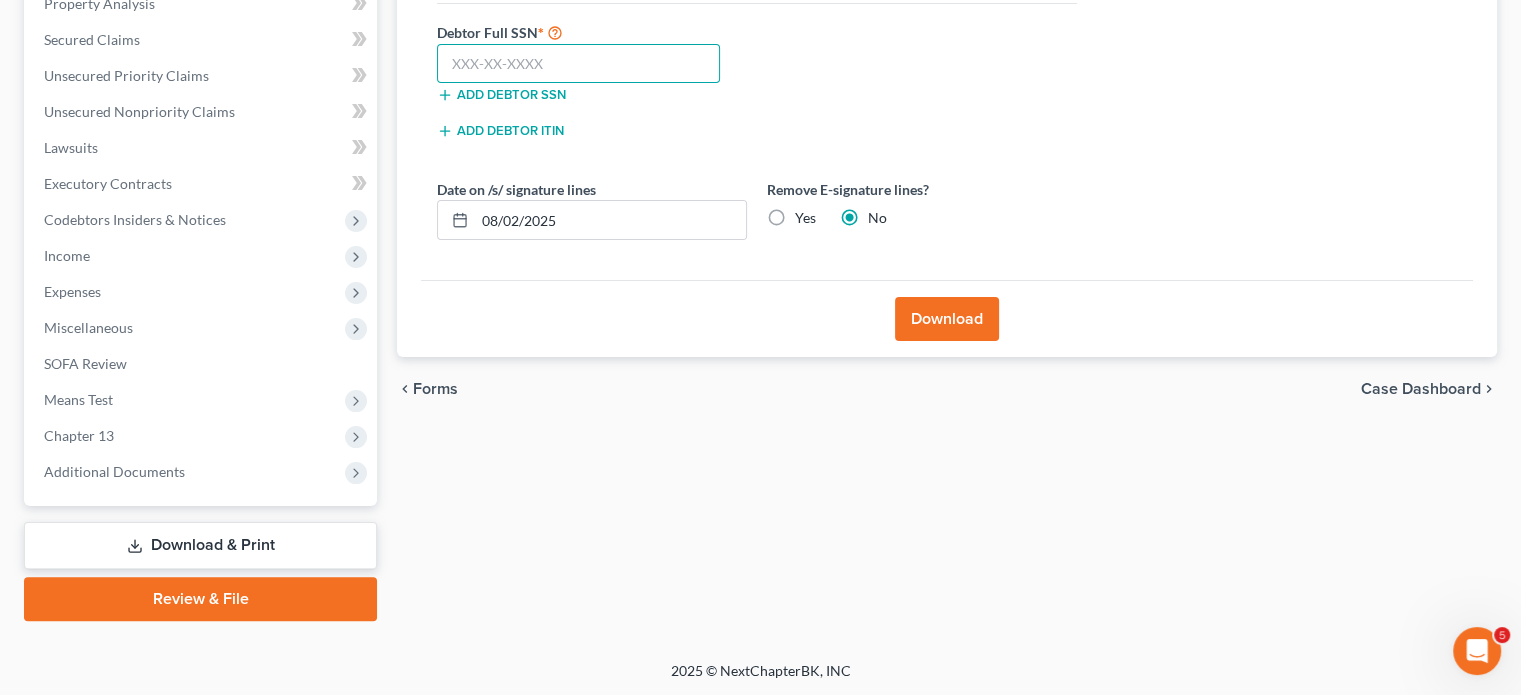 click at bounding box center (578, 64) 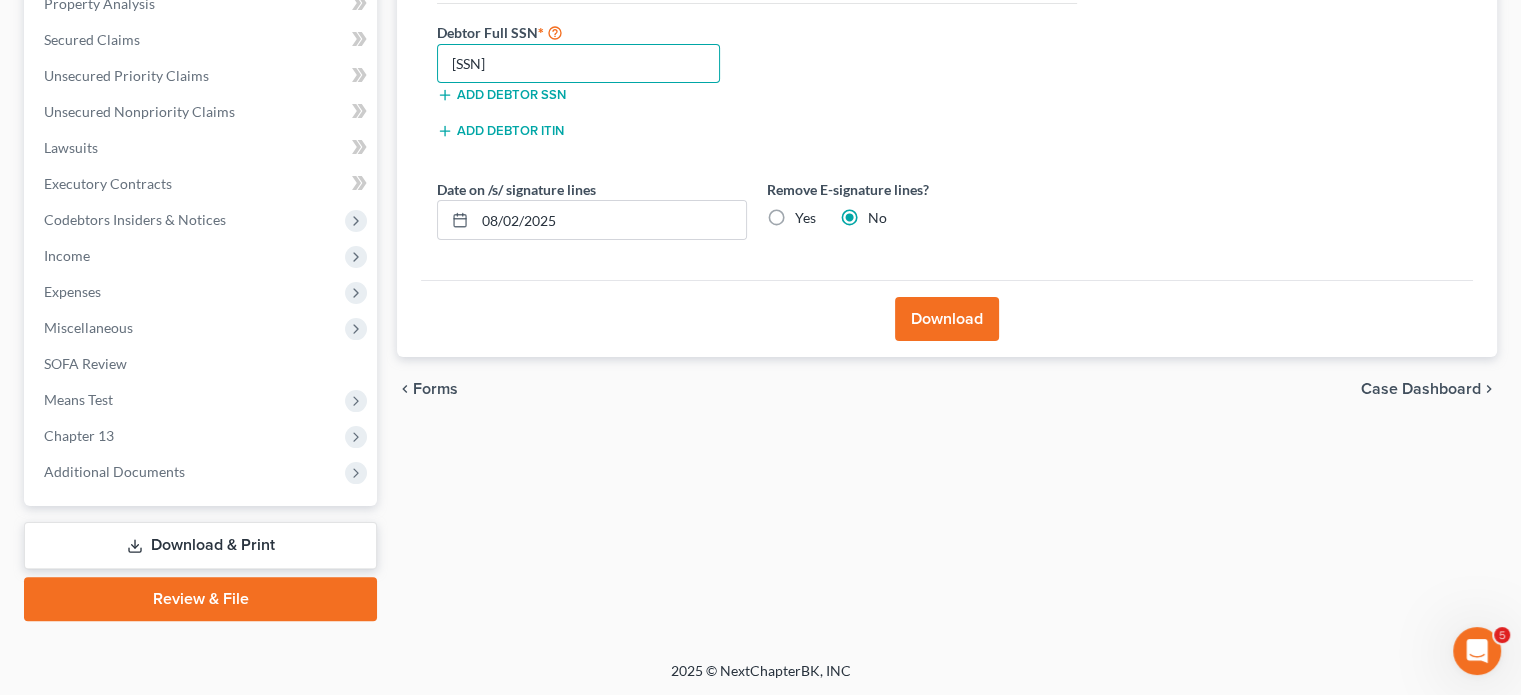 type on "[SSN]" 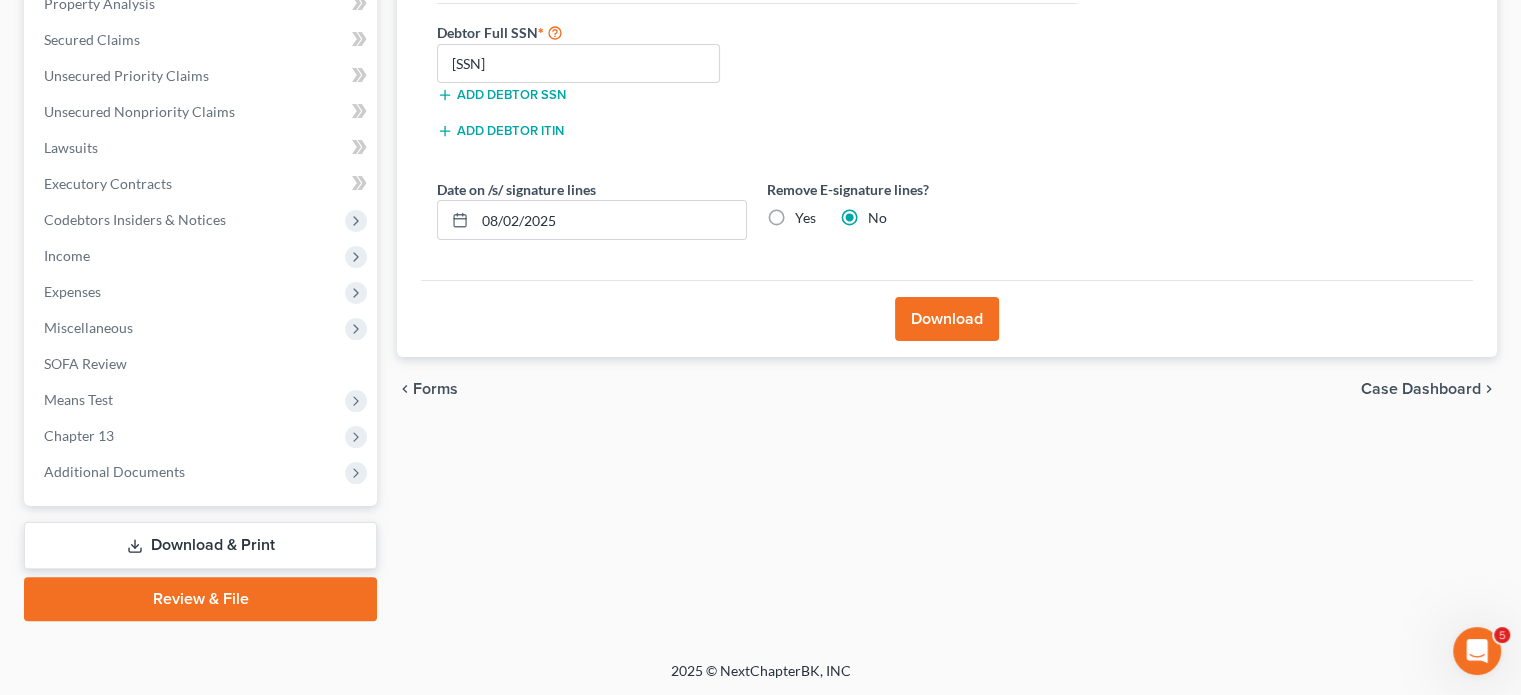 click on "Download" at bounding box center [947, 319] 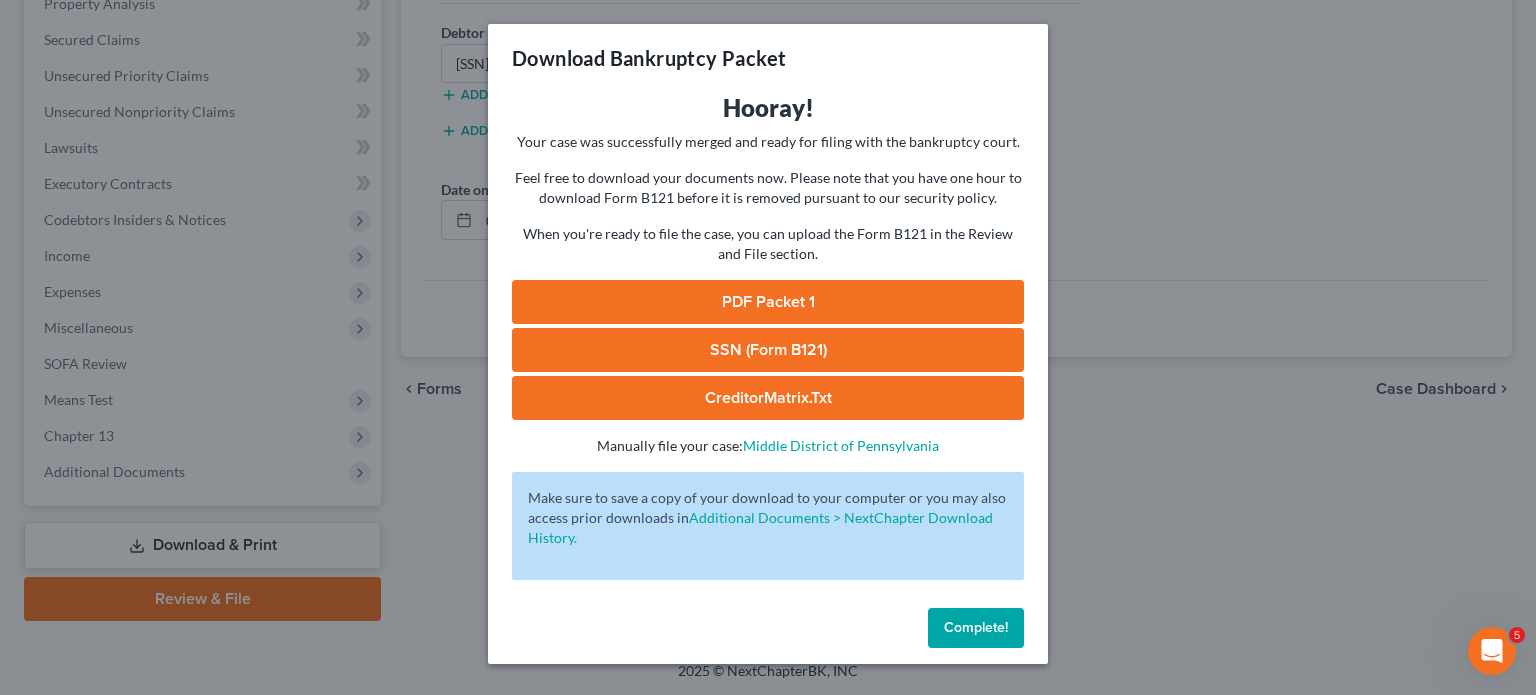 click on "PDF Packet 1" at bounding box center [768, 302] 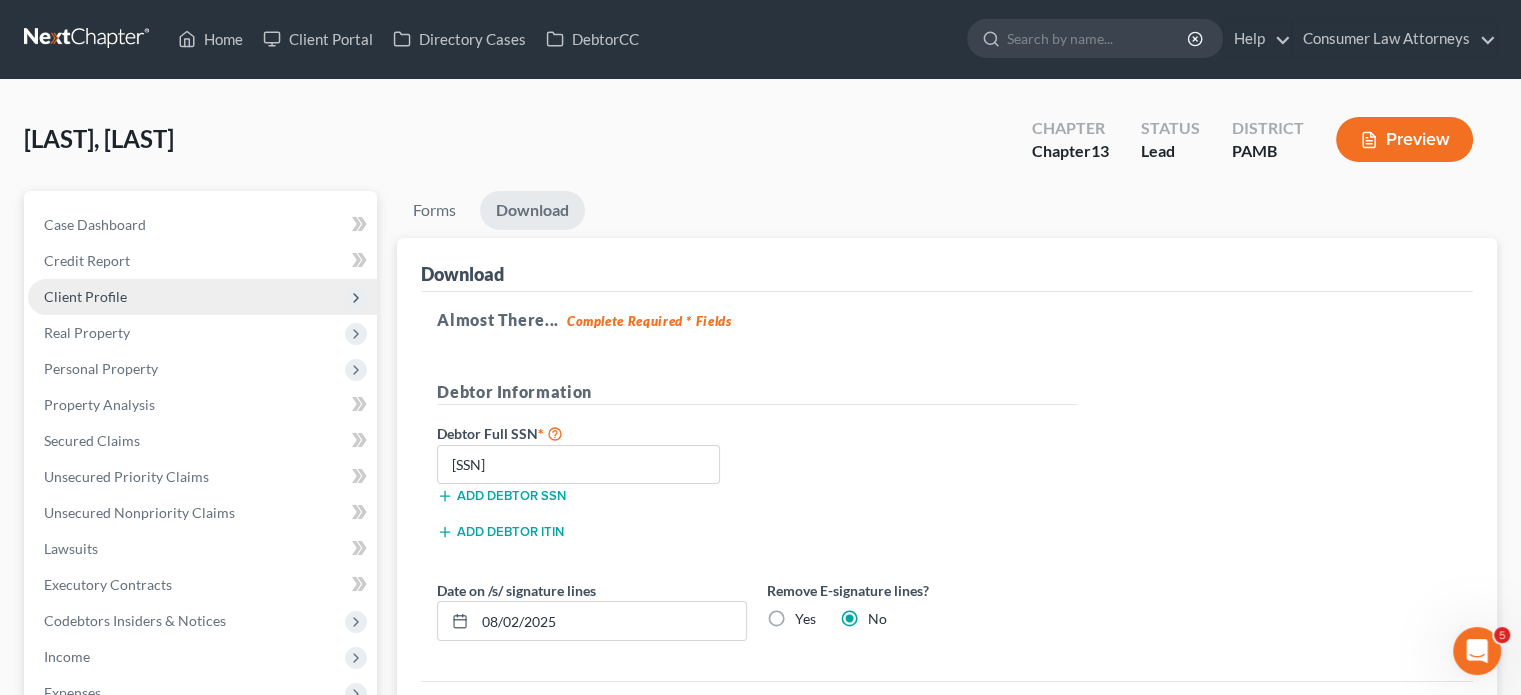 scroll, scrollTop: 0, scrollLeft: 0, axis: both 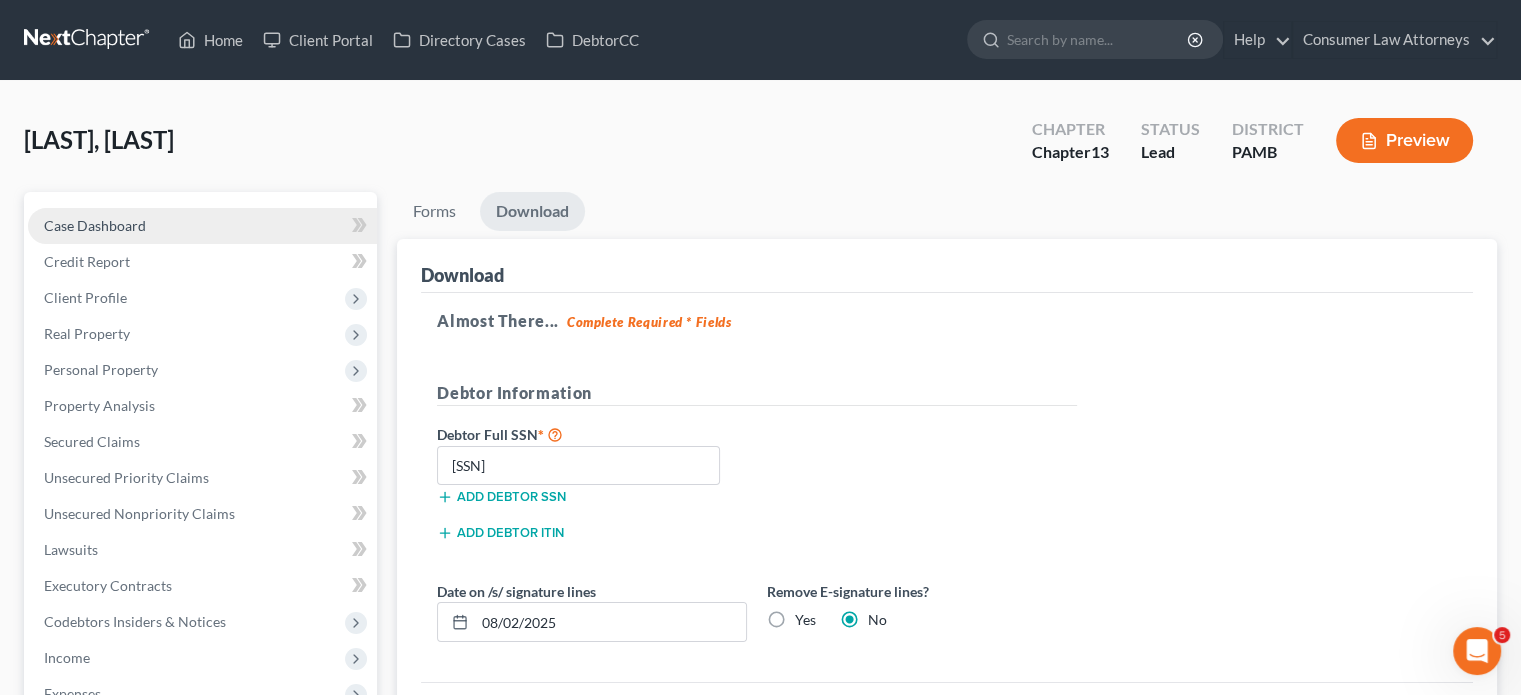 click on "Case Dashboard" at bounding box center (95, 225) 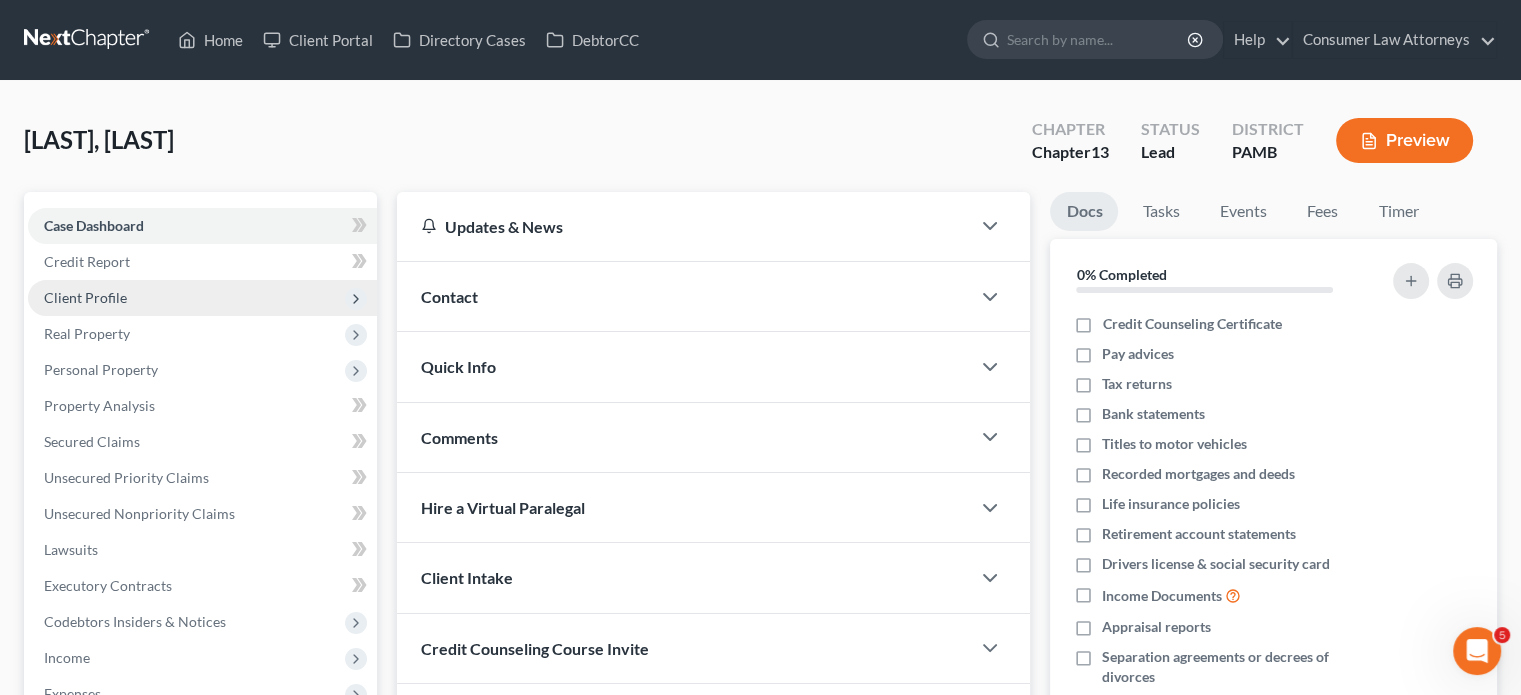 click on "Client Profile" at bounding box center (85, 297) 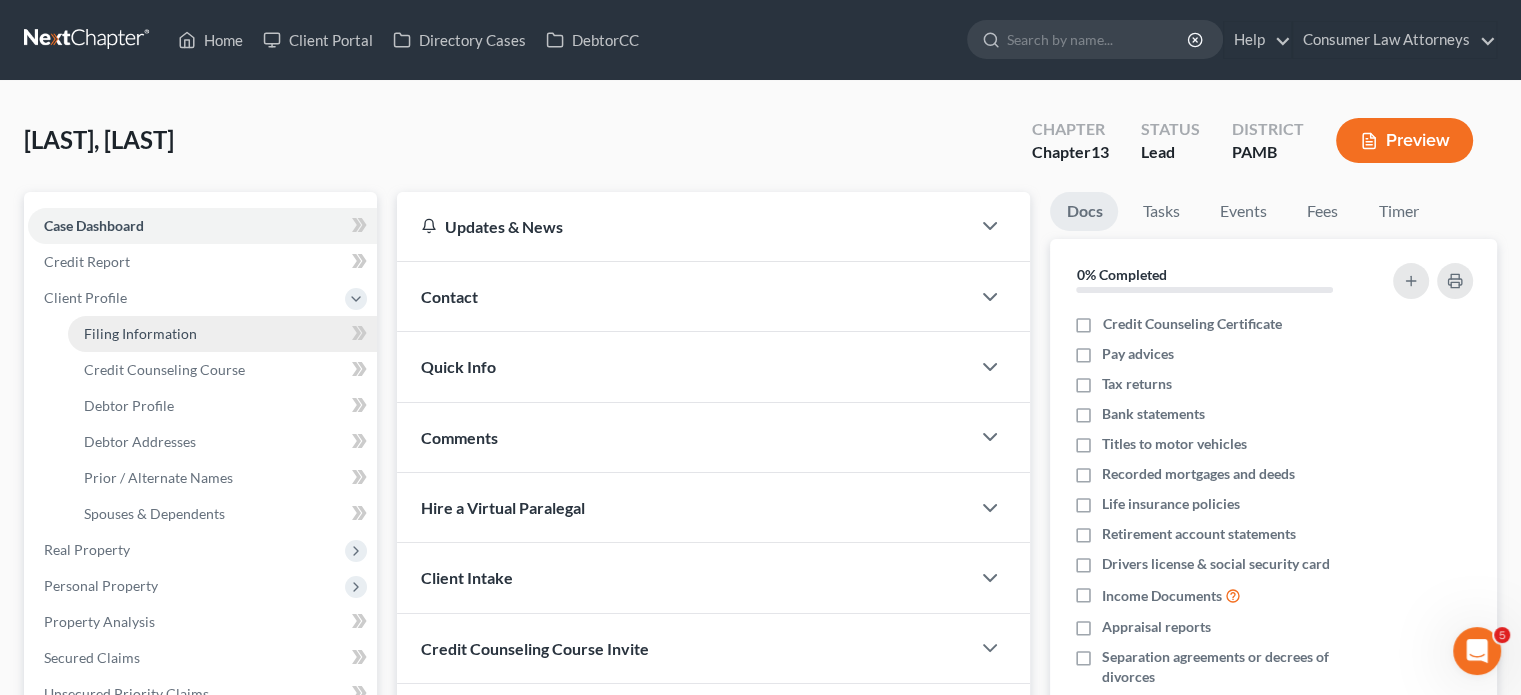click on "Filing Information" at bounding box center [140, 333] 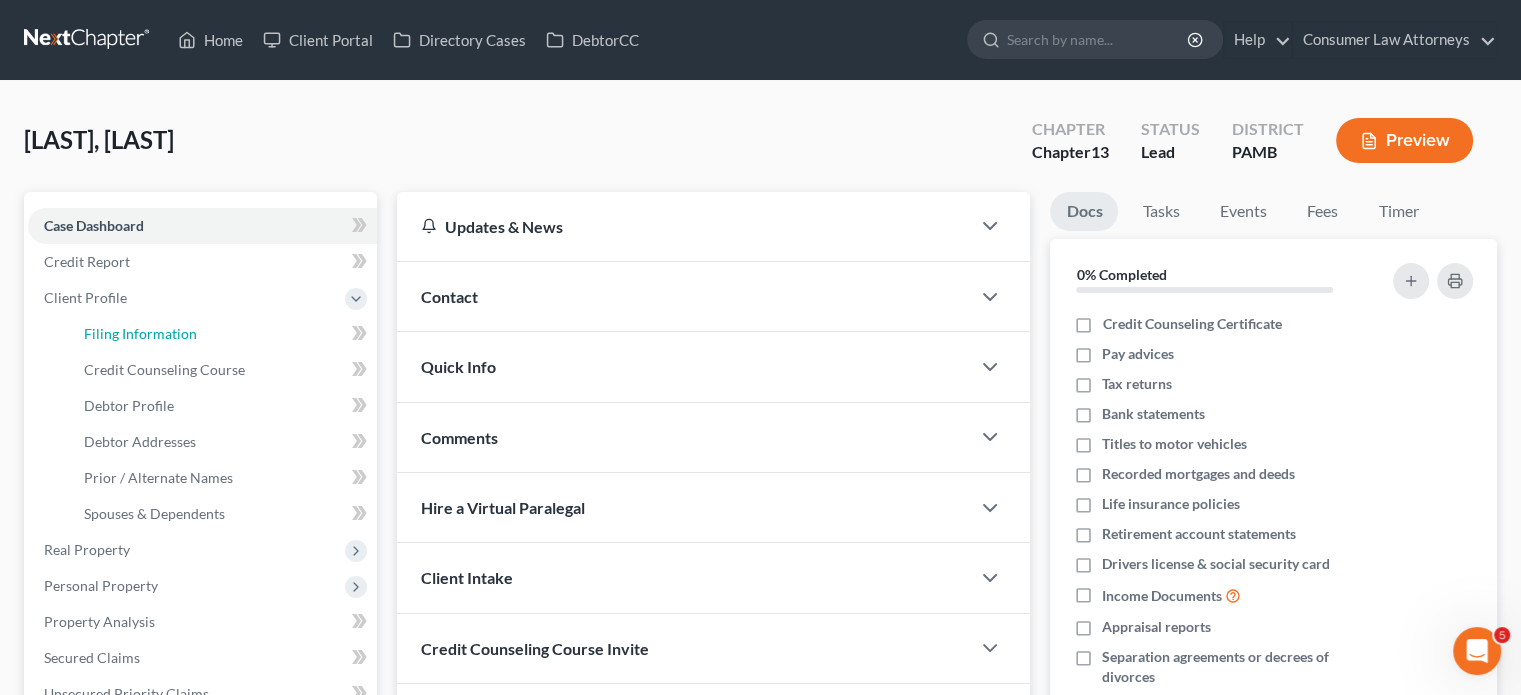 select on "1" 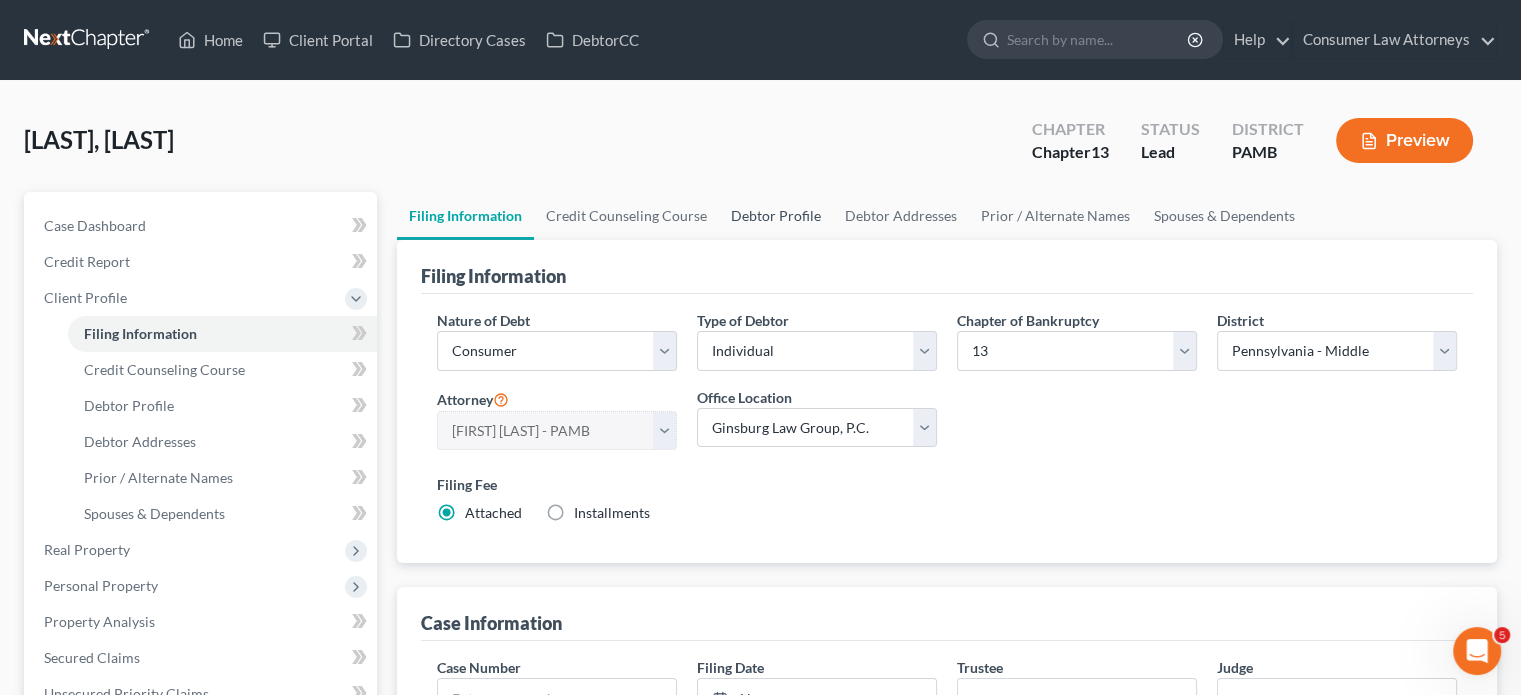 click on "Debtor Profile" at bounding box center [776, 216] 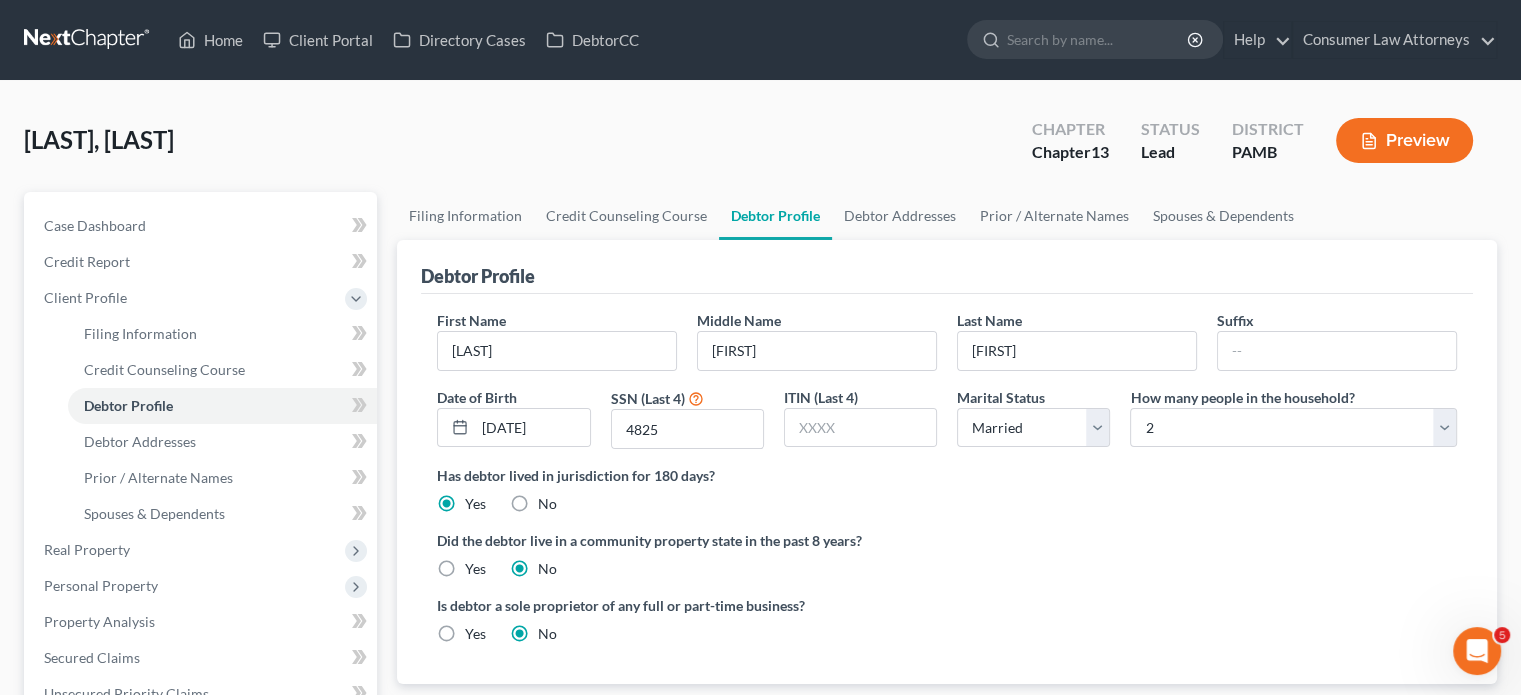 radio on "true" 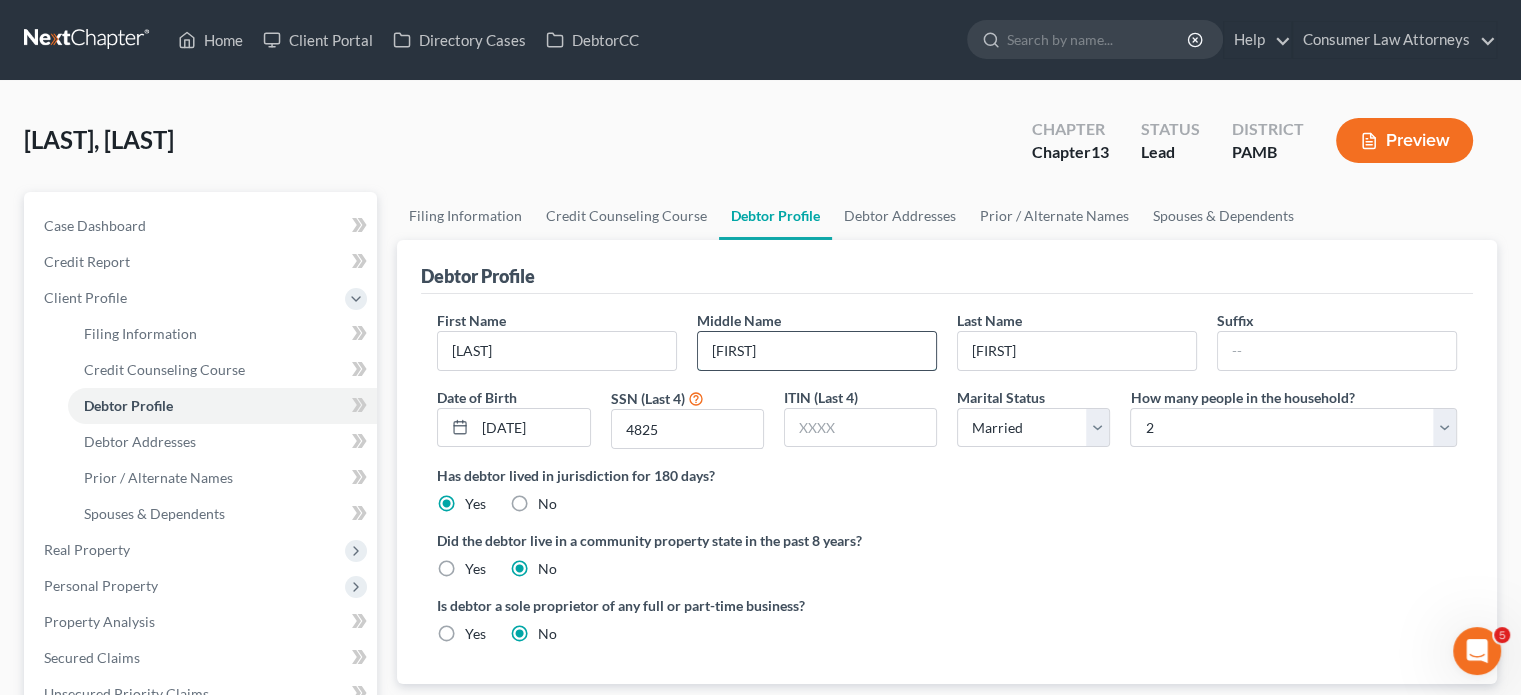 click on "[FIRST]" at bounding box center (817, 351) 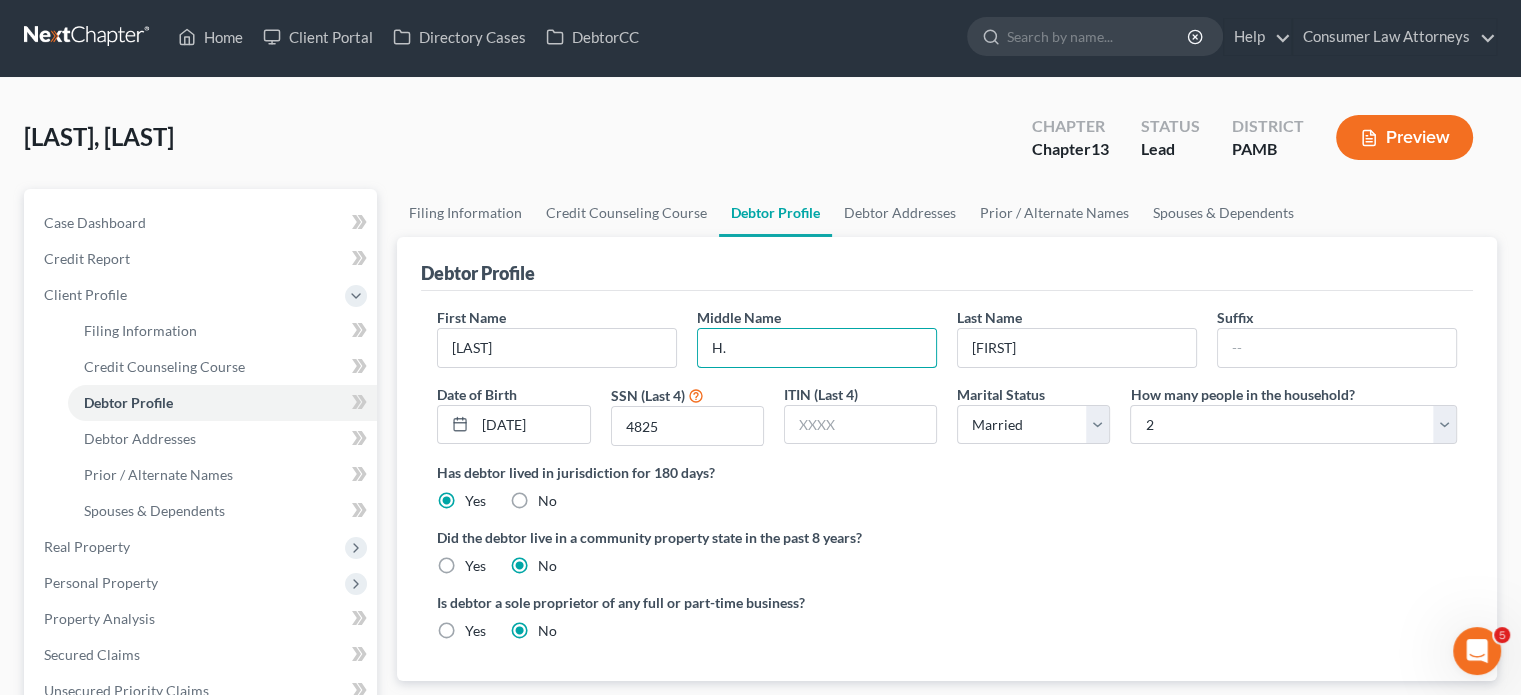 scroll, scrollTop: 0, scrollLeft: 0, axis: both 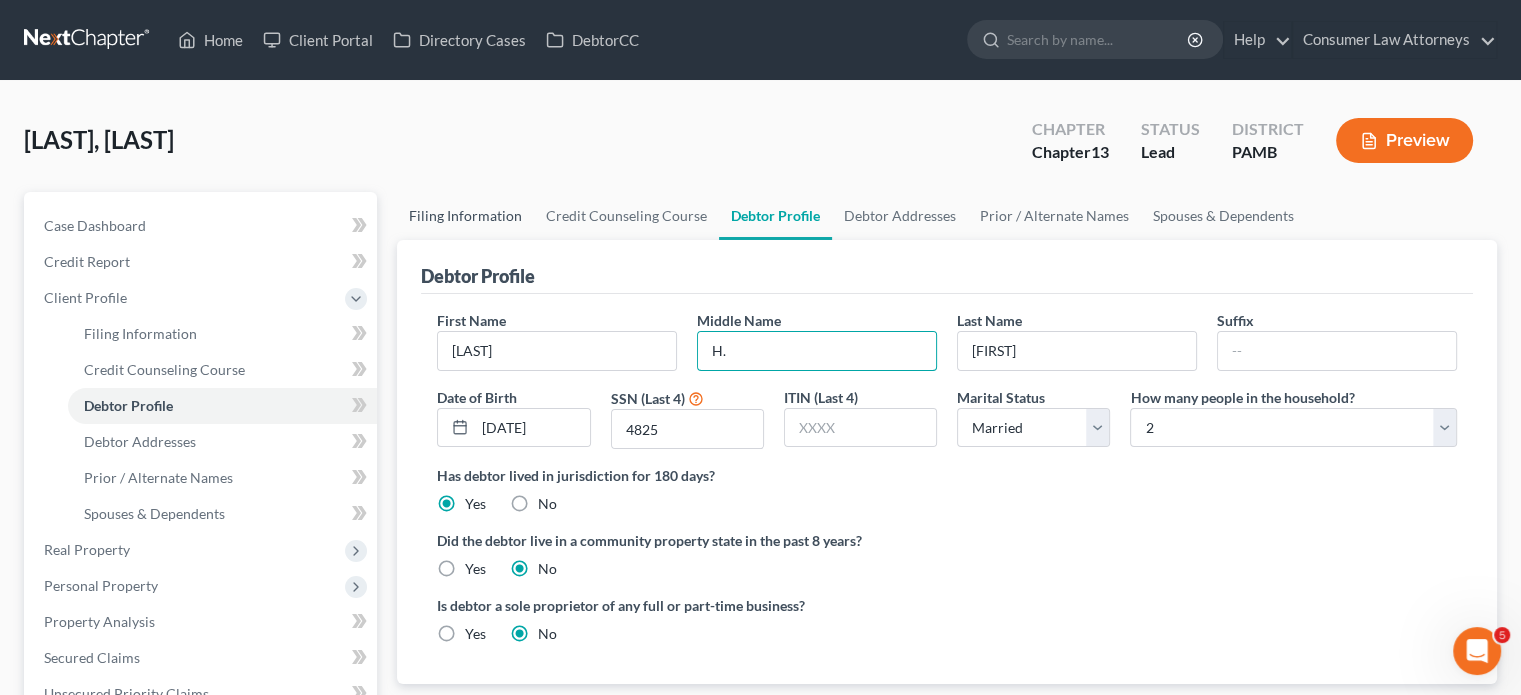 type on "H." 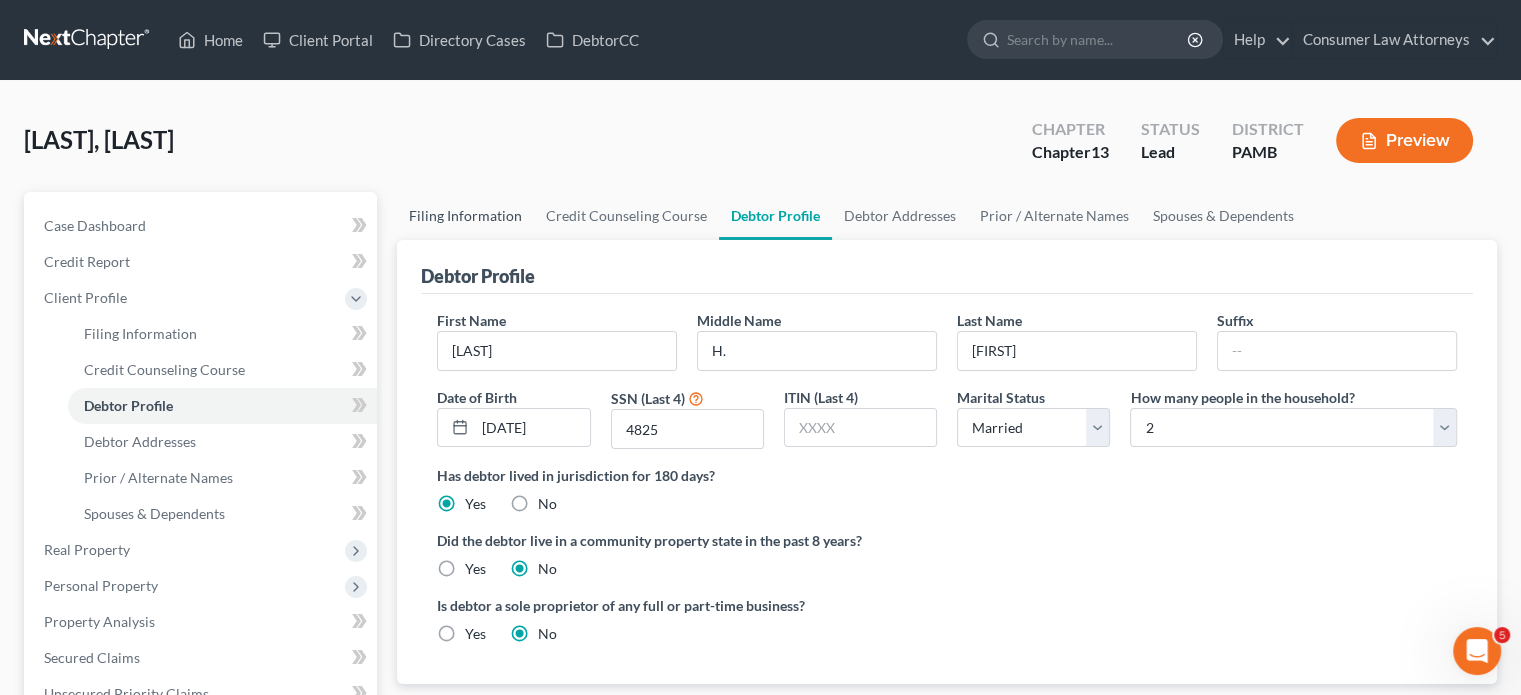 click on "Filing Information" at bounding box center (465, 216) 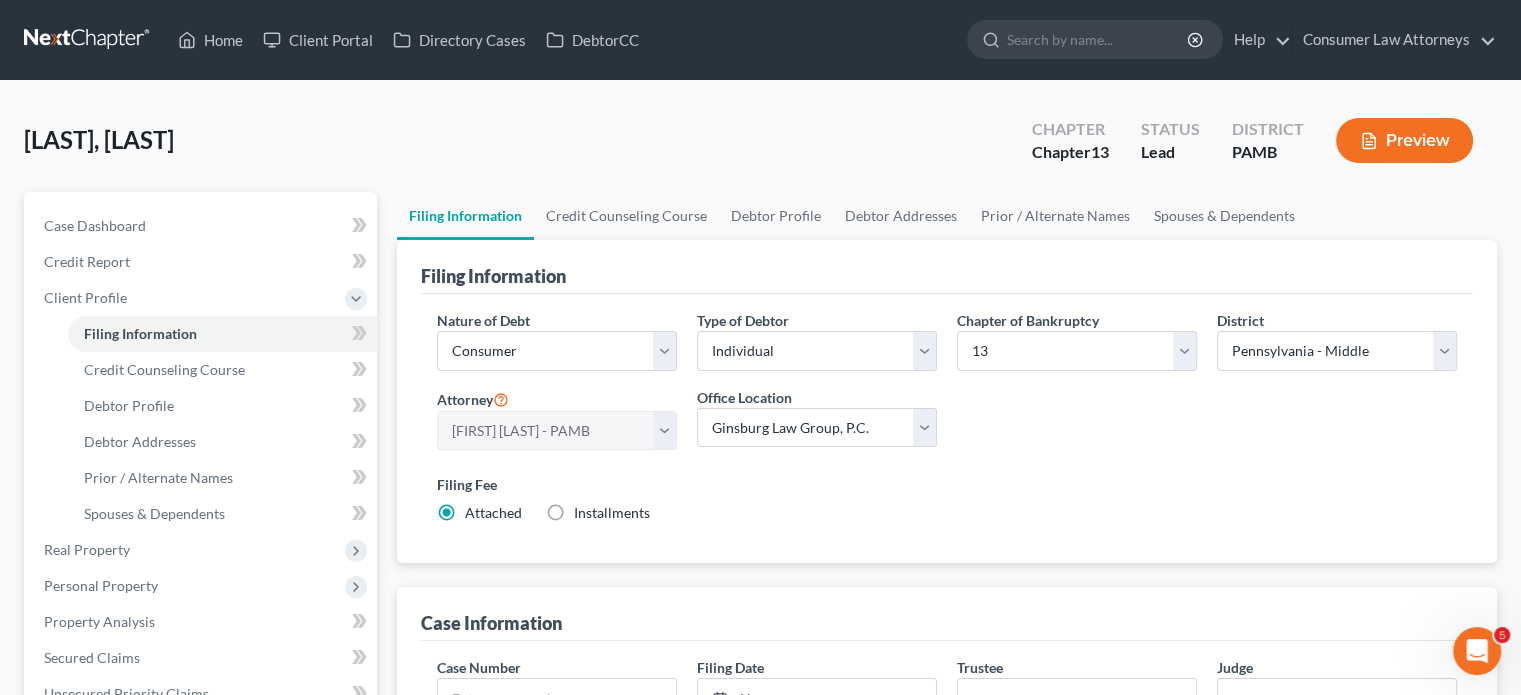 click on "Preview" at bounding box center [1404, 140] 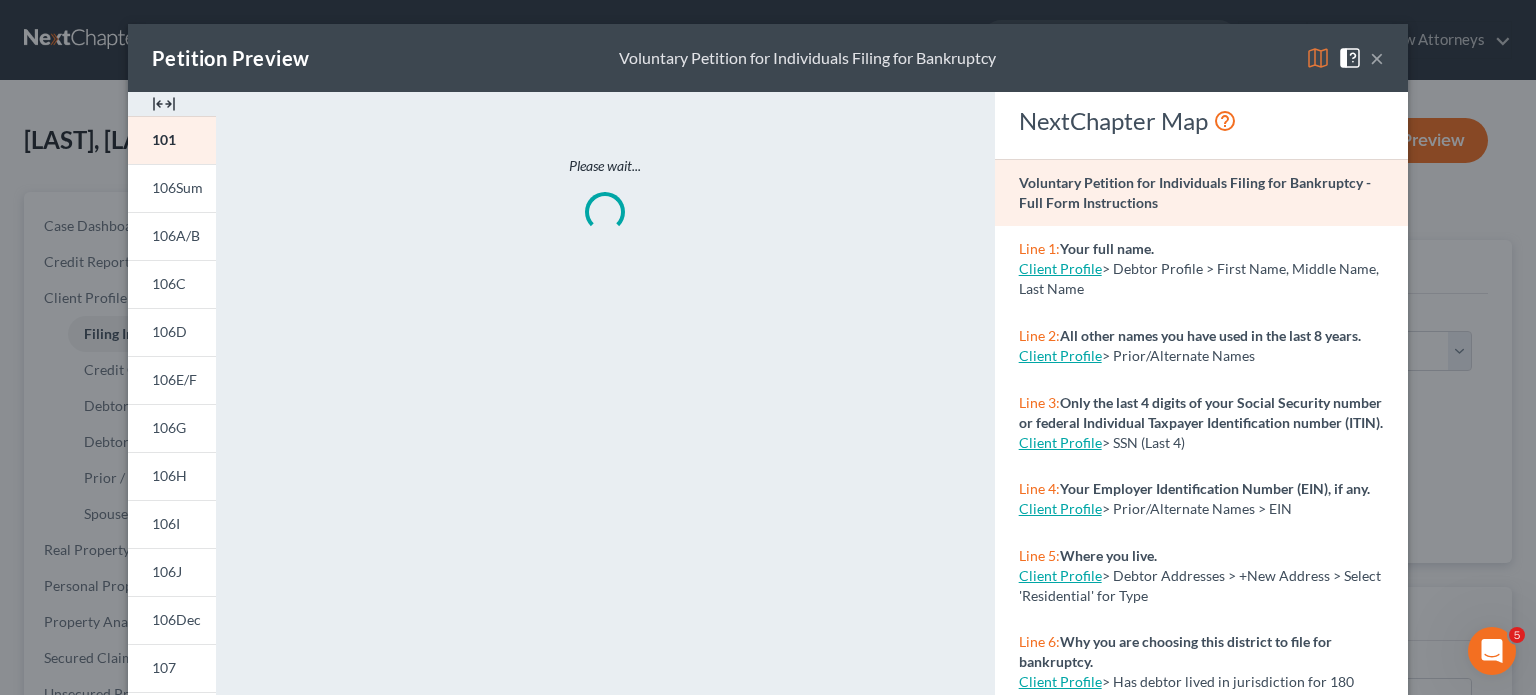click on "×" at bounding box center (1377, 58) 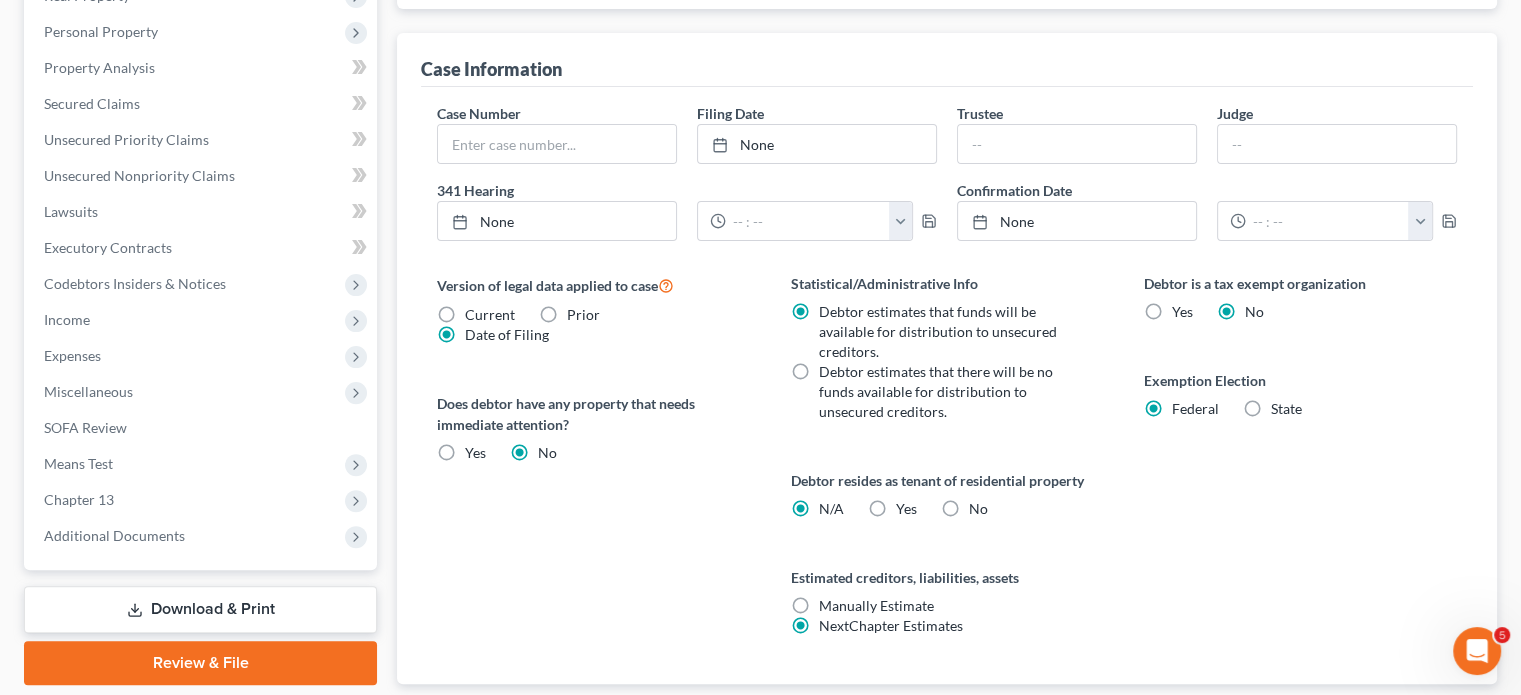 scroll, scrollTop: 600, scrollLeft: 0, axis: vertical 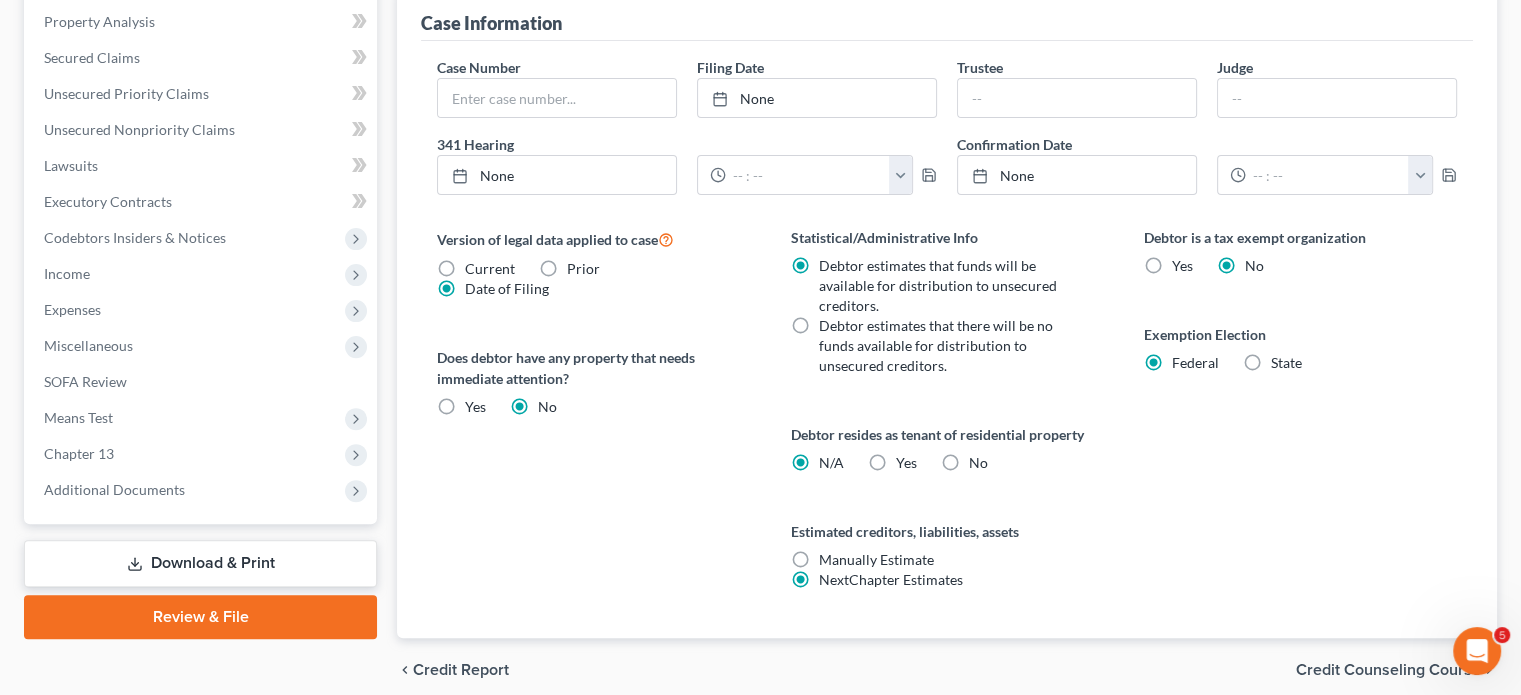 click on "Download & Print" at bounding box center [200, 563] 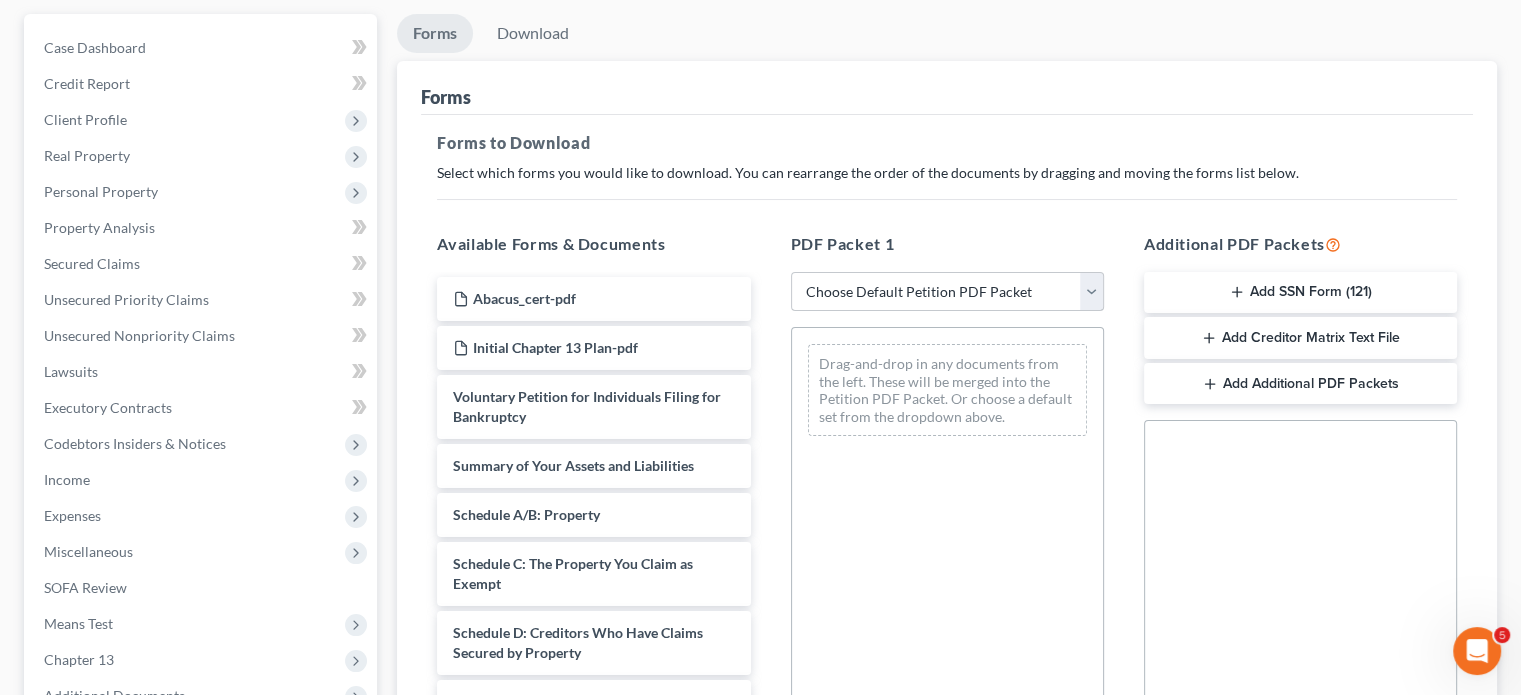 scroll, scrollTop: 200, scrollLeft: 0, axis: vertical 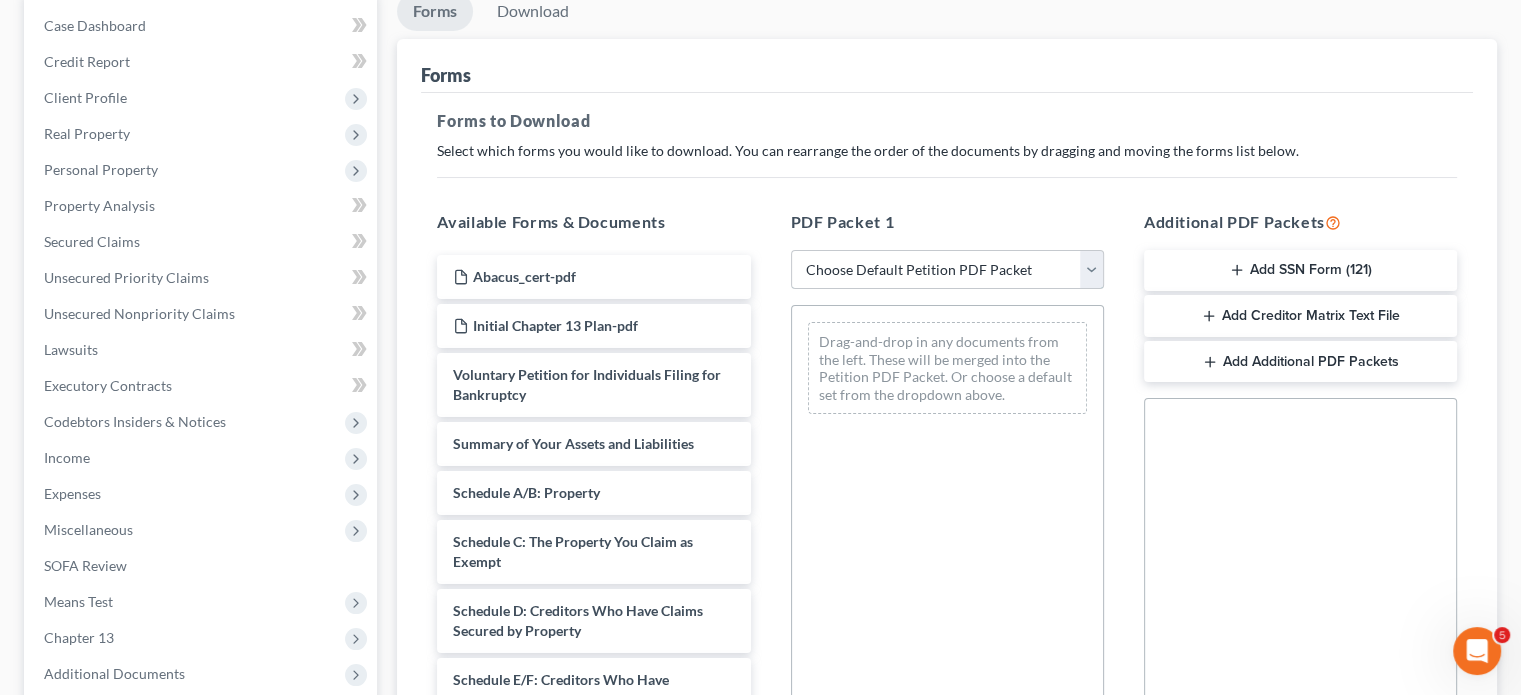 click on "Choose Default Petition PDF Packet Complete Bankruptcy Petition (all forms and schedules) Emergency Filing Forms (Petition and Creditor List Only) Amended Forms Signature Pages Only Supplemental Post Petition (Sch. I & J) Supplemental Post Petition (Sch. I) Supplemental Post Petition (Sch. J)" at bounding box center (947, 270) 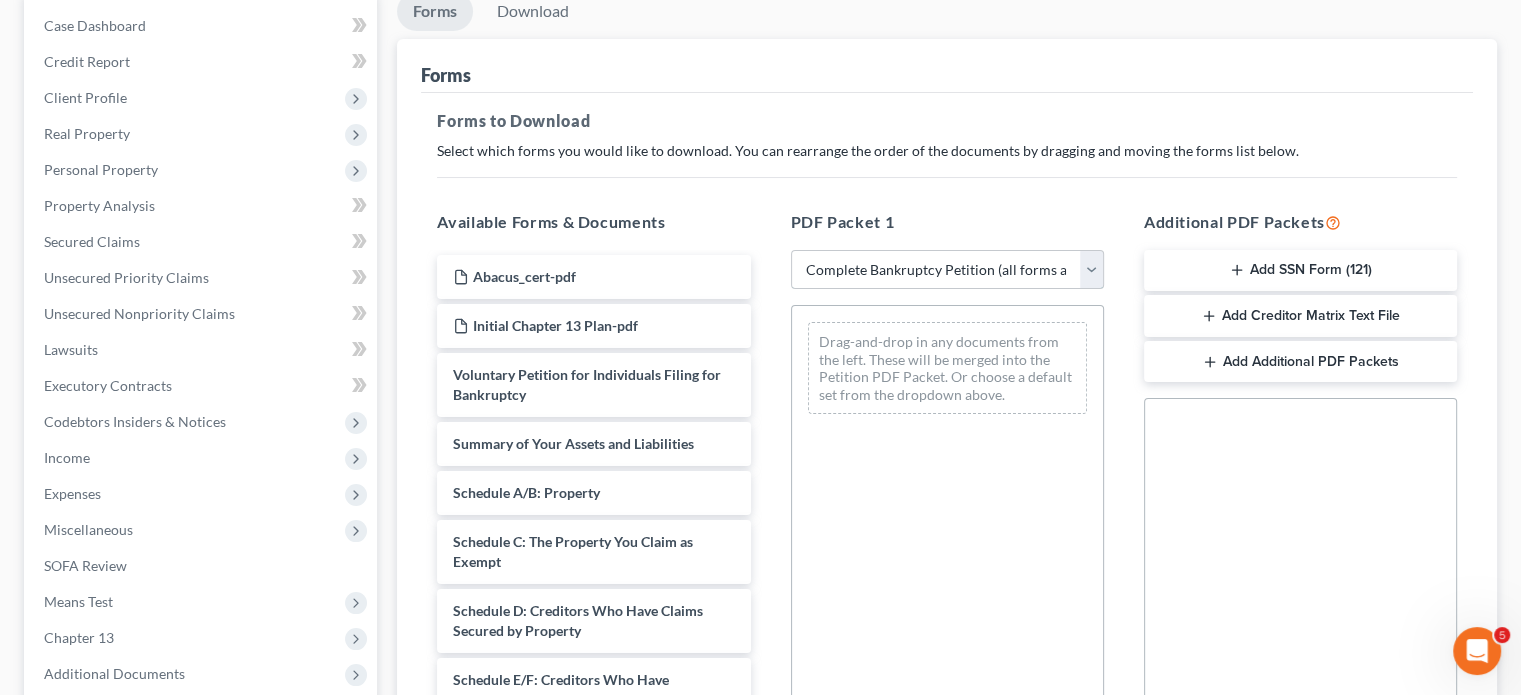 click on "Choose Default Petition PDF Packet Complete Bankruptcy Petition (all forms and schedules) Emergency Filing Forms (Petition and Creditor List Only) Amended Forms Signature Pages Only Supplemental Post Petition (Sch. I & J) Supplemental Post Petition (Sch. I) Supplemental Post Petition (Sch. J)" at bounding box center [947, 270] 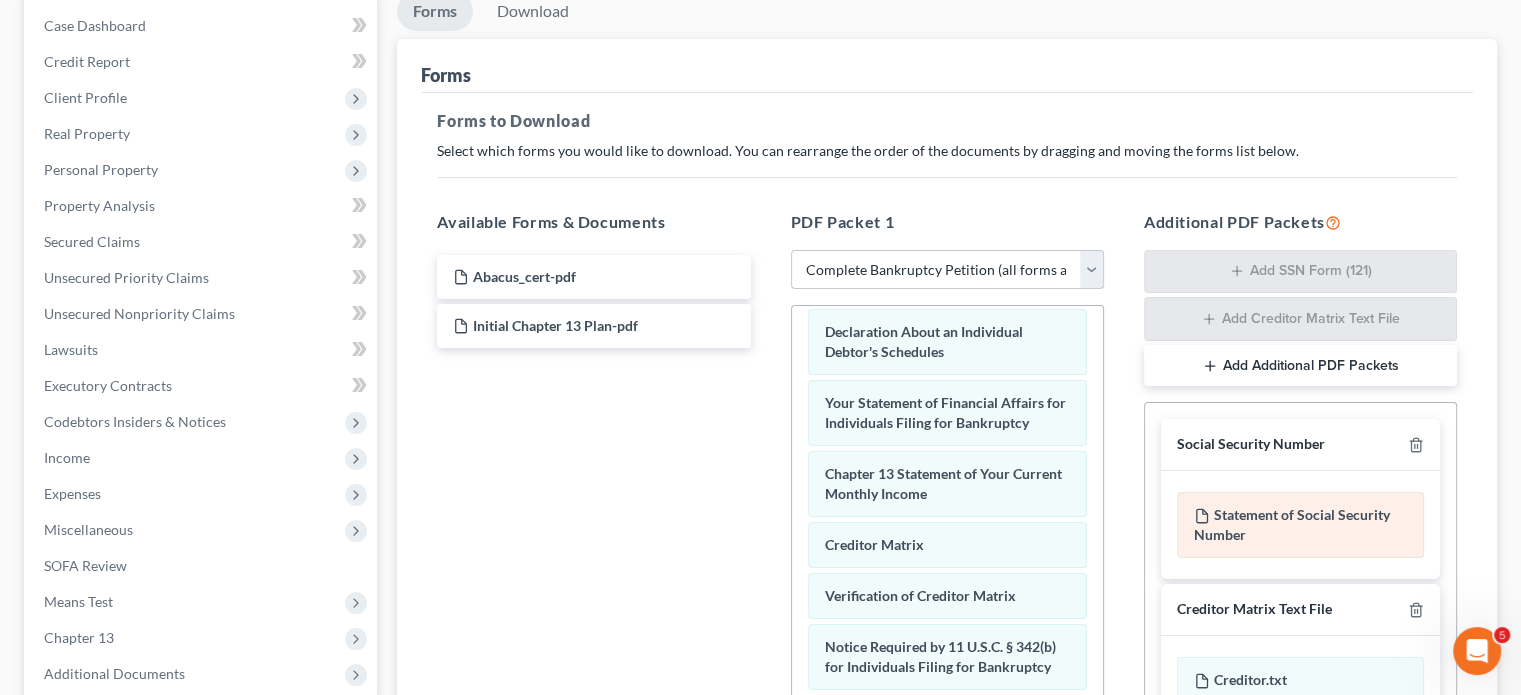 scroll, scrollTop: 655, scrollLeft: 0, axis: vertical 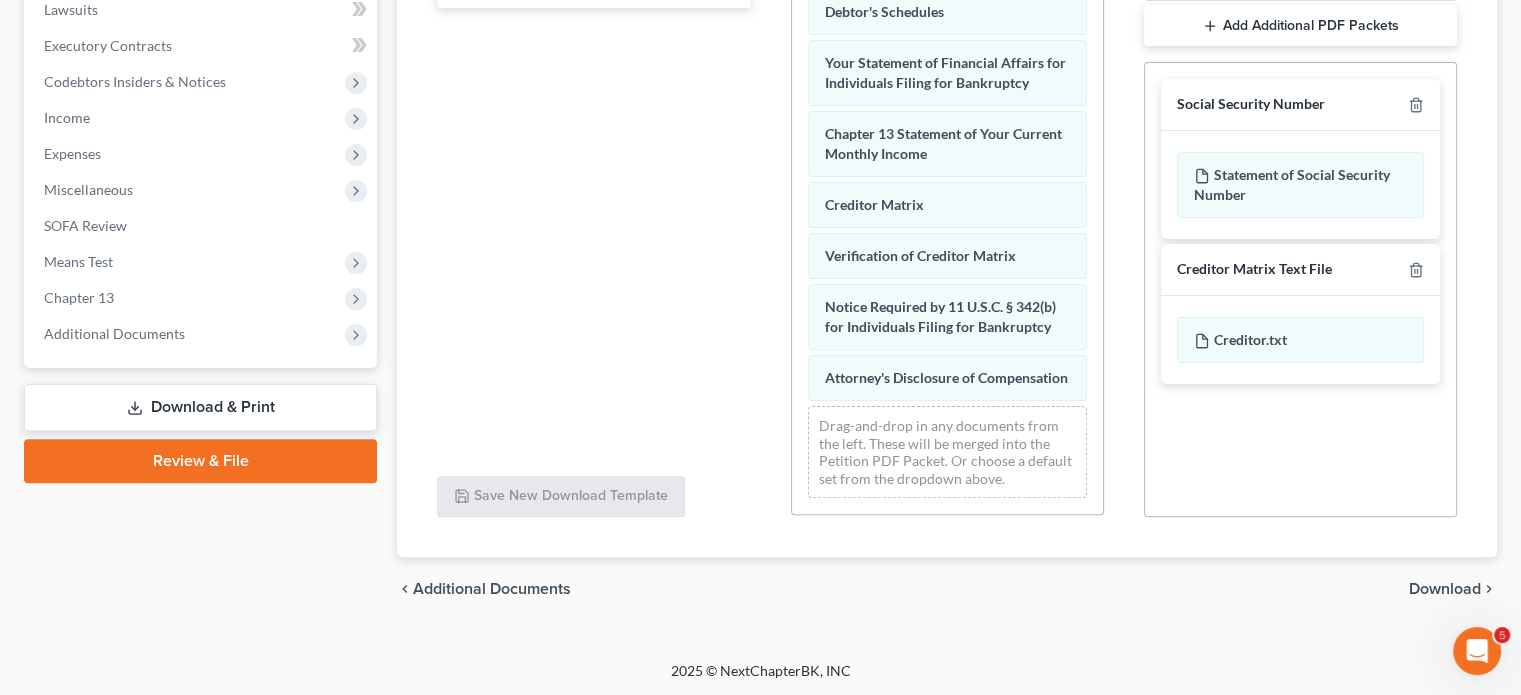click on "Download" at bounding box center [1445, 589] 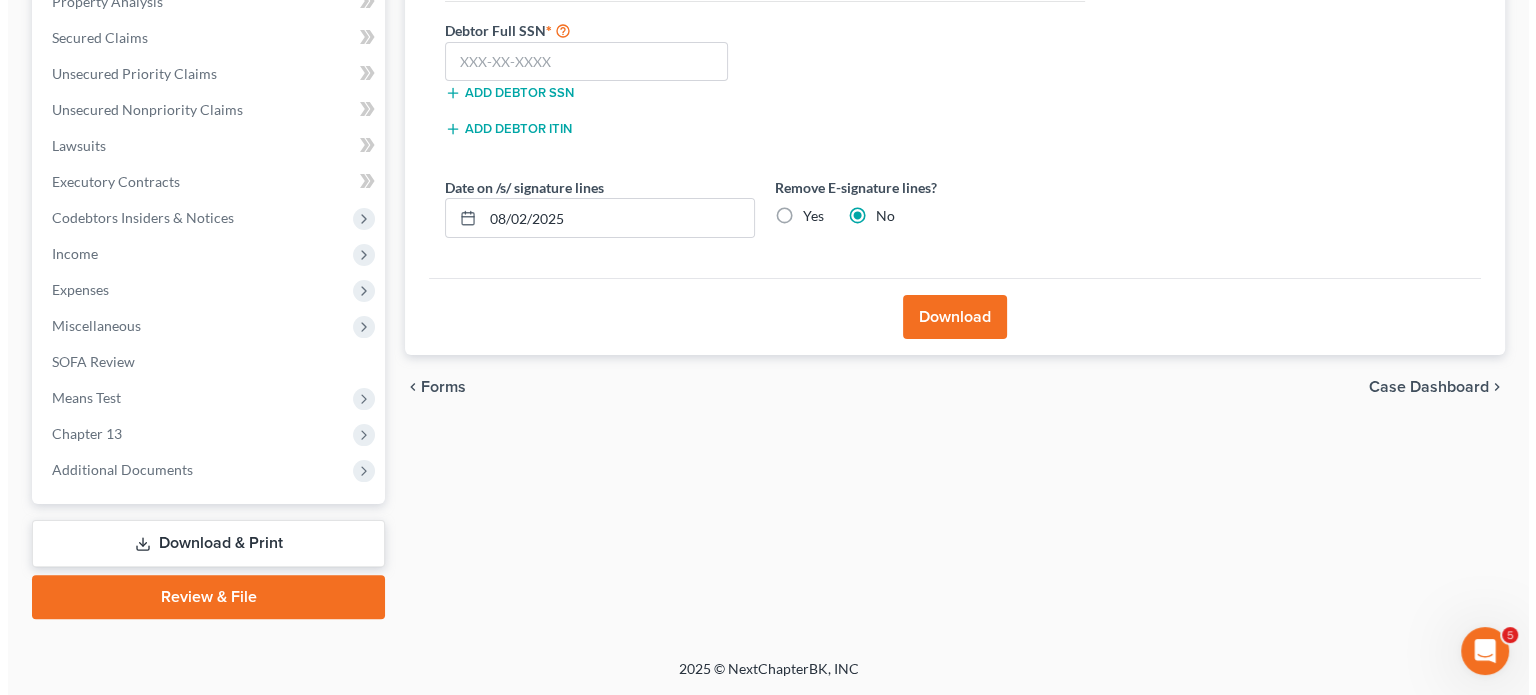 scroll, scrollTop: 402, scrollLeft: 0, axis: vertical 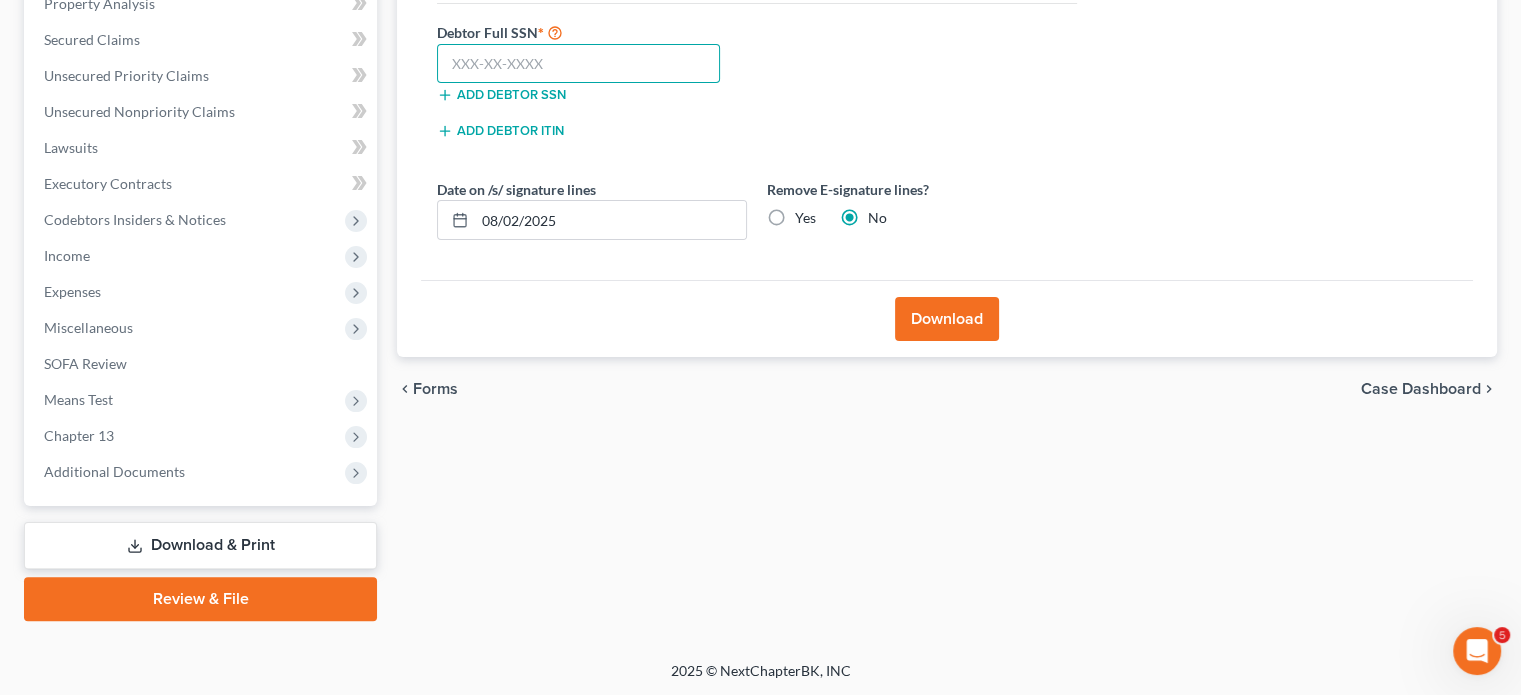 click at bounding box center (578, 64) 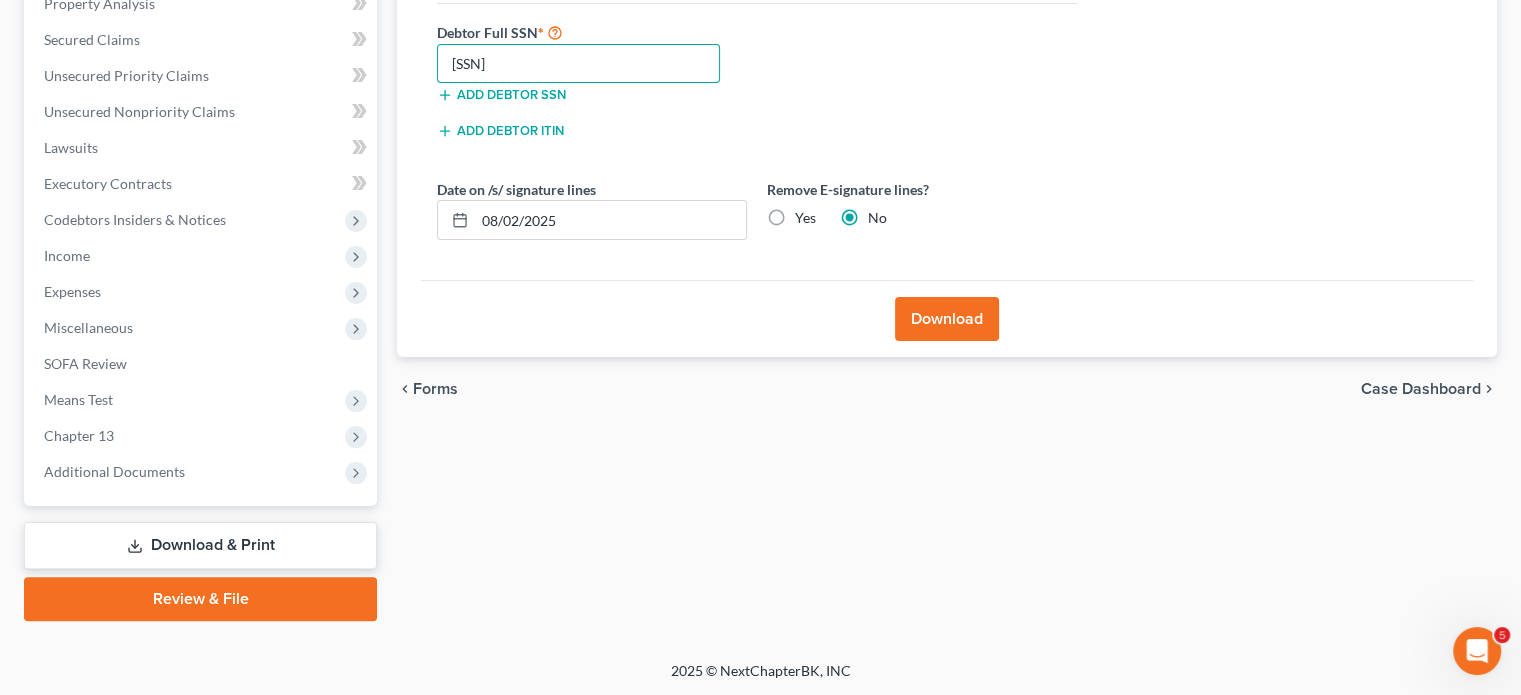 type on "[SSN]" 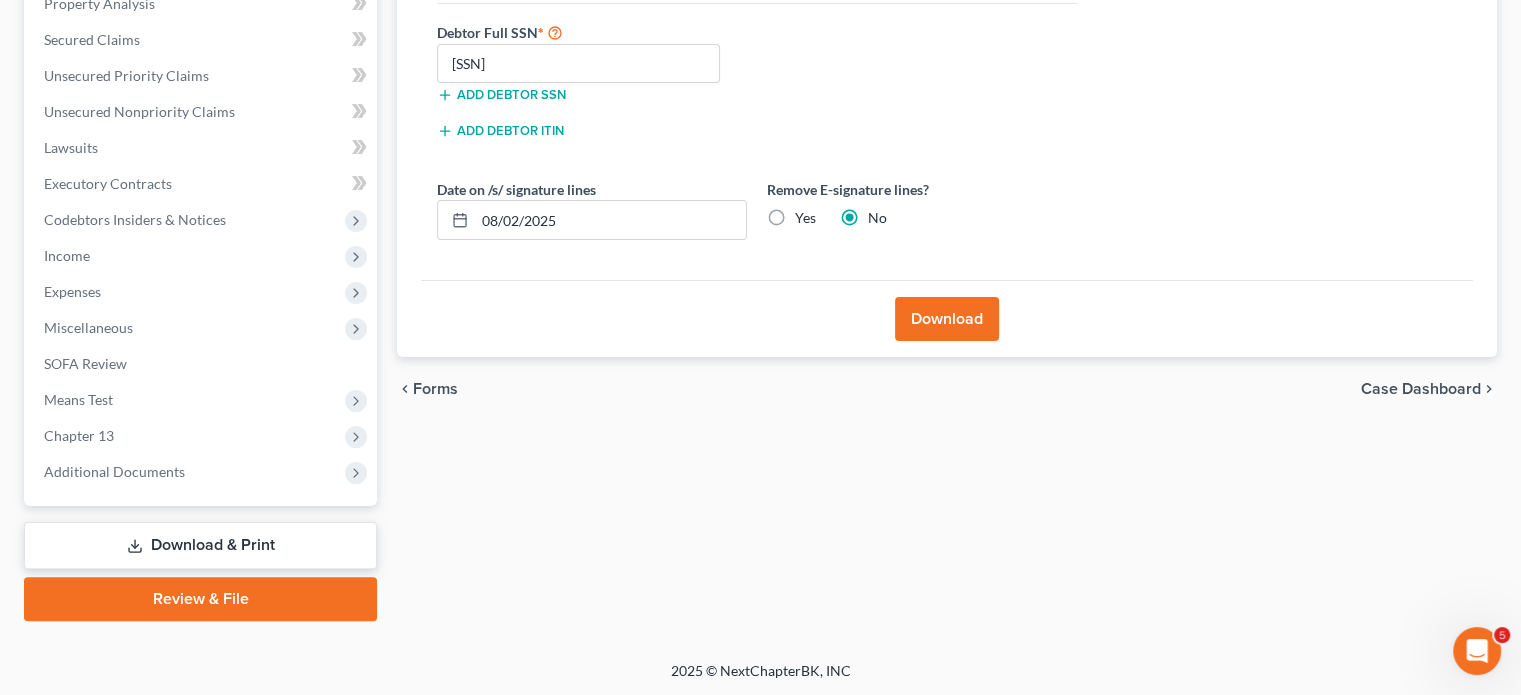 click on "Download" at bounding box center [947, 319] 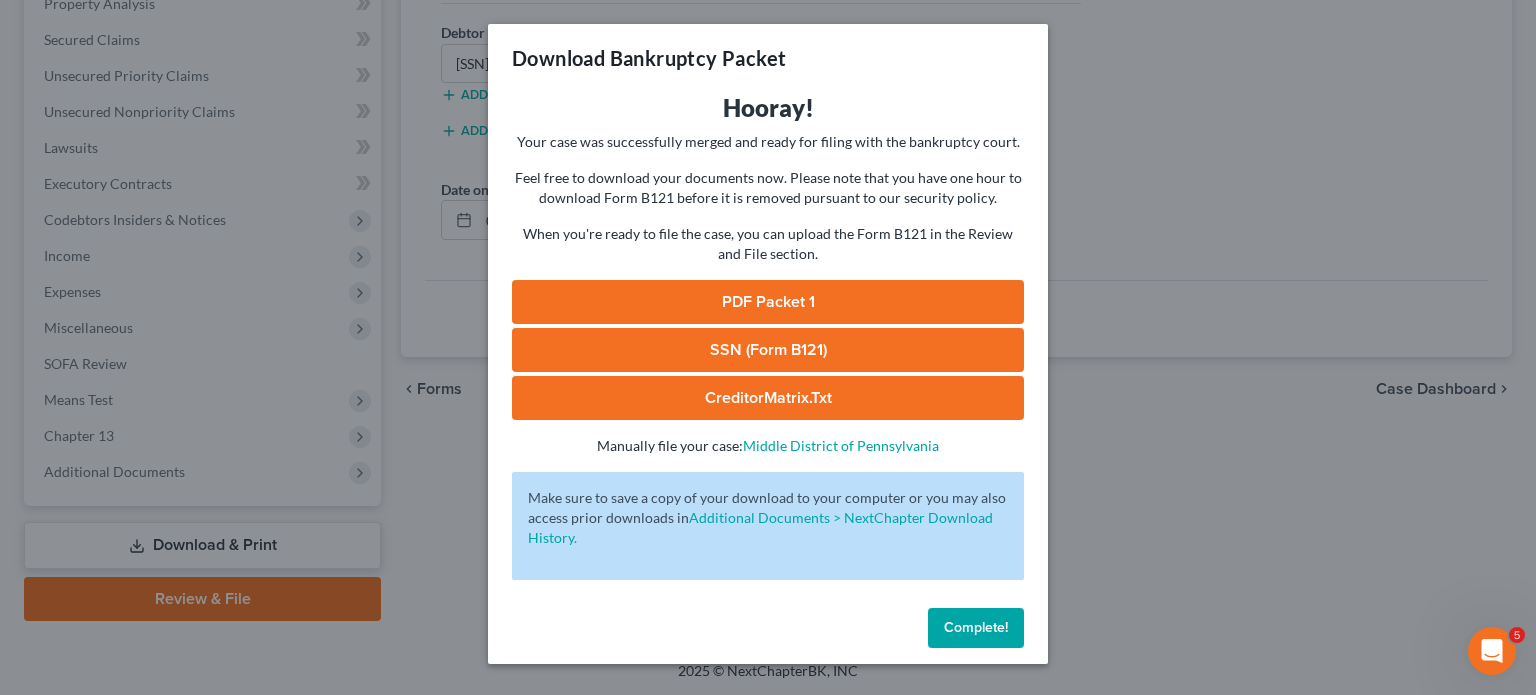 click on "PDF Packet 1" at bounding box center [768, 302] 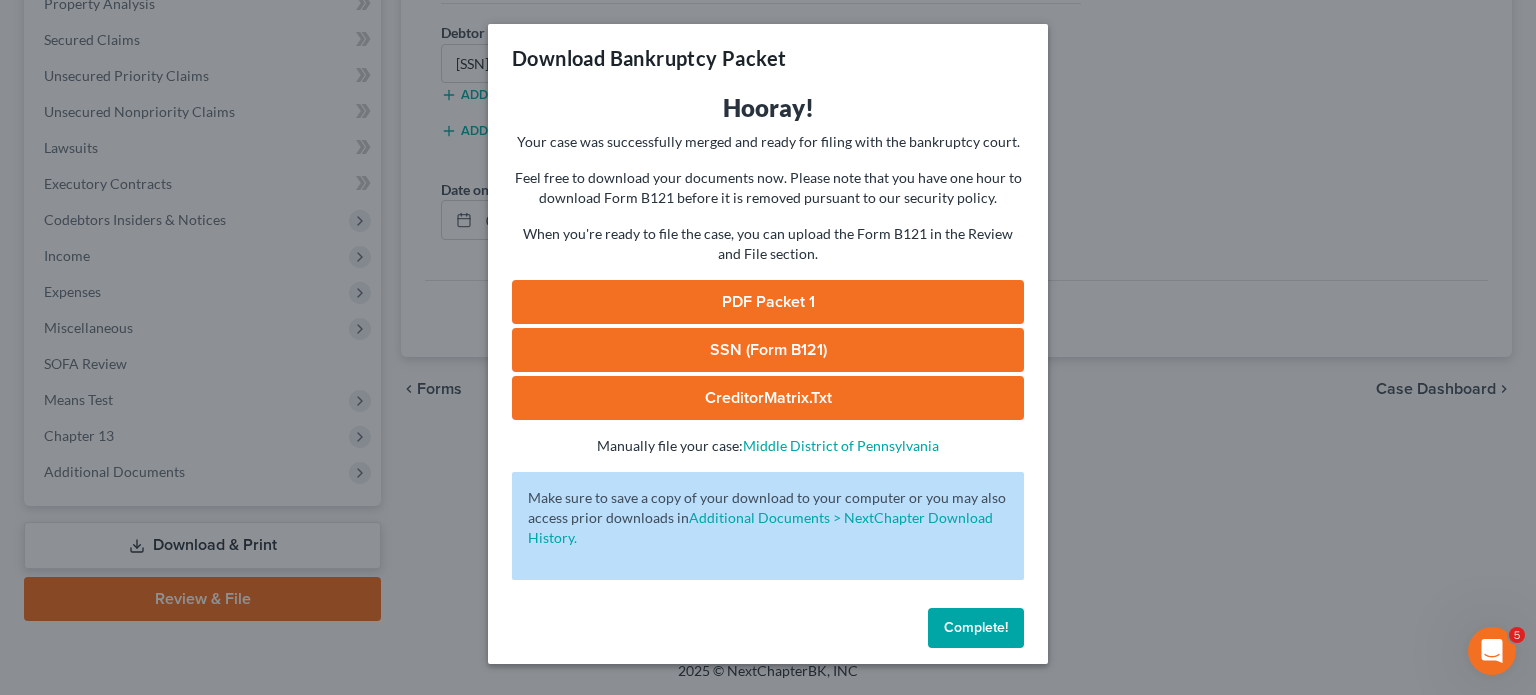 click on "SSN (Form B121)" at bounding box center (768, 350) 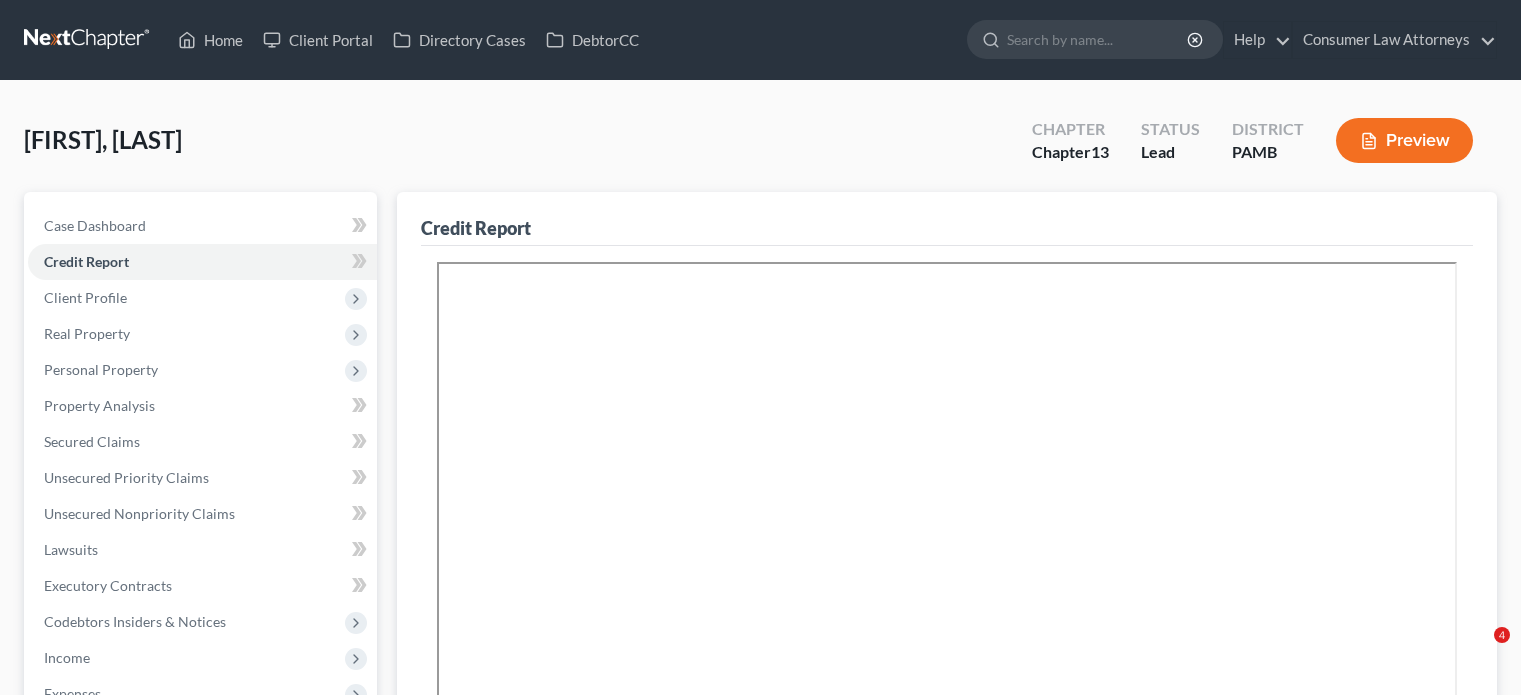 scroll, scrollTop: 556, scrollLeft: 0, axis: vertical 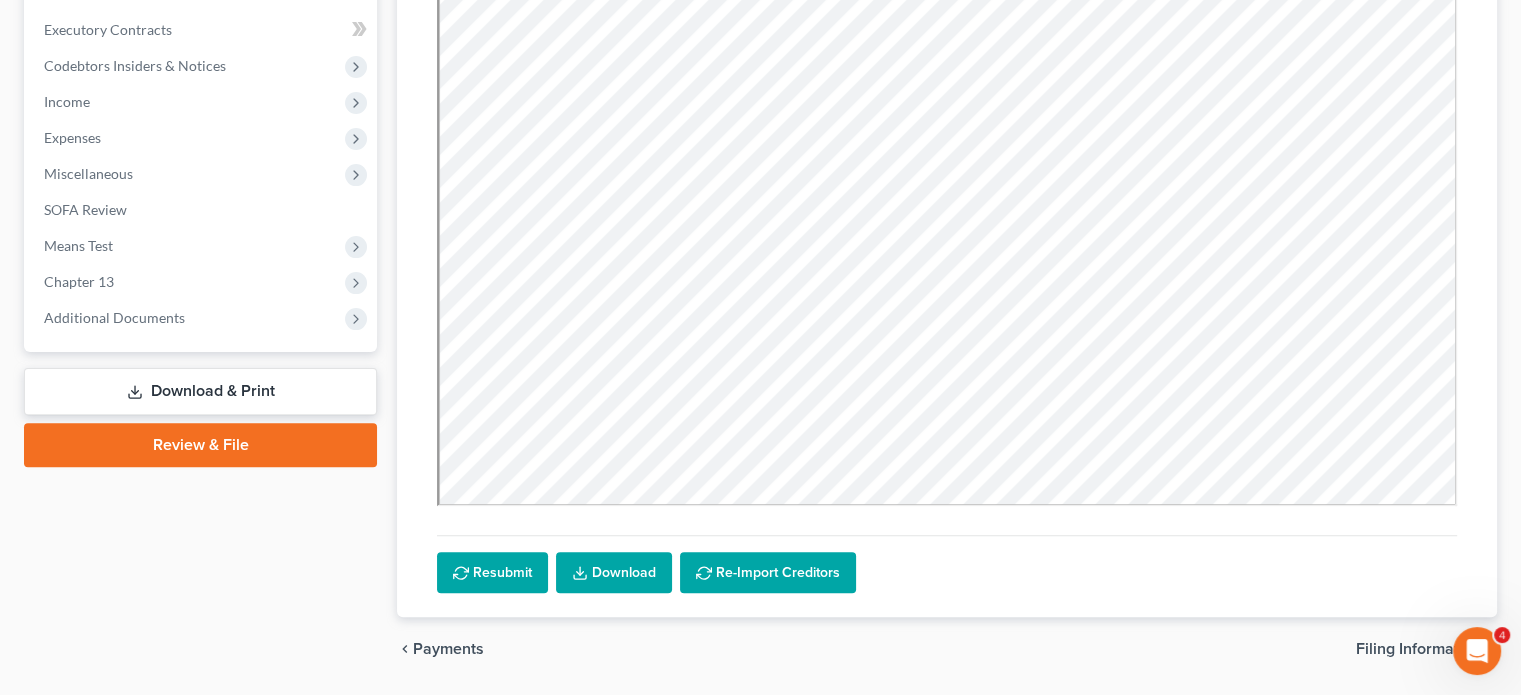 click on "Additional Documents" at bounding box center (202, 318) 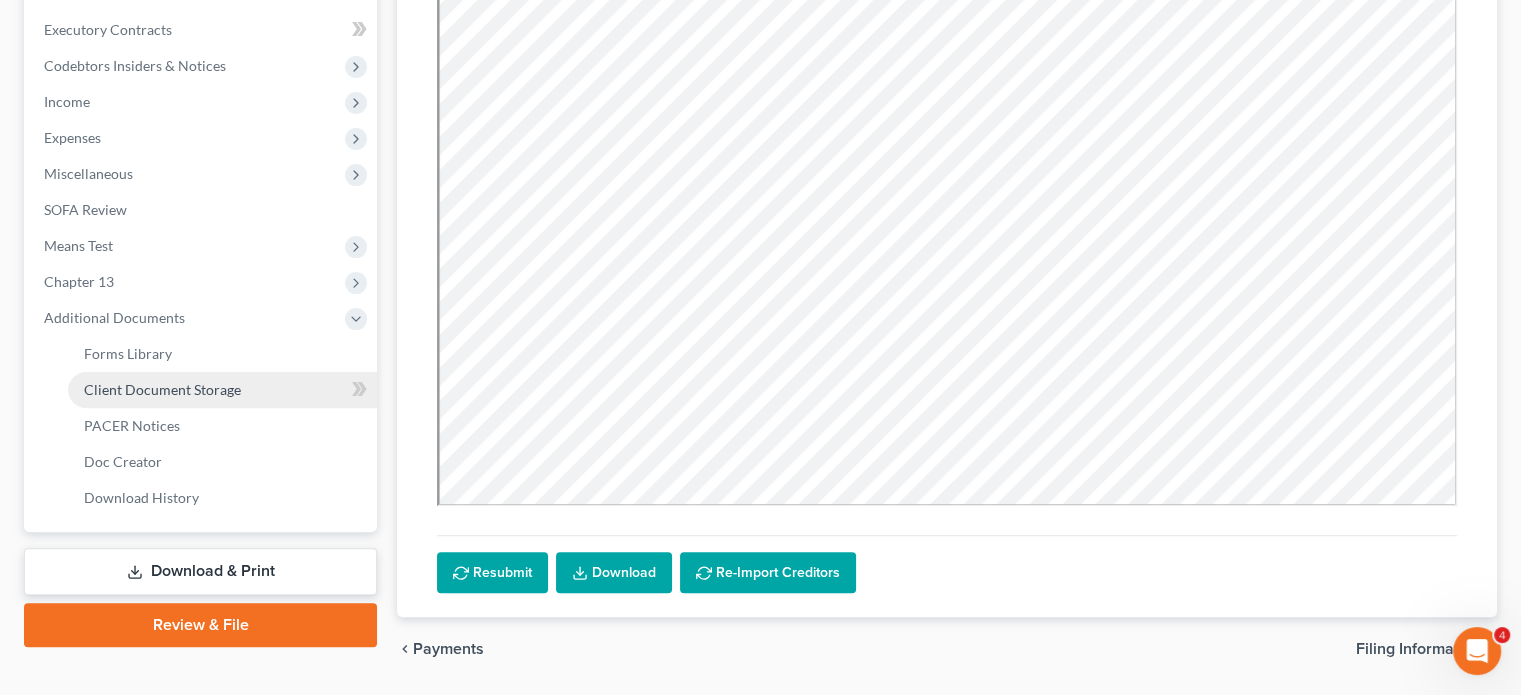 click on "Client Document Storage" at bounding box center [162, 389] 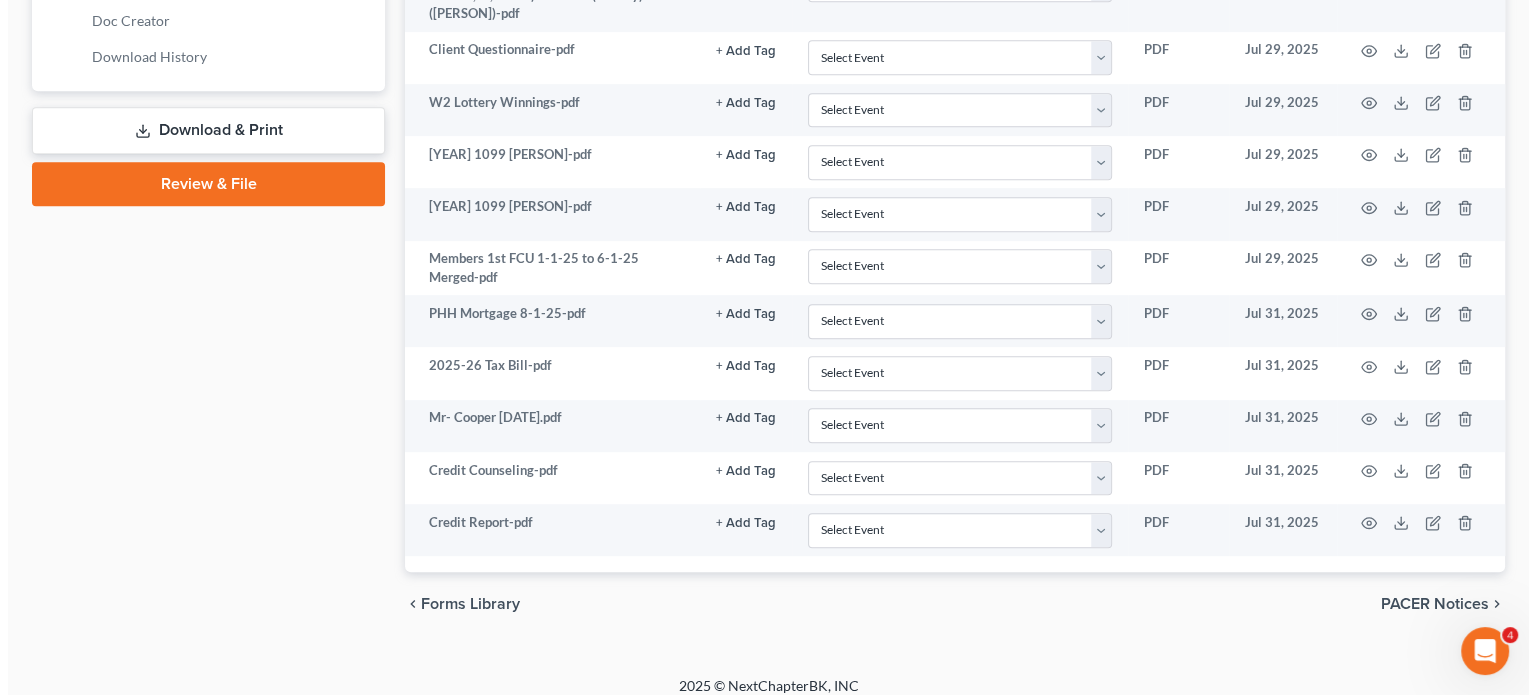 scroll, scrollTop: 1000, scrollLeft: 0, axis: vertical 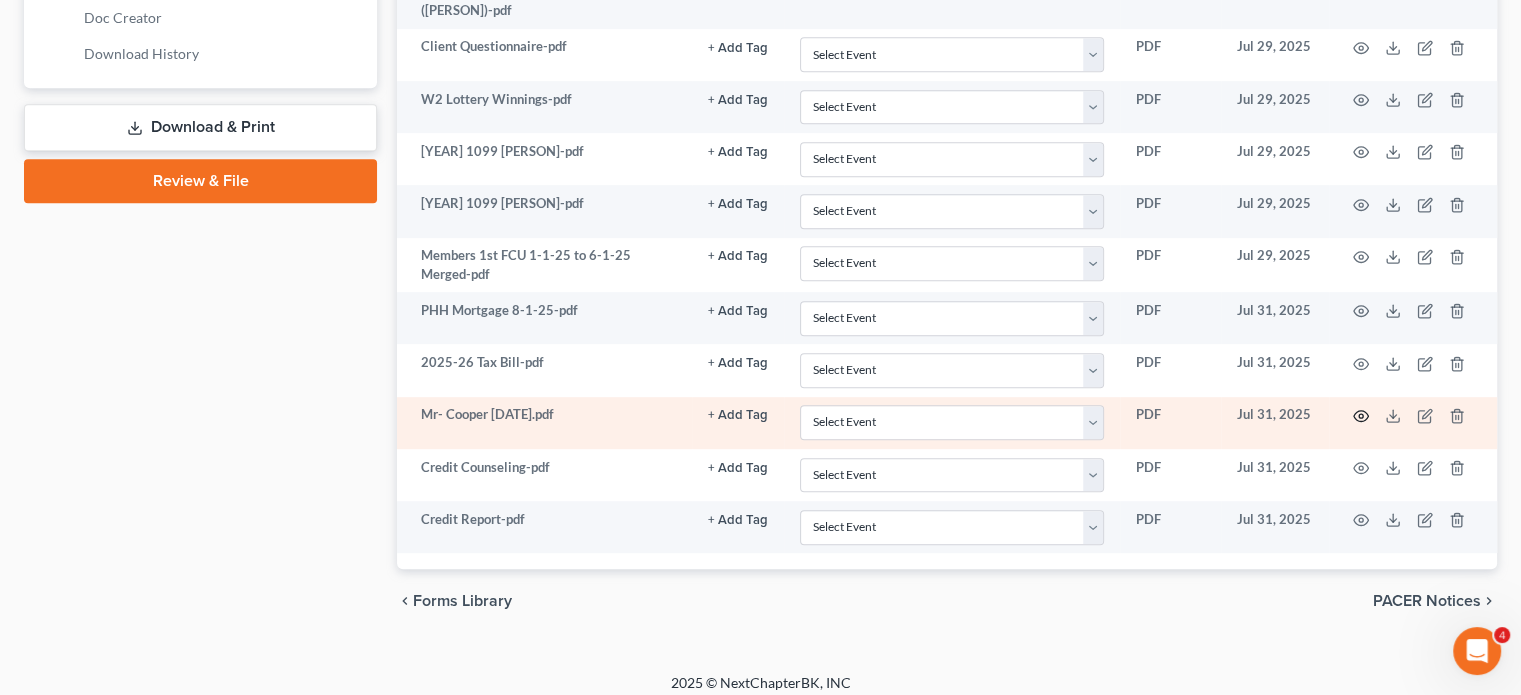 click 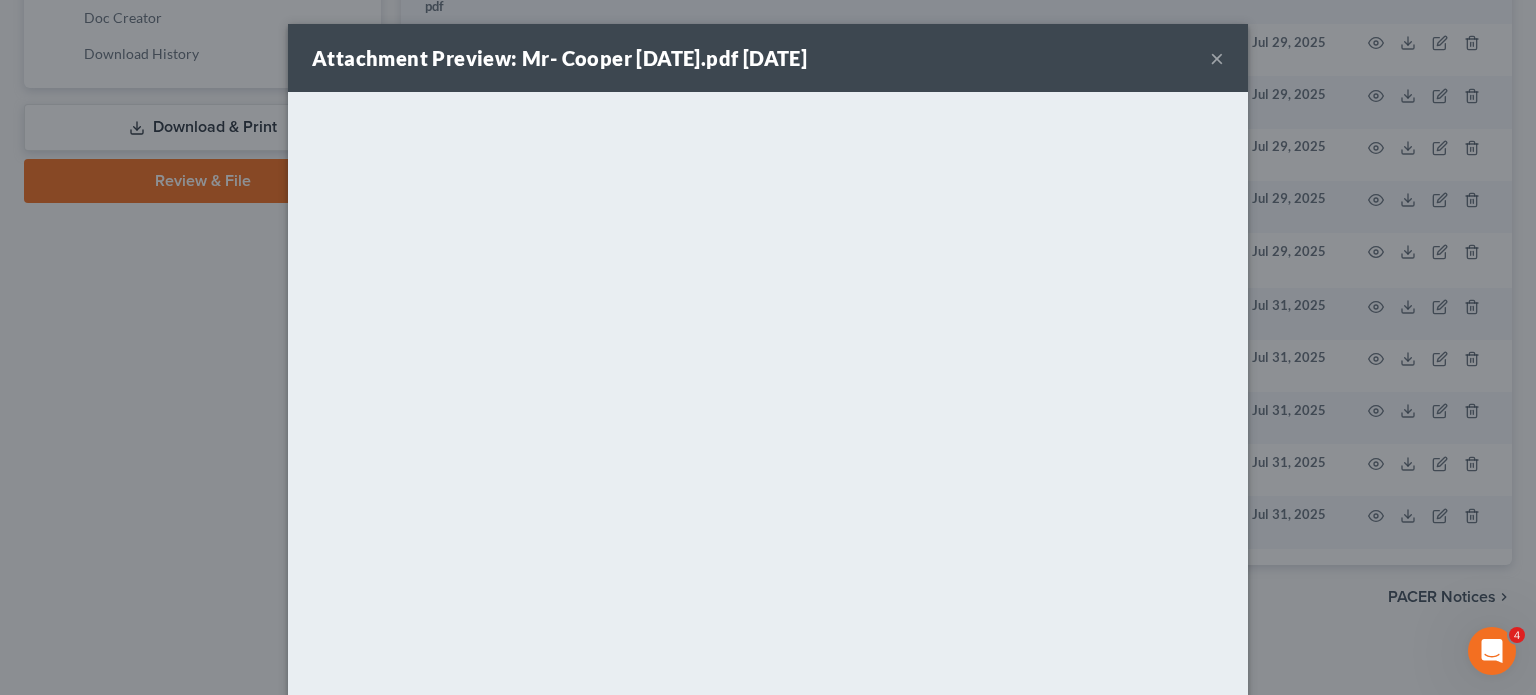 click on "×" at bounding box center [1217, 58] 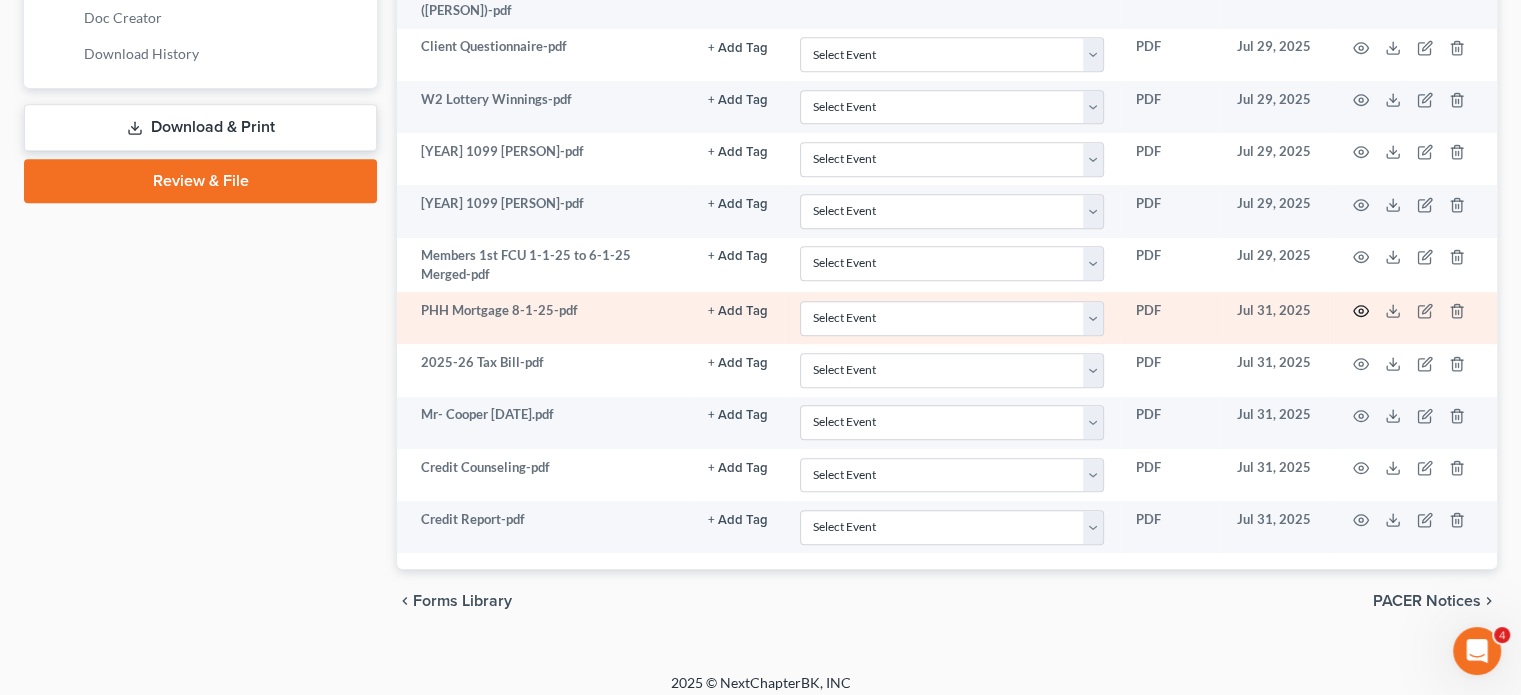 click 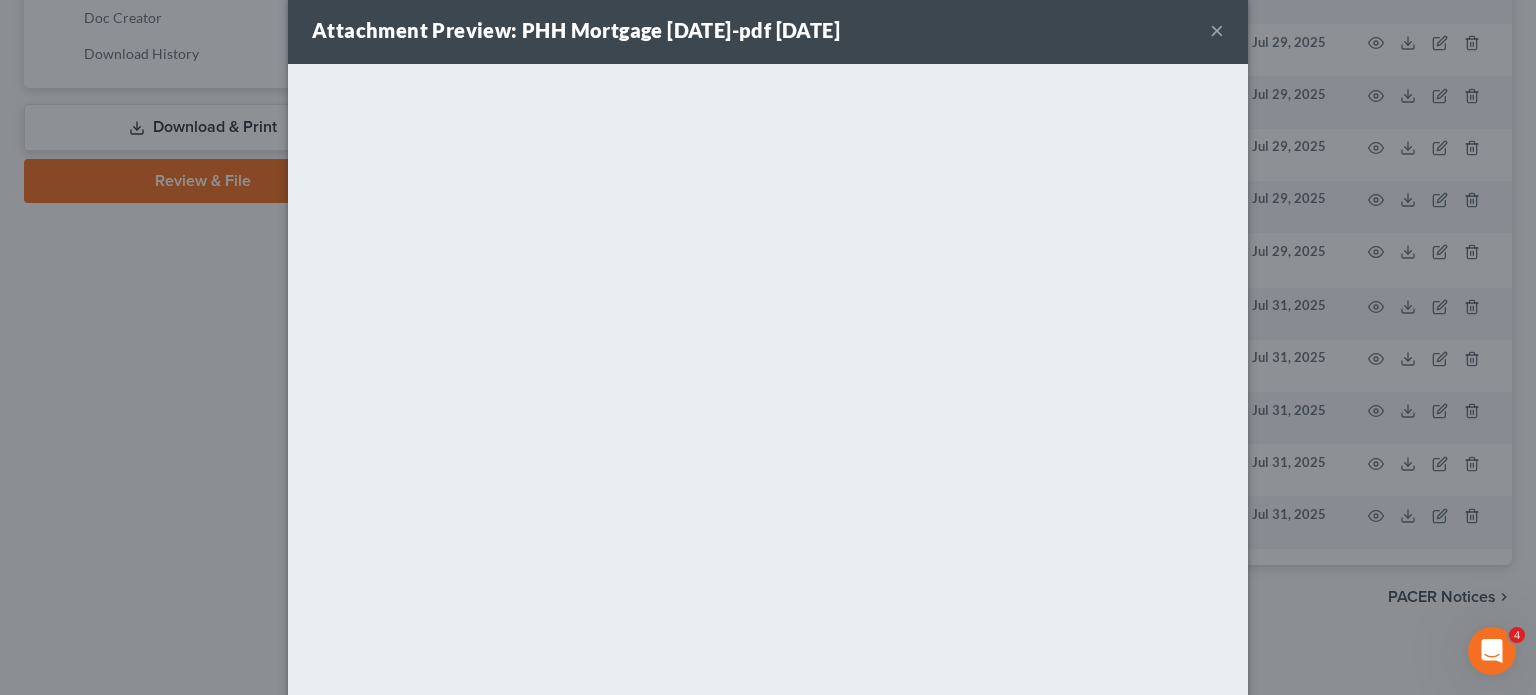 scroll, scrollTop: 0, scrollLeft: 0, axis: both 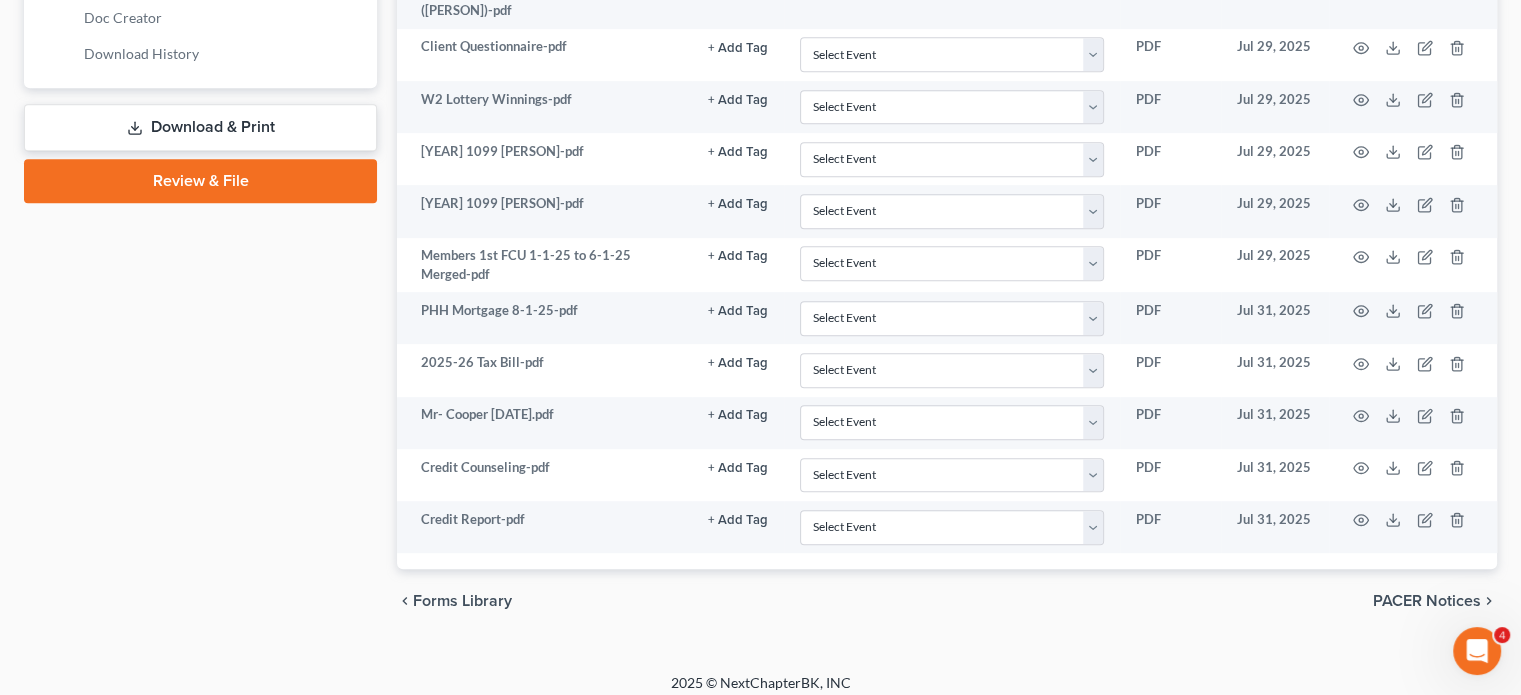 drag, startPoint x: 1524, startPoint y: 166, endPoint x: 1524, endPoint y: 215, distance: 49 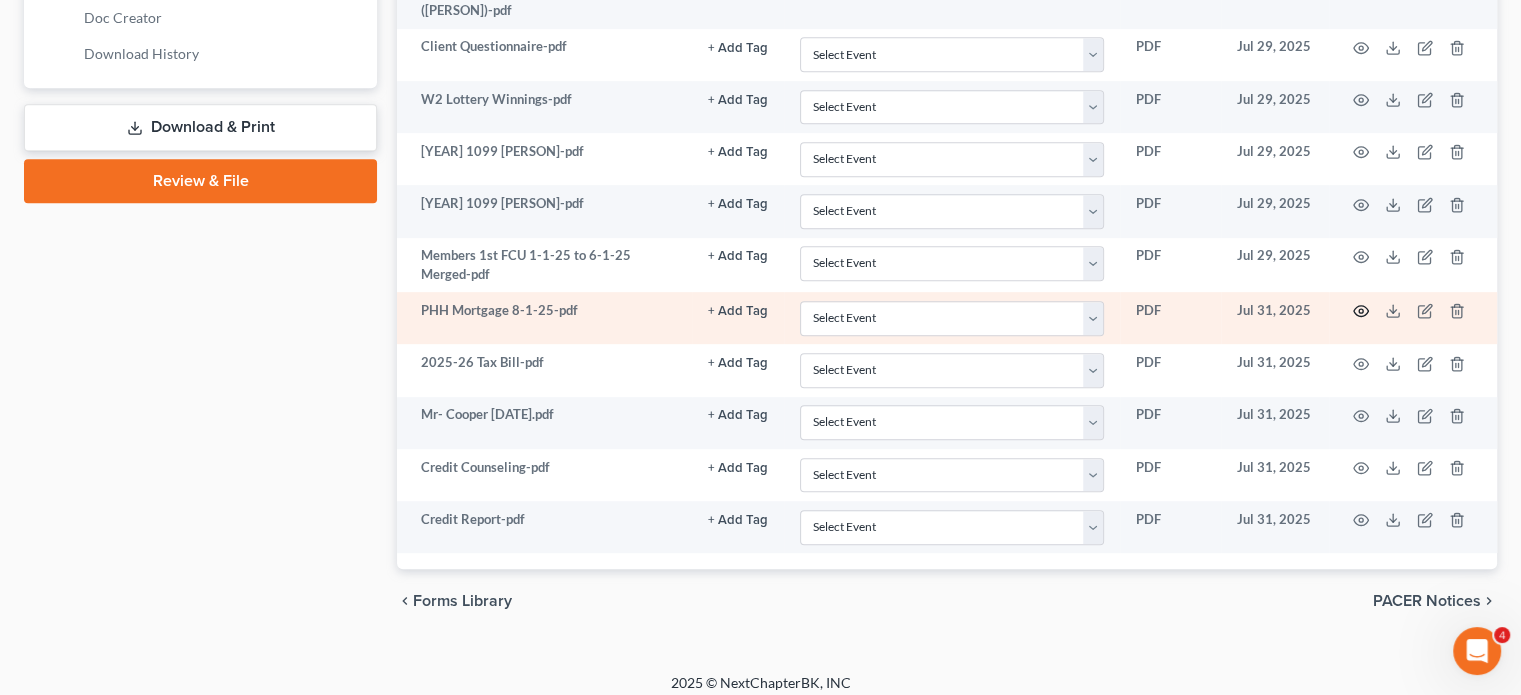 click 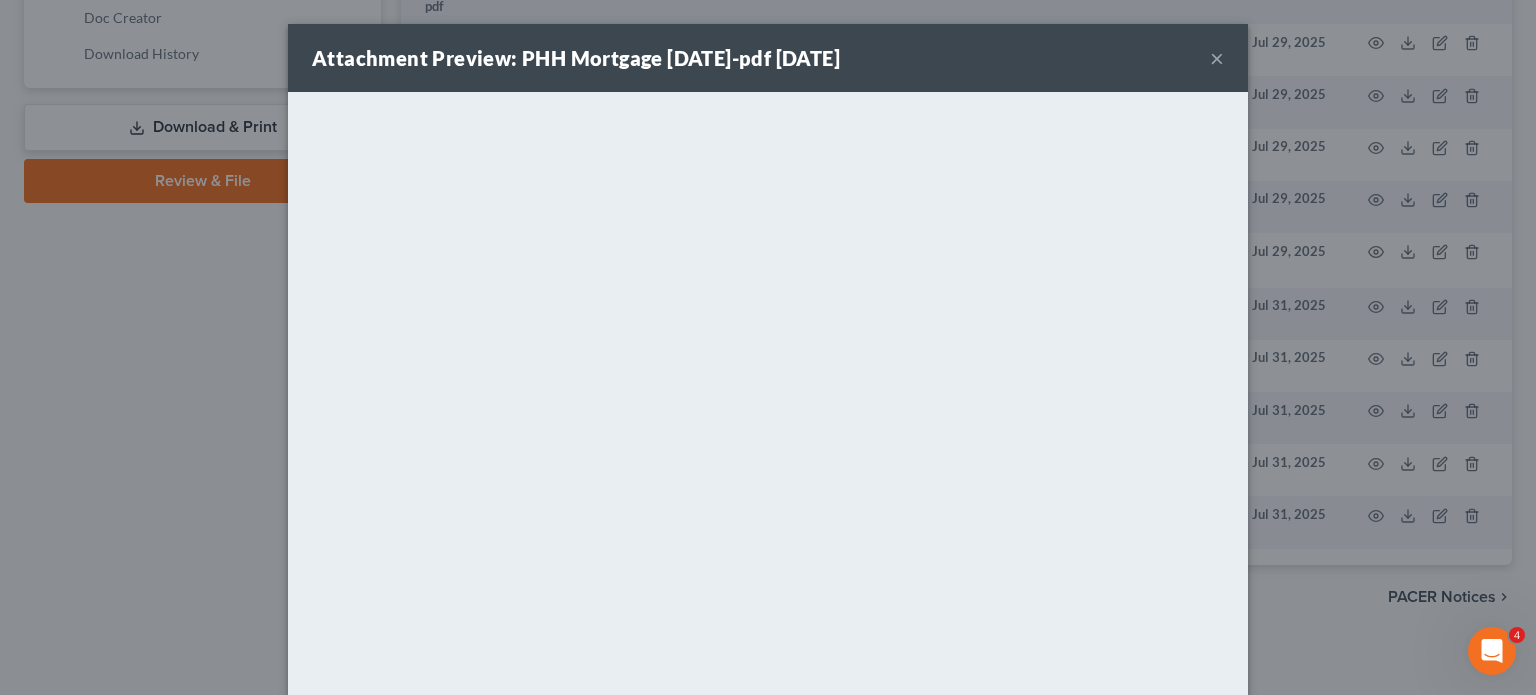 scroll, scrollTop: 0, scrollLeft: 0, axis: both 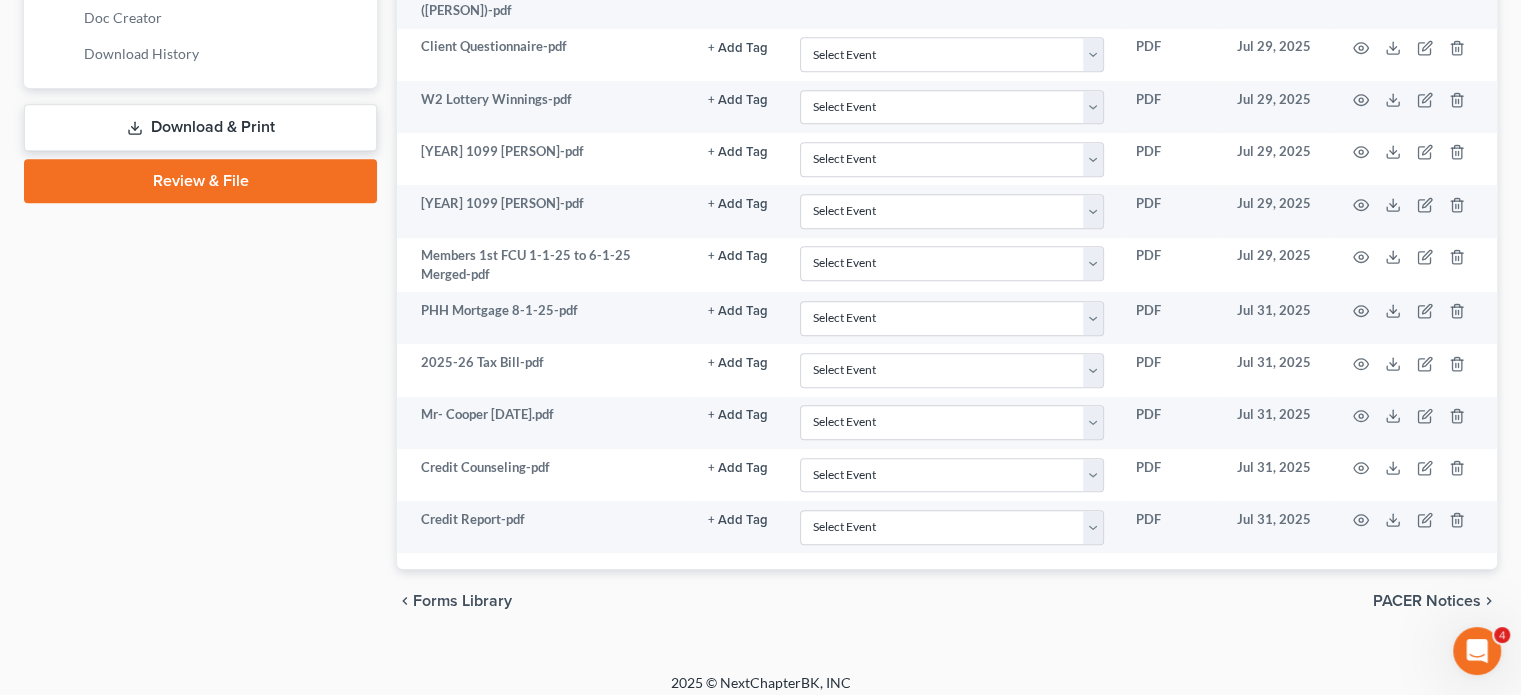 drag, startPoint x: 1525, startPoint y: 195, endPoint x: 1528, endPoint y: 249, distance: 54.08327 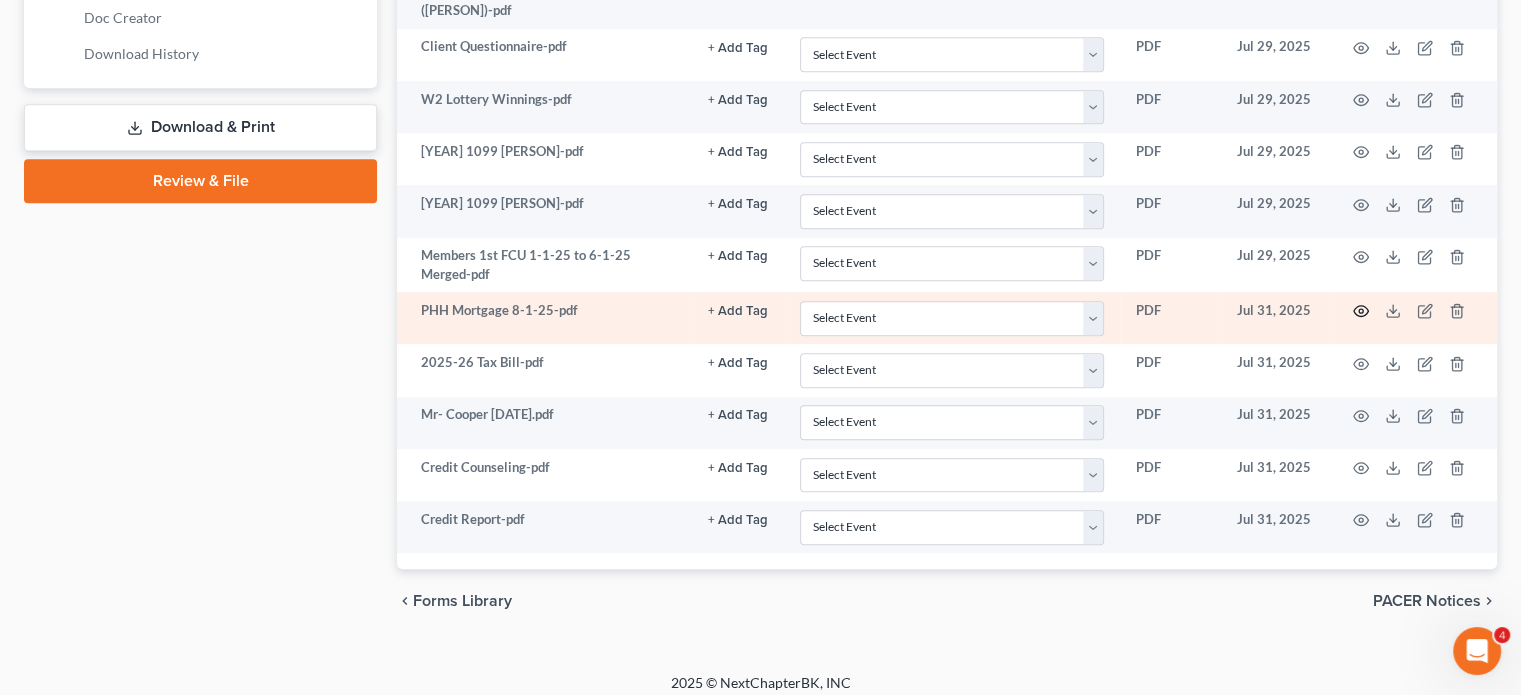 click 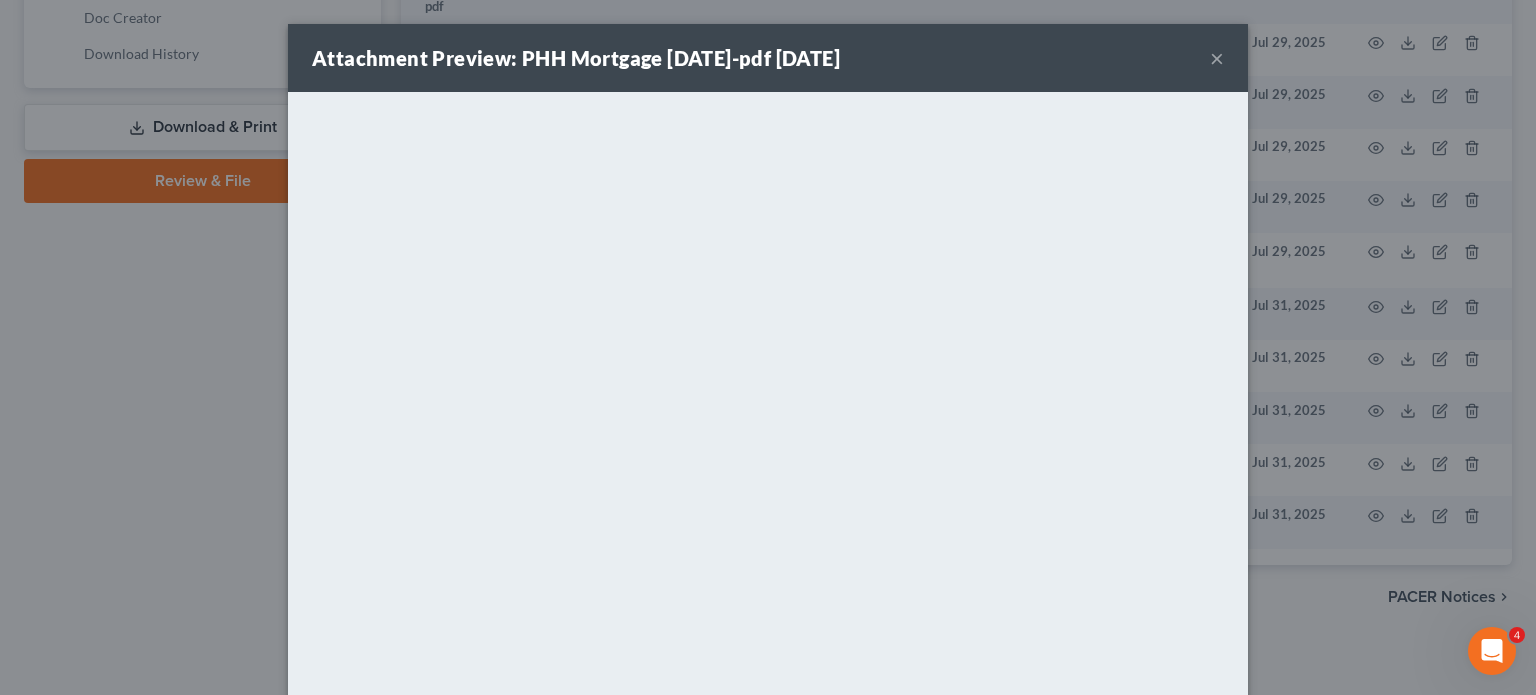 scroll, scrollTop: 0, scrollLeft: 0, axis: both 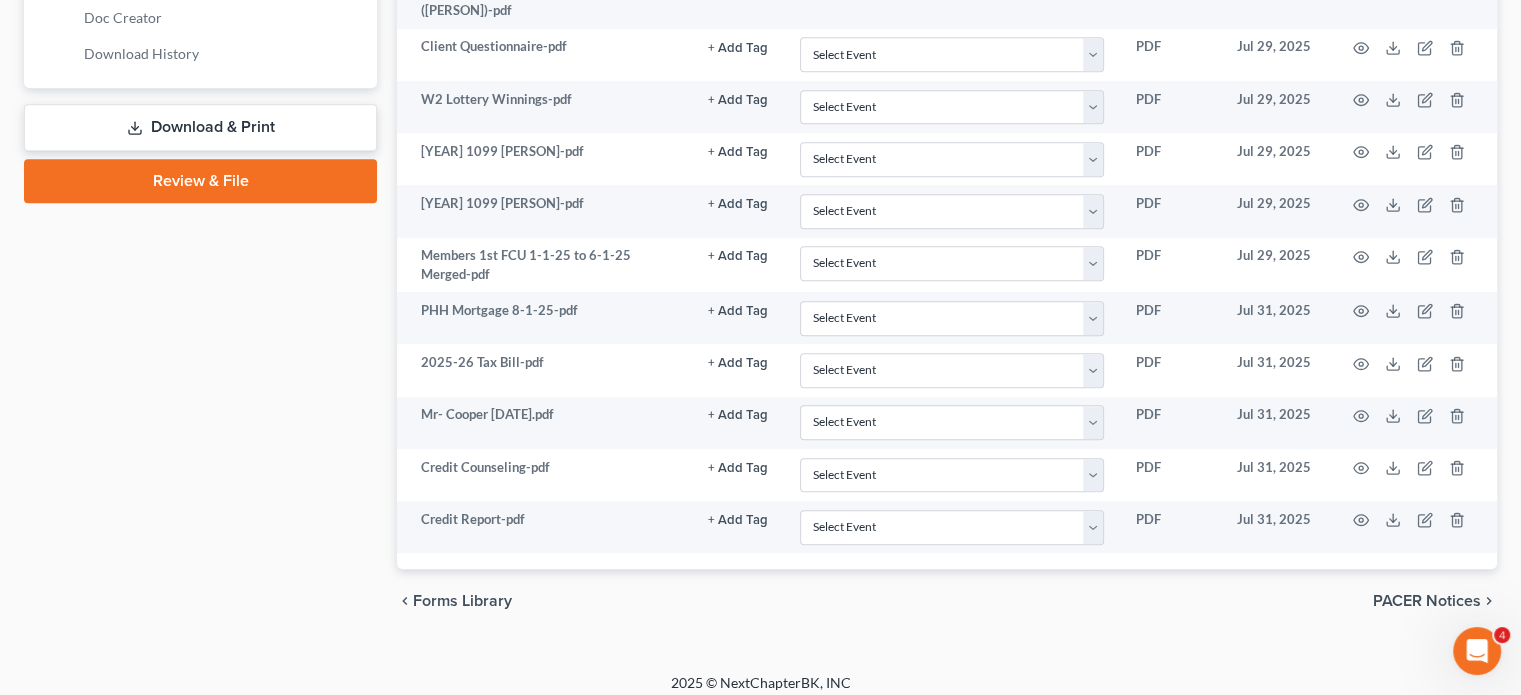 drag, startPoint x: 1525, startPoint y: 117, endPoint x: 1527, endPoint y: 157, distance: 40.04997 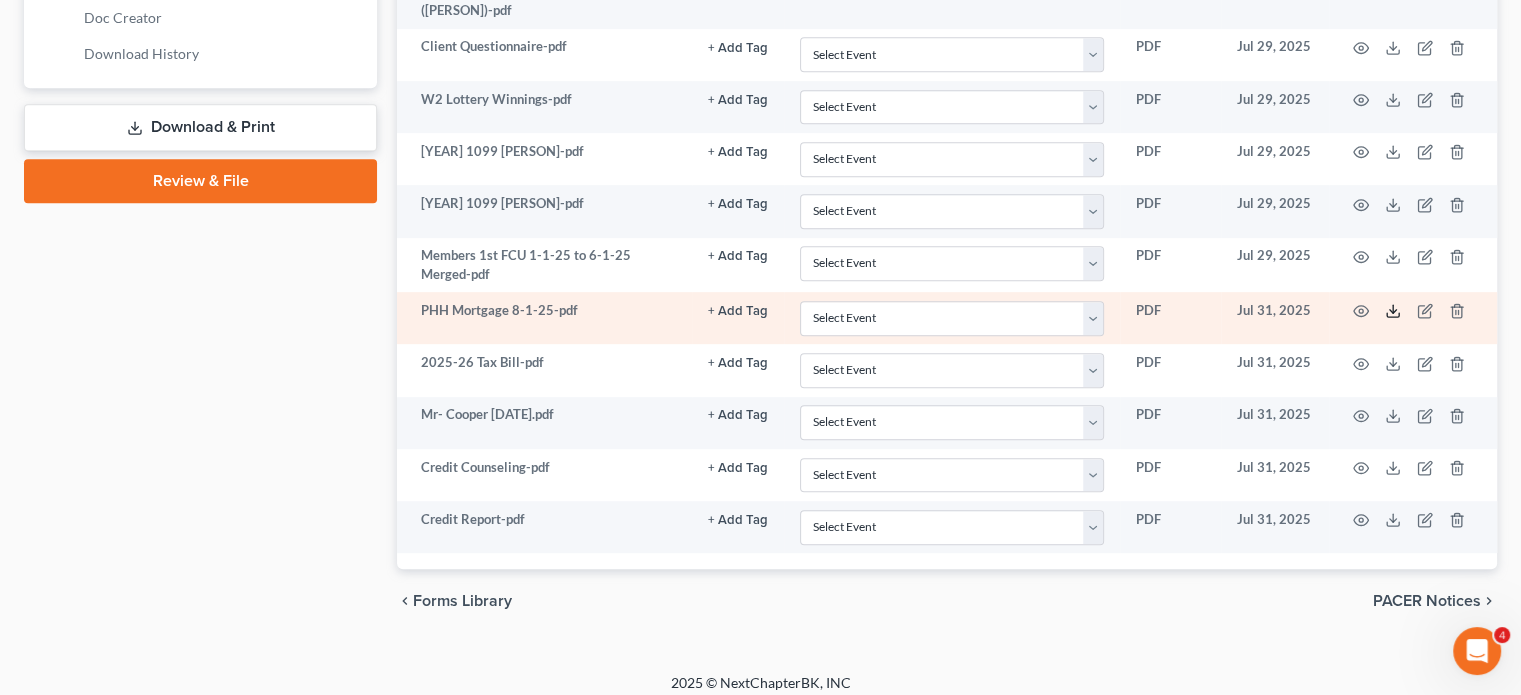click 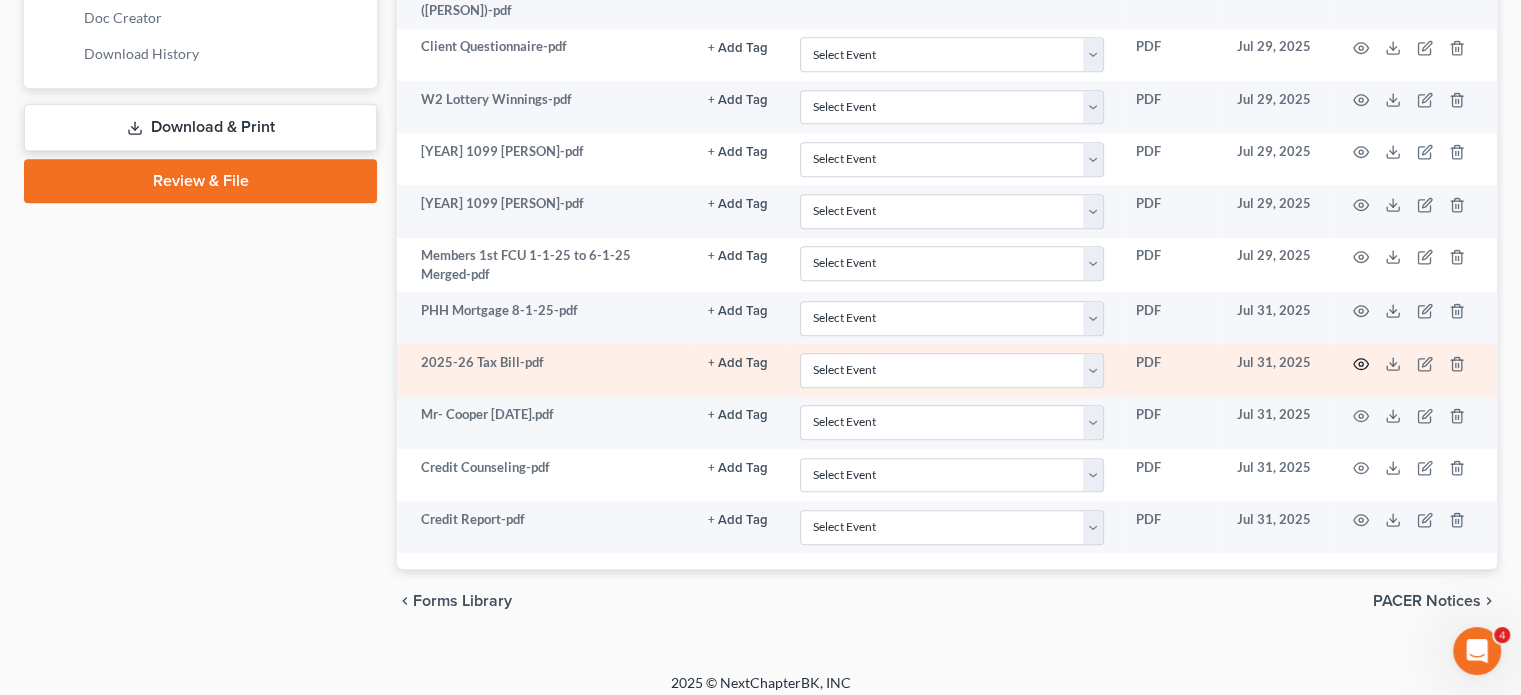 click 